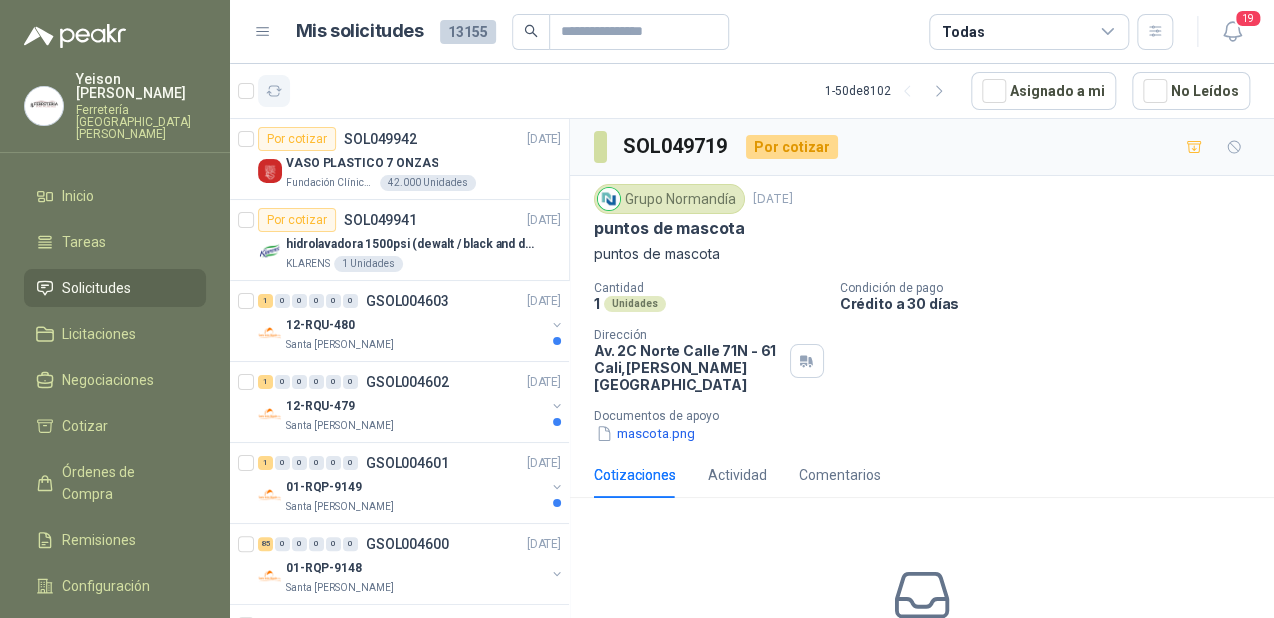 scroll, scrollTop: 480, scrollLeft: 0, axis: vertical 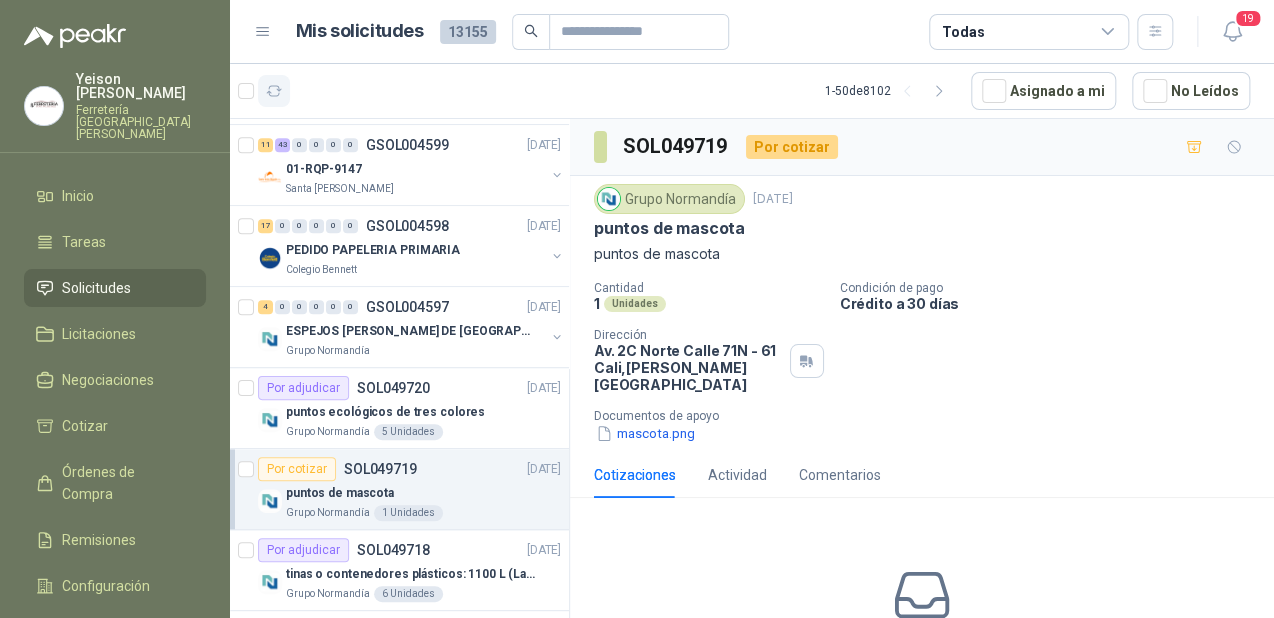 click 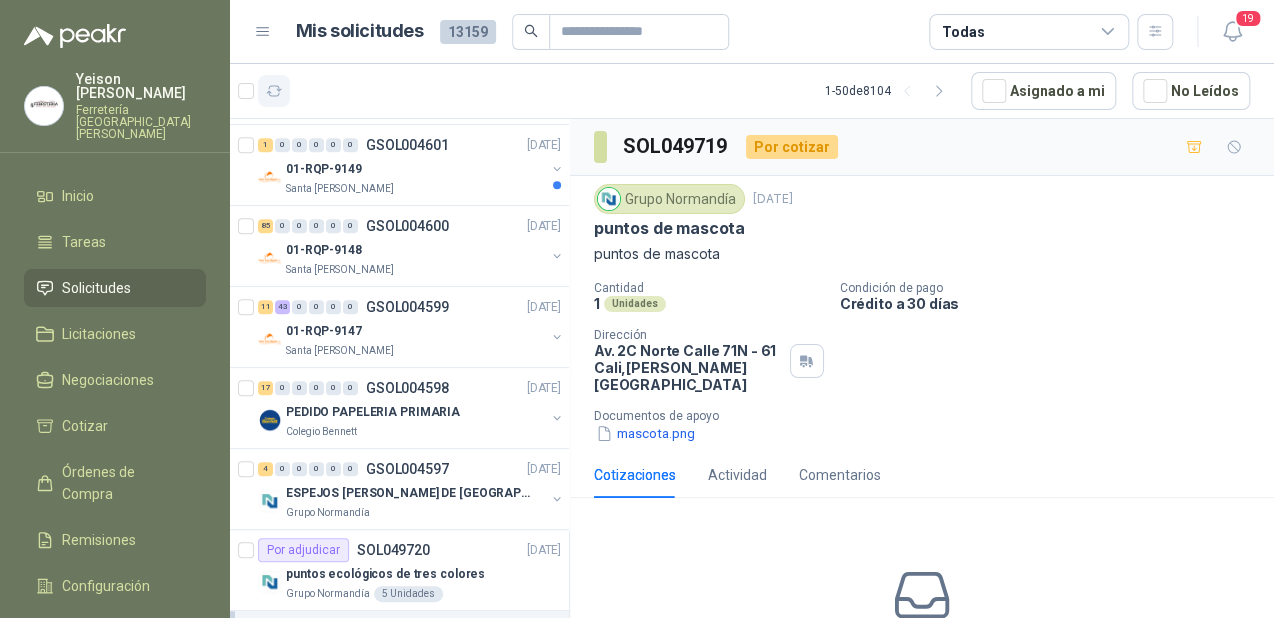 scroll, scrollTop: 641, scrollLeft: 0, axis: vertical 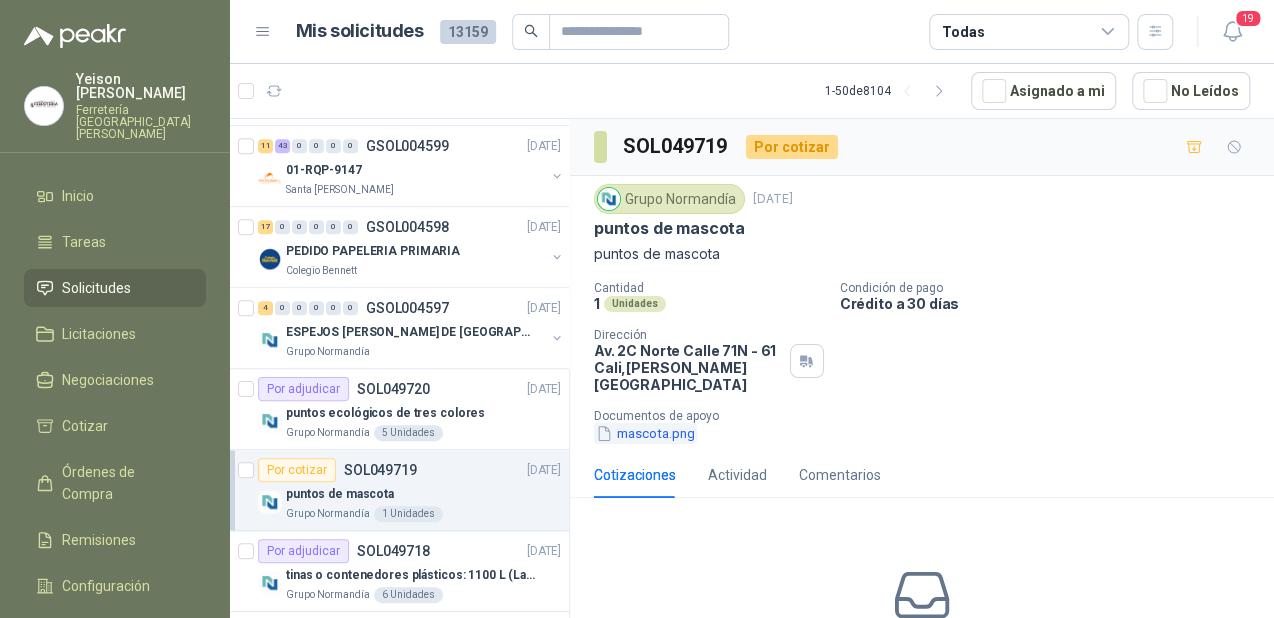 click on "mascota.png" at bounding box center [645, 433] 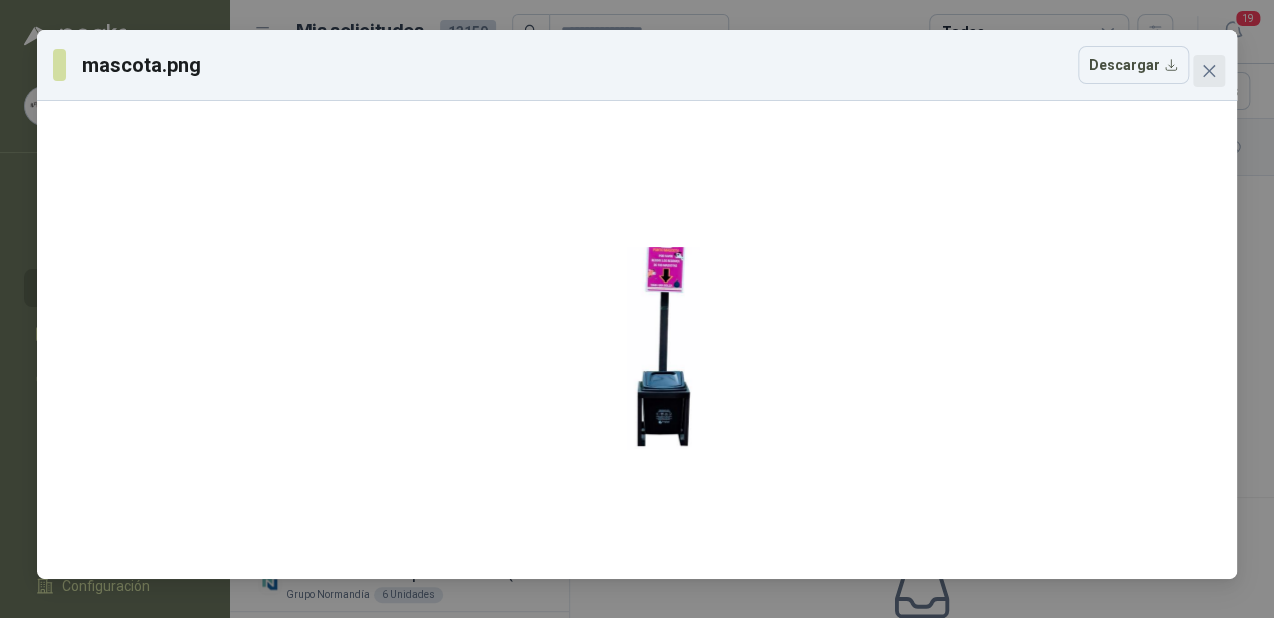 click at bounding box center [1209, 71] 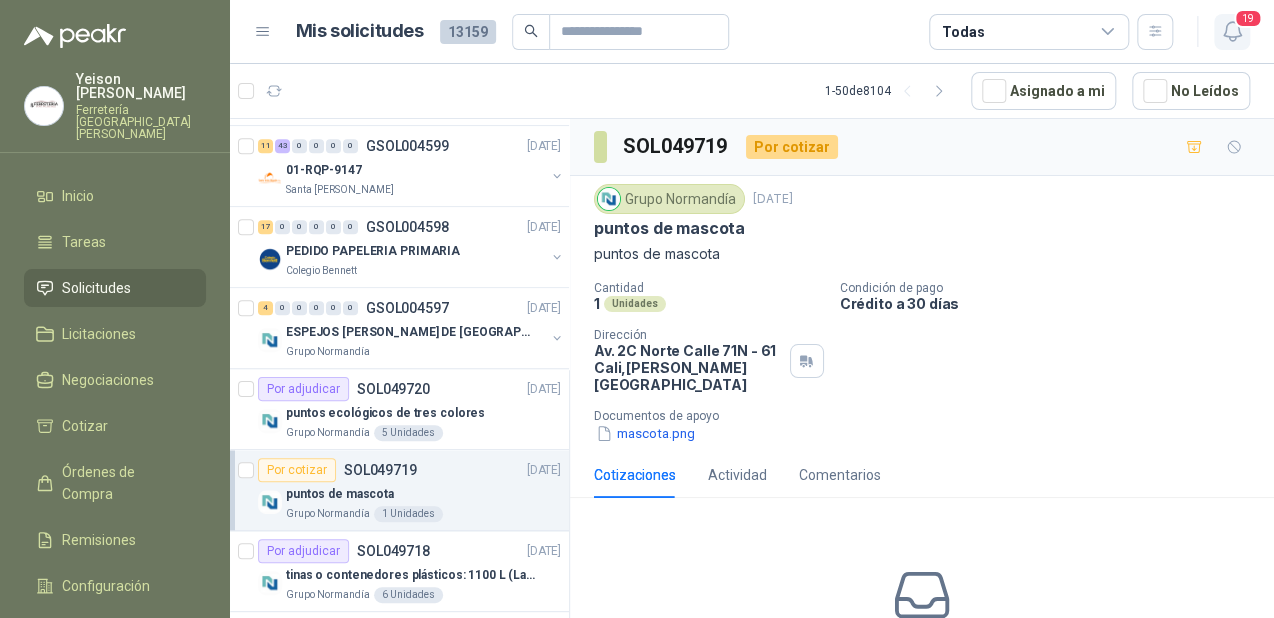 click 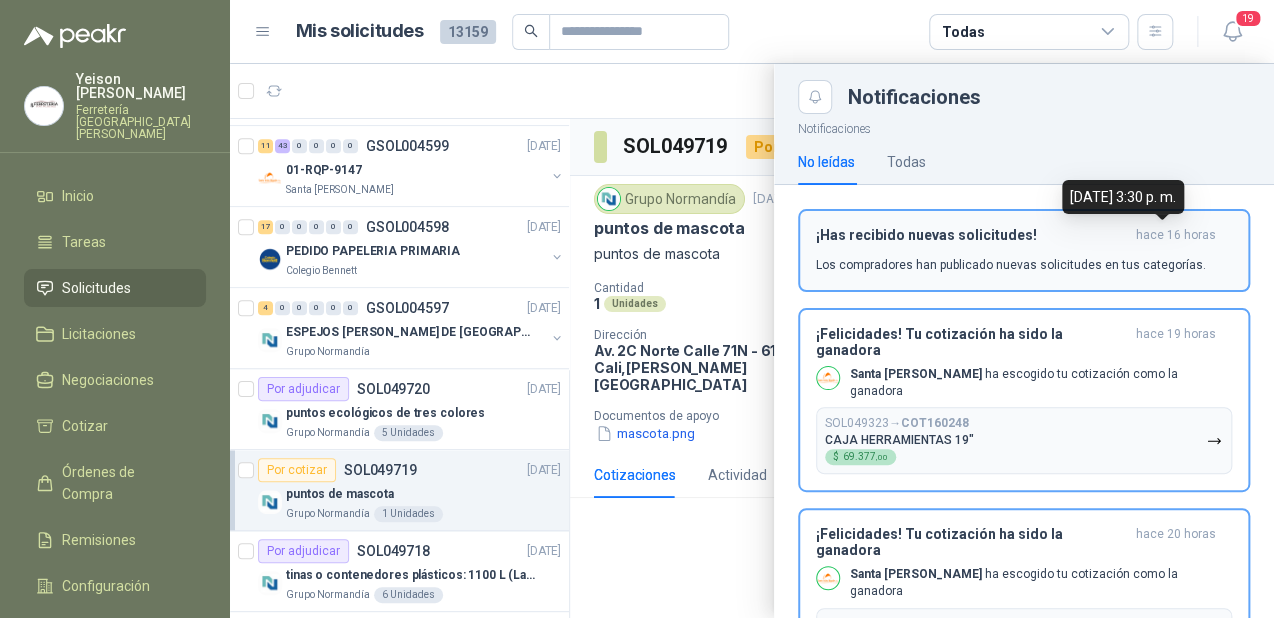click on "hace 16 horas" at bounding box center [1176, 235] 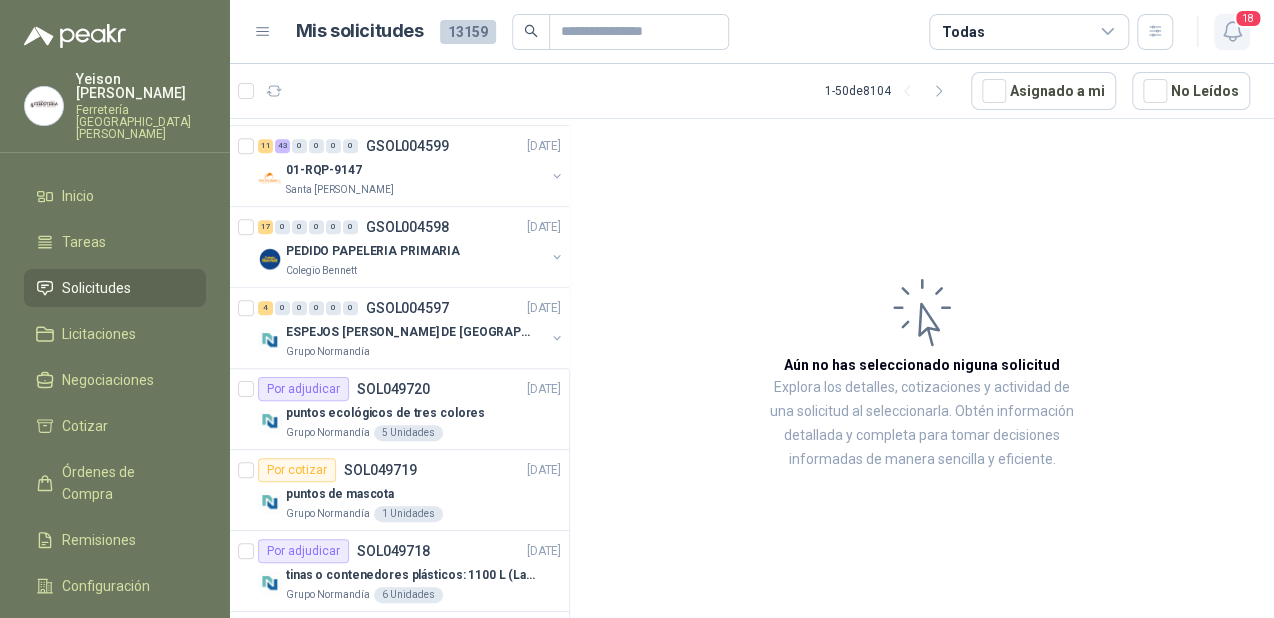 click on "18" at bounding box center (1248, 18) 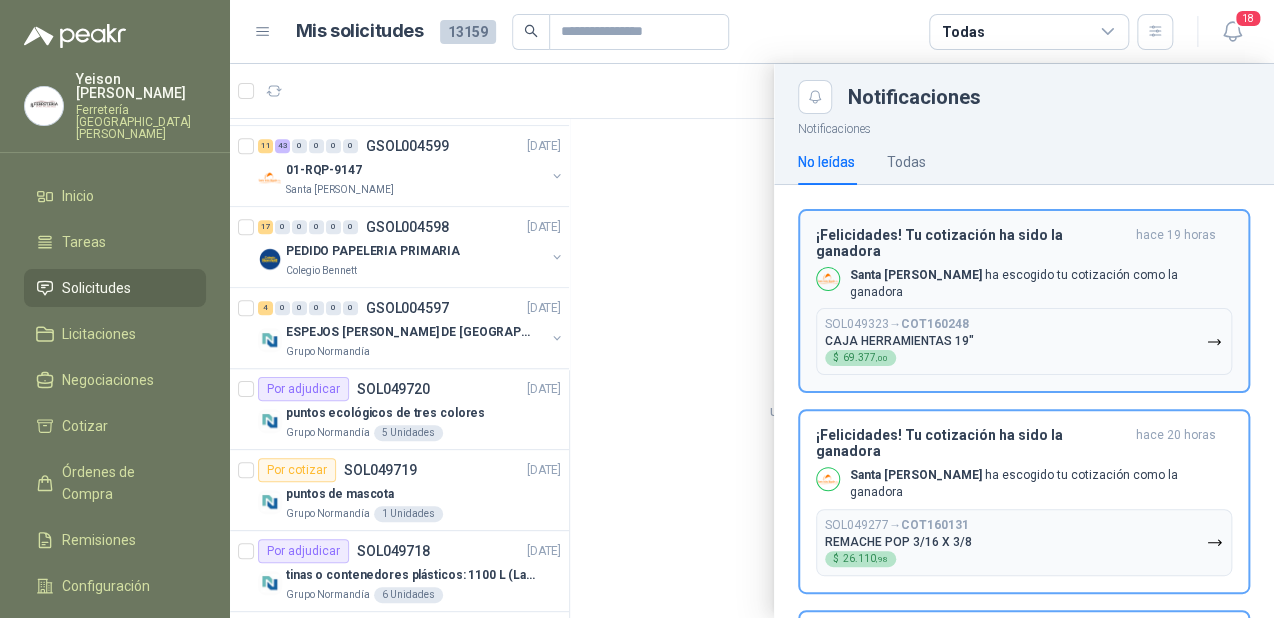 click on "Santa [PERSON_NAME]    ha escogido tu cotización como la ganadora" at bounding box center (1041, 284) 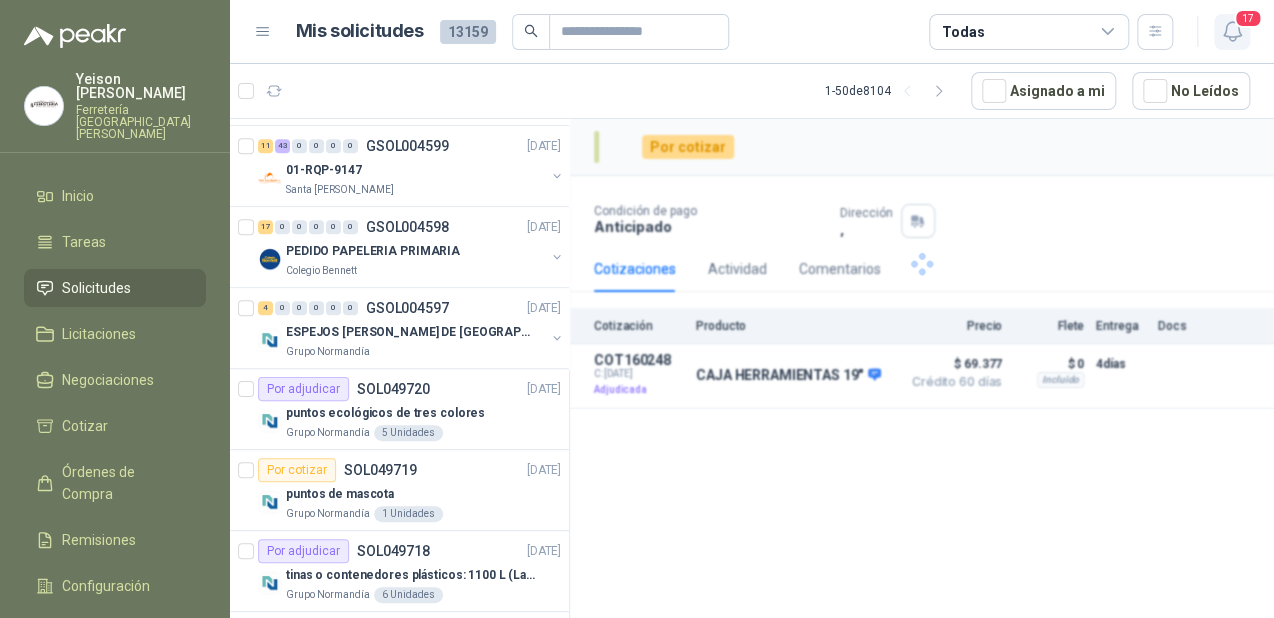 click 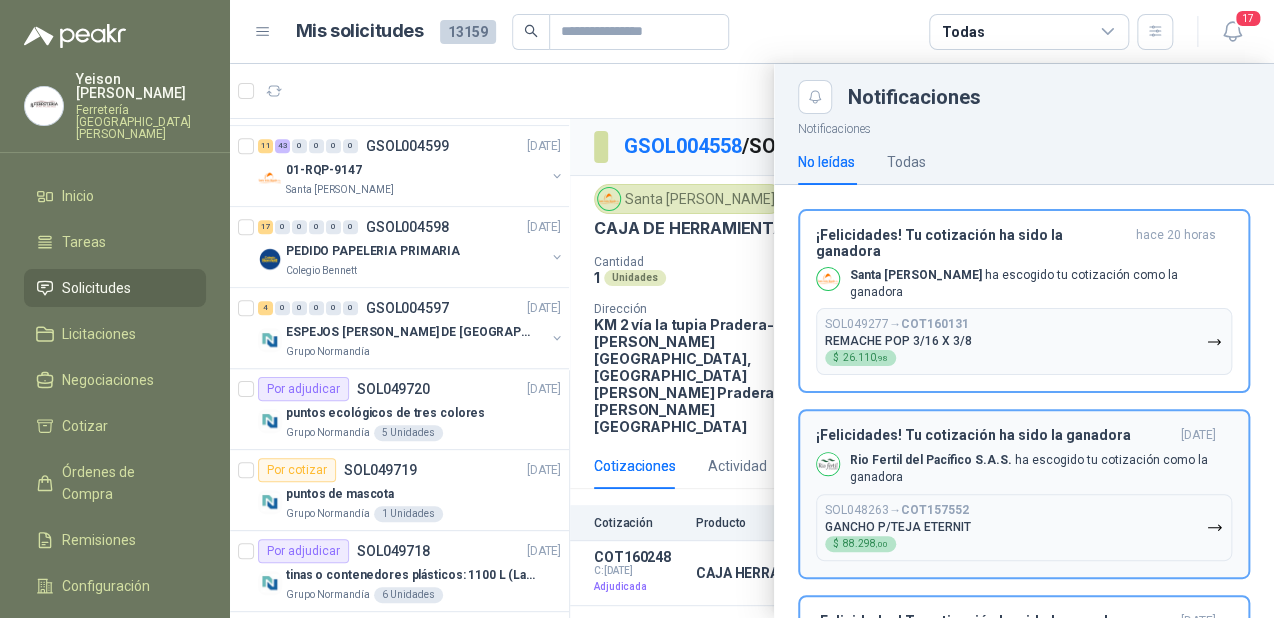 click on "SOL049277  →  COT160131 REMACHE POP 3/16 X 3/8 $  26.110 ,98" at bounding box center (1024, 341) 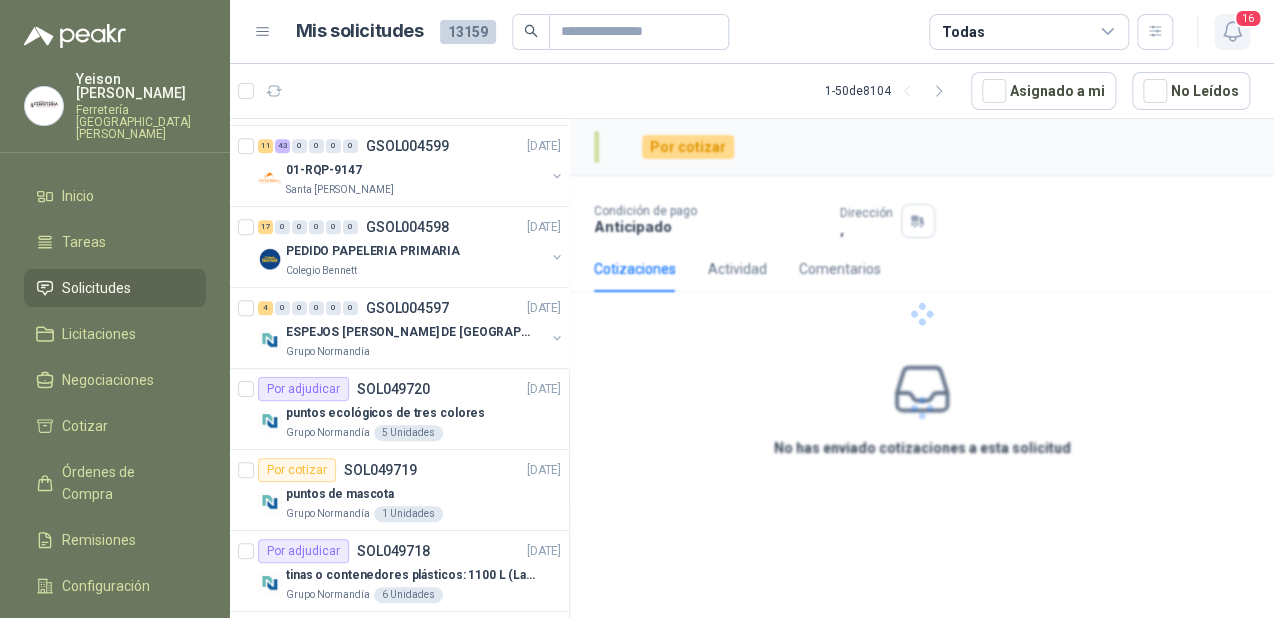 click 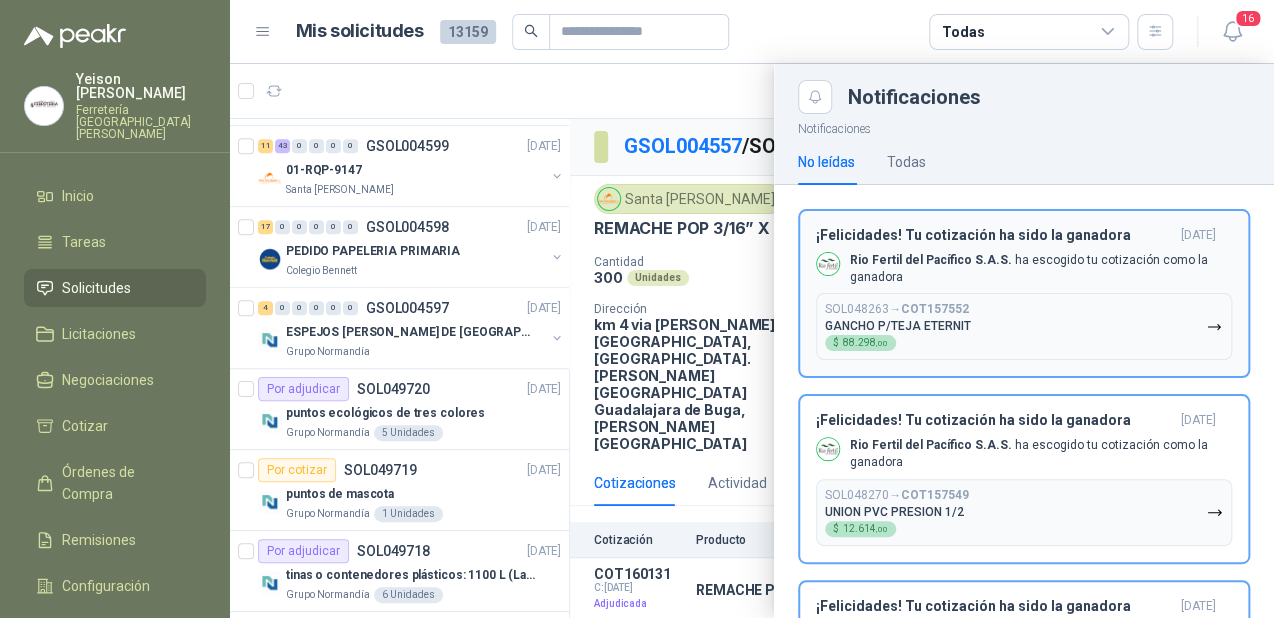 click on "Rio Fertil [PERSON_NAME] S.A.S.    ha escogido tu cotización como la ganadora" at bounding box center [1041, 269] 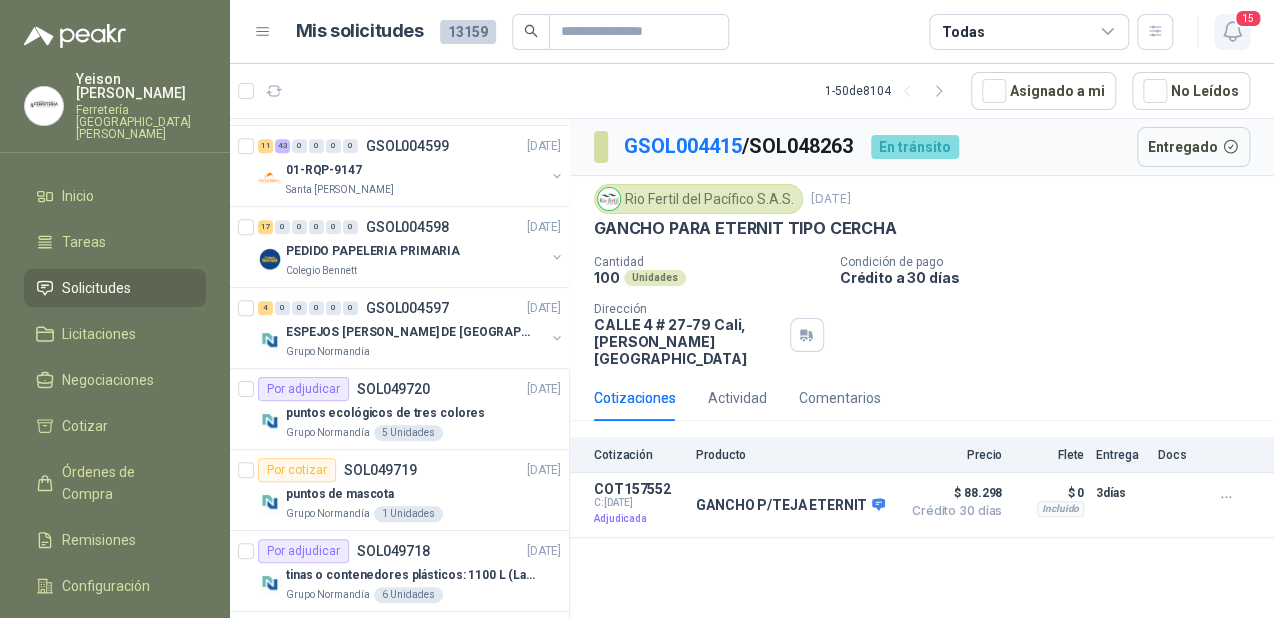 click on "15" at bounding box center (1248, 18) 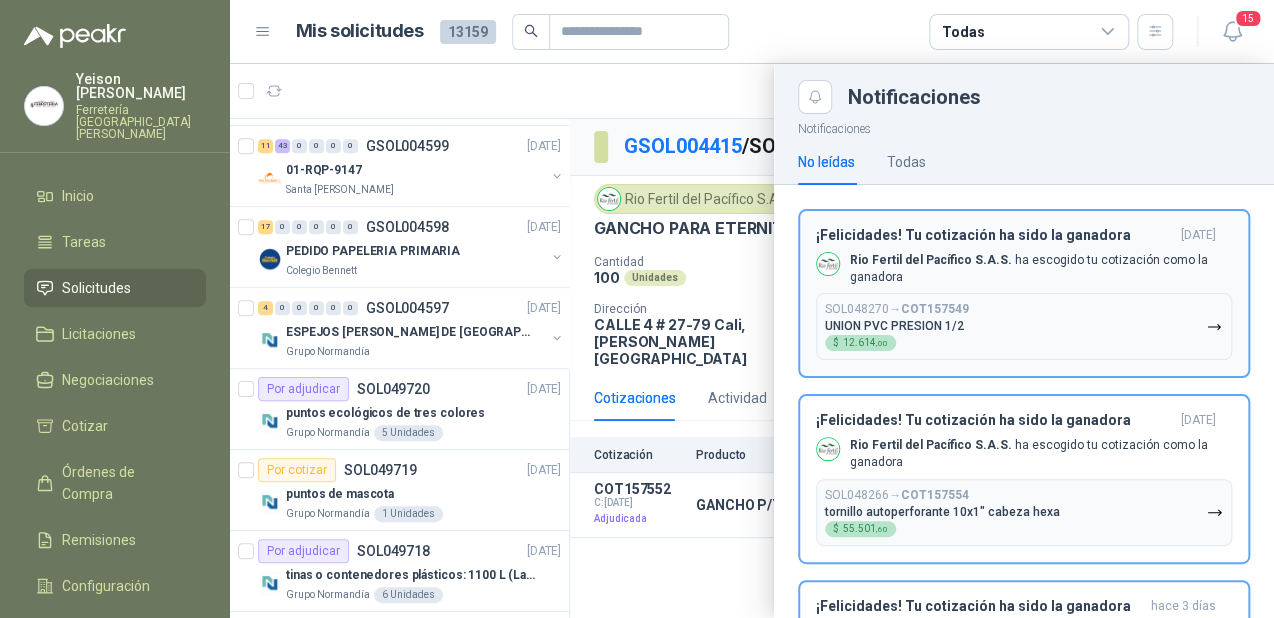 click on "Rio Fertil [PERSON_NAME] S.A.S.    ha escogido tu cotización como la ganadora" at bounding box center [1041, 269] 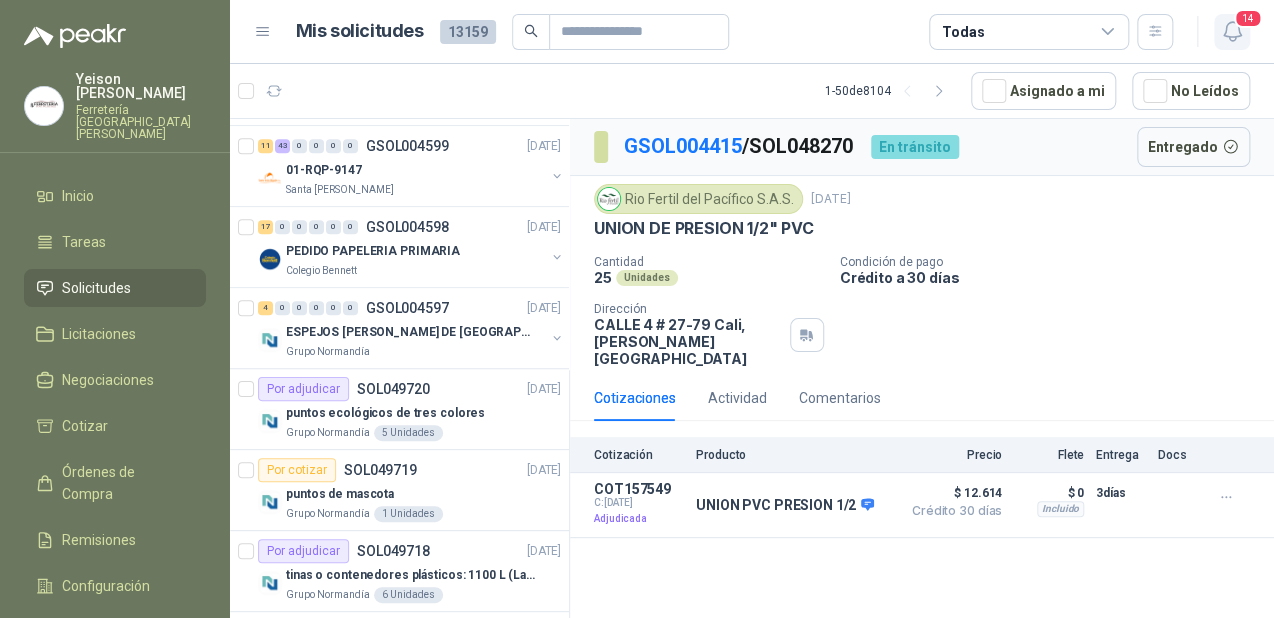 click 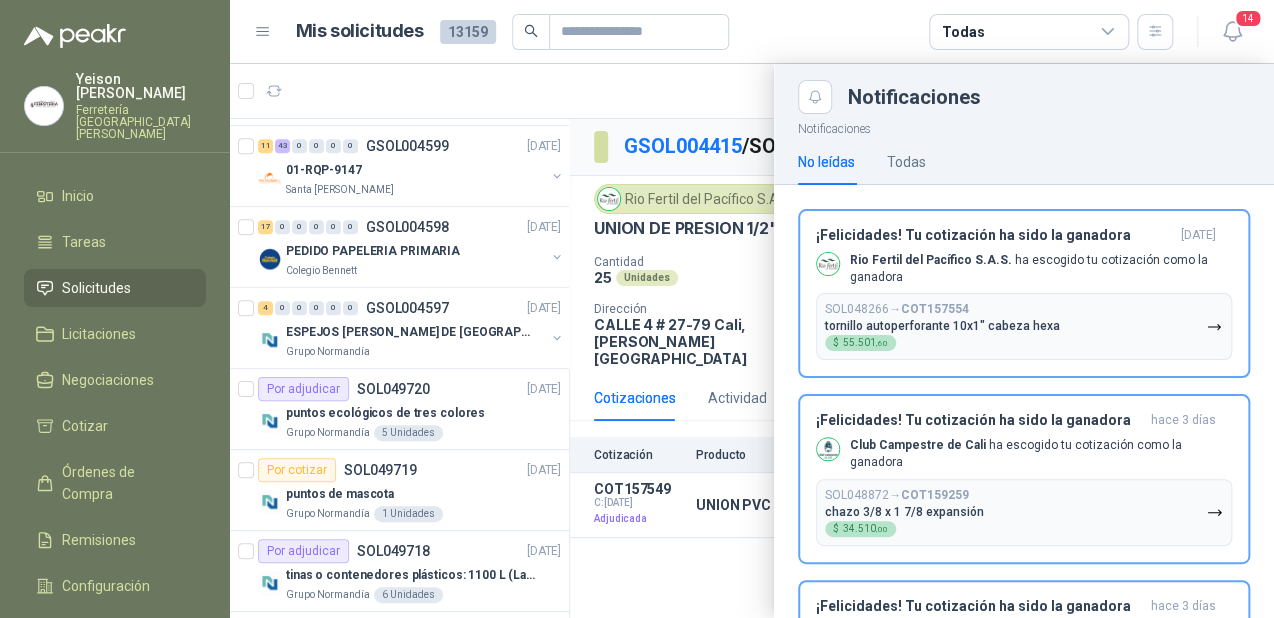 drag, startPoint x: 1052, startPoint y: 242, endPoint x: 1069, endPoint y: 203, distance: 42.544094 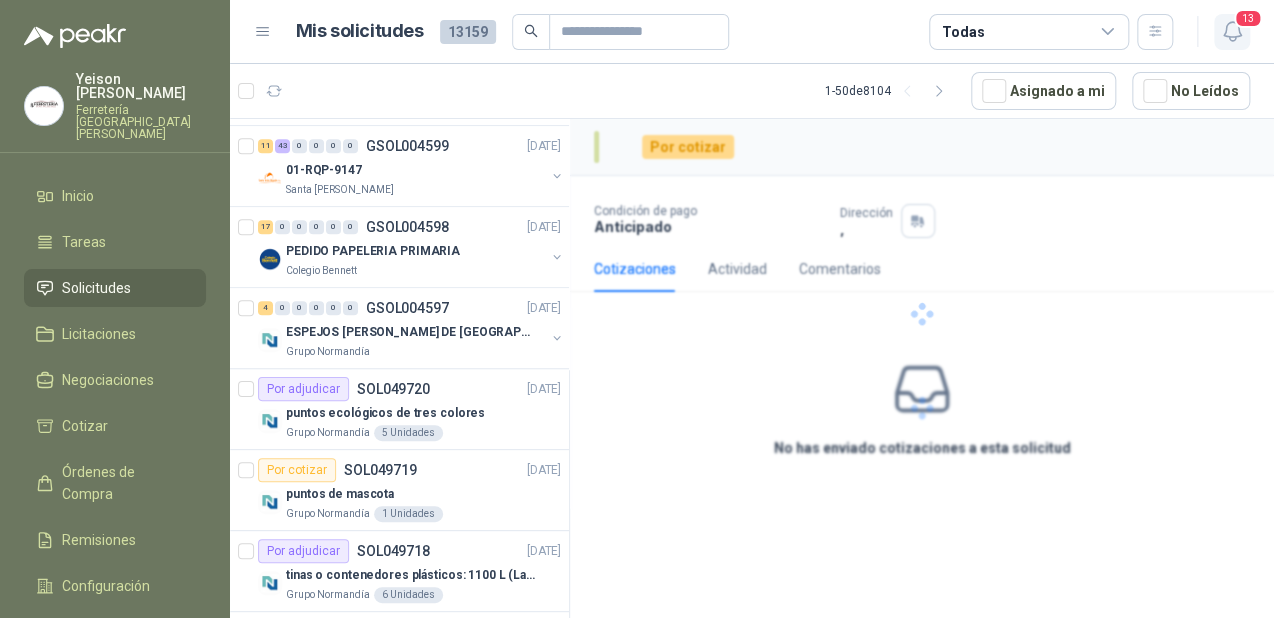 click on "13" at bounding box center [1248, 18] 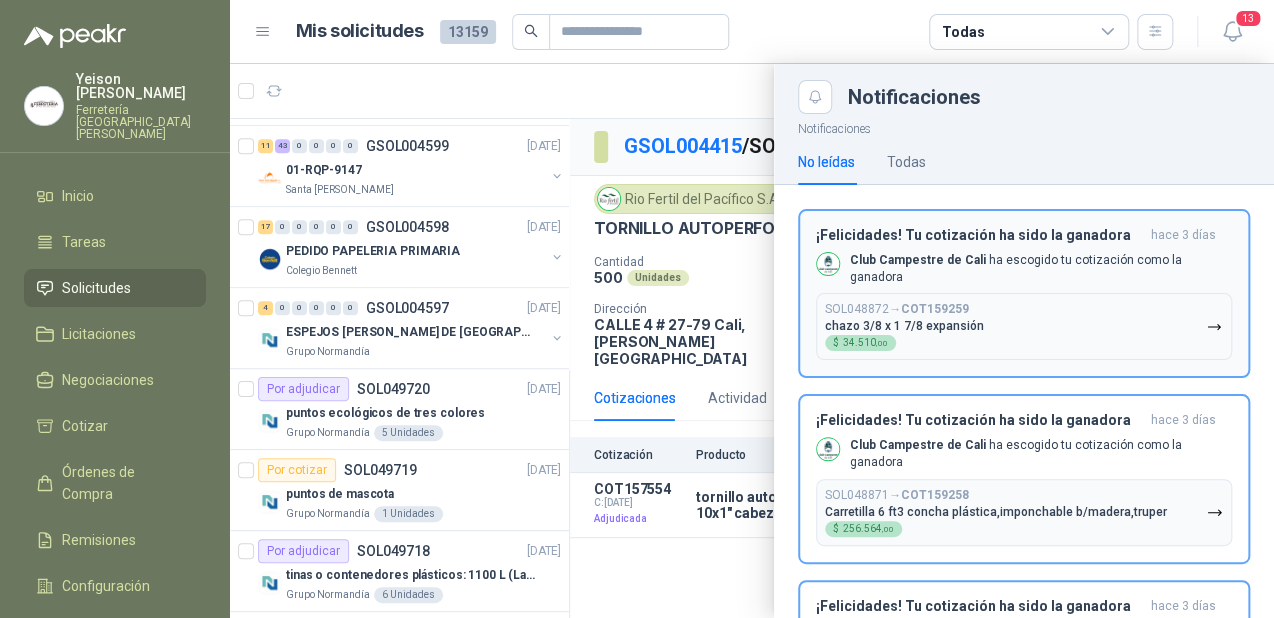 click on "¡Felicidades! Tu cotización ha sido la ganadora [DATE]   Club Campestre de Cali    ha escogido tu cotización como la ganadora SOL048872  →  COT159259 chazo 3/8 x 1 7/8 expansión   $  34.510 ,00" at bounding box center [1024, 294] 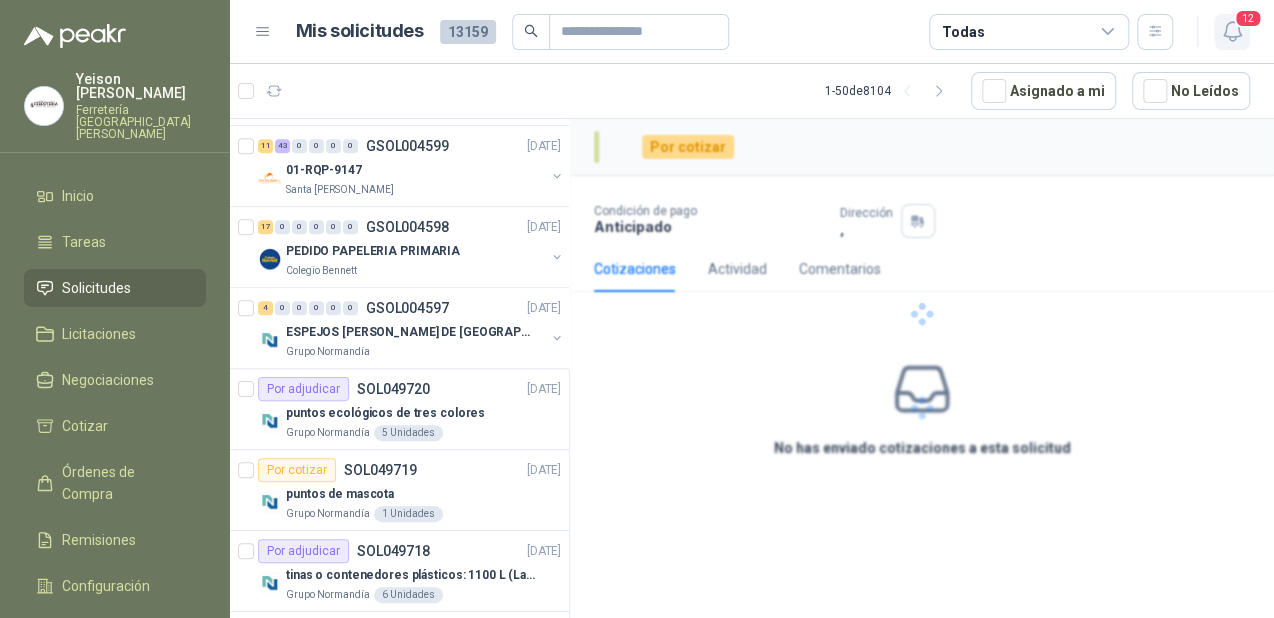 click 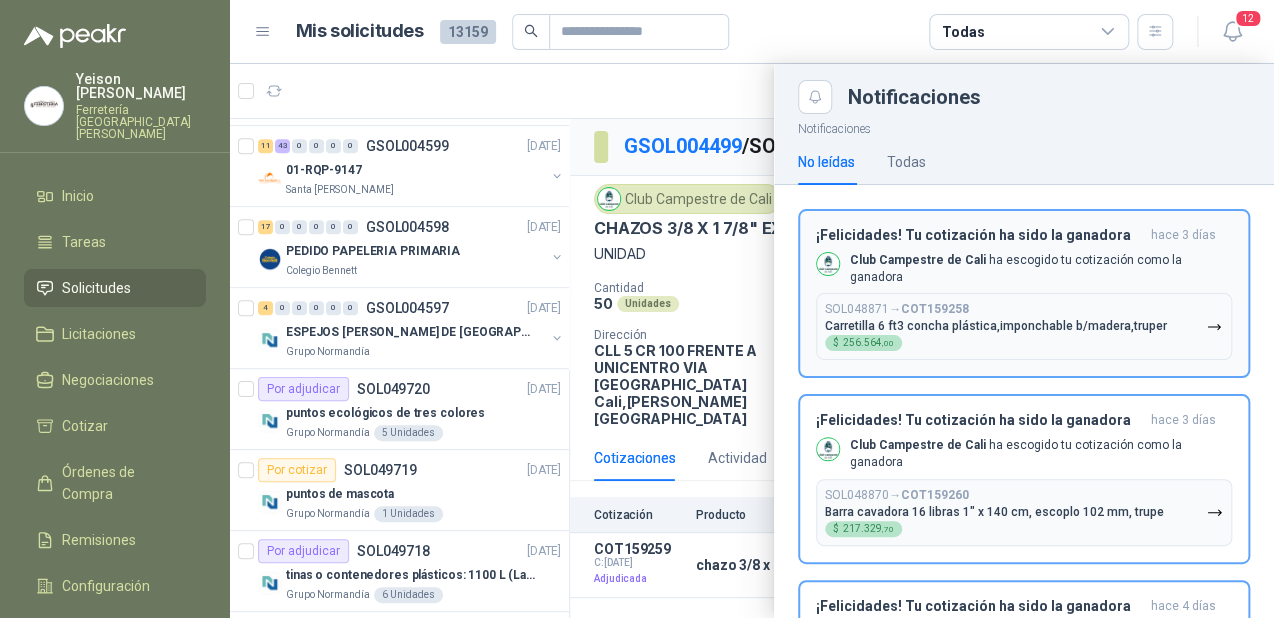 click on "Club Campestre de Cali    ha escogido tu cotización como la ganadora" at bounding box center [1024, 269] 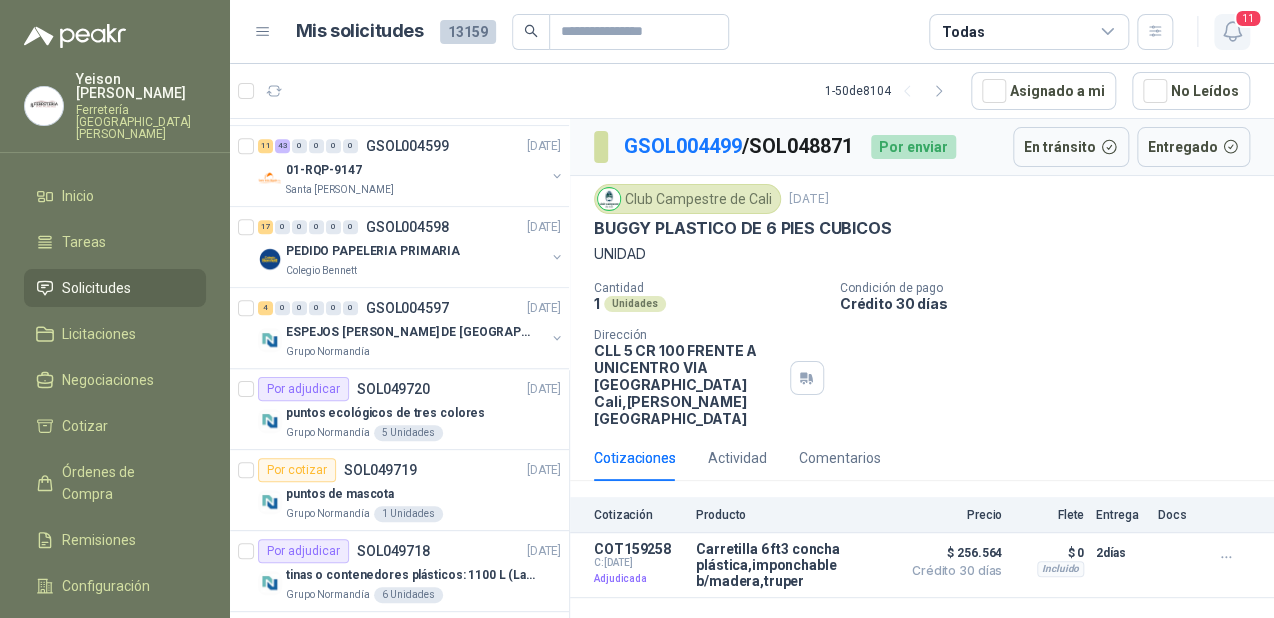 click on "11" at bounding box center (1248, 18) 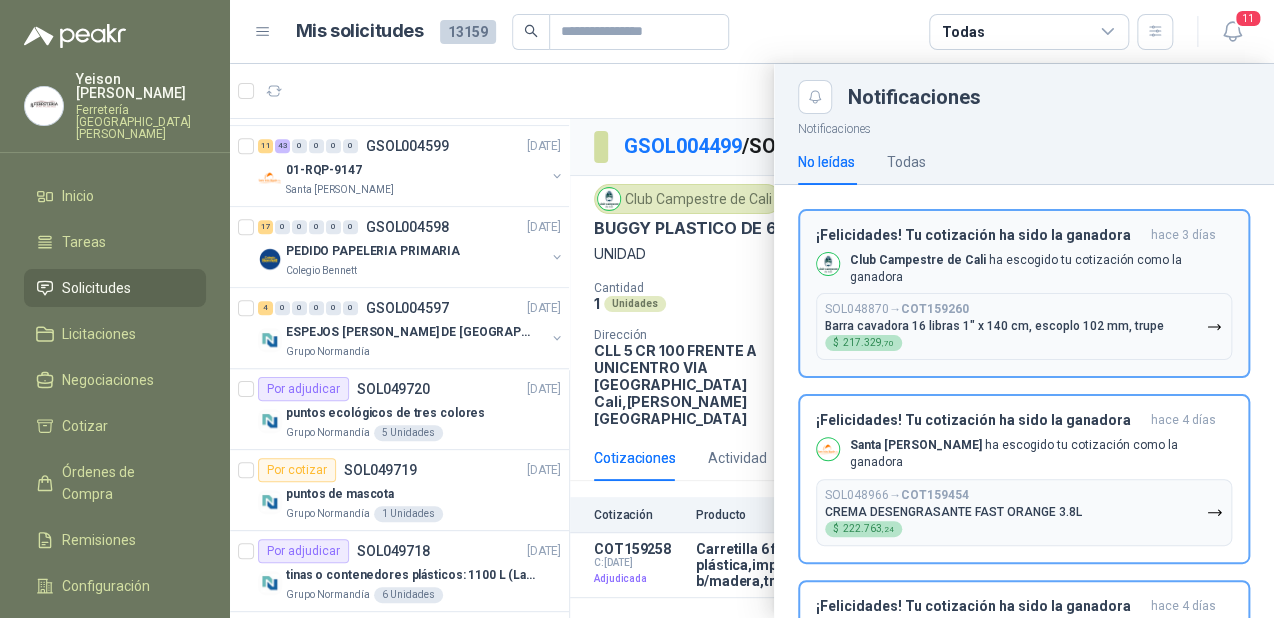 click on "Club Campestre de Cali    ha escogido tu cotización como la ganadora" at bounding box center (1024, 269) 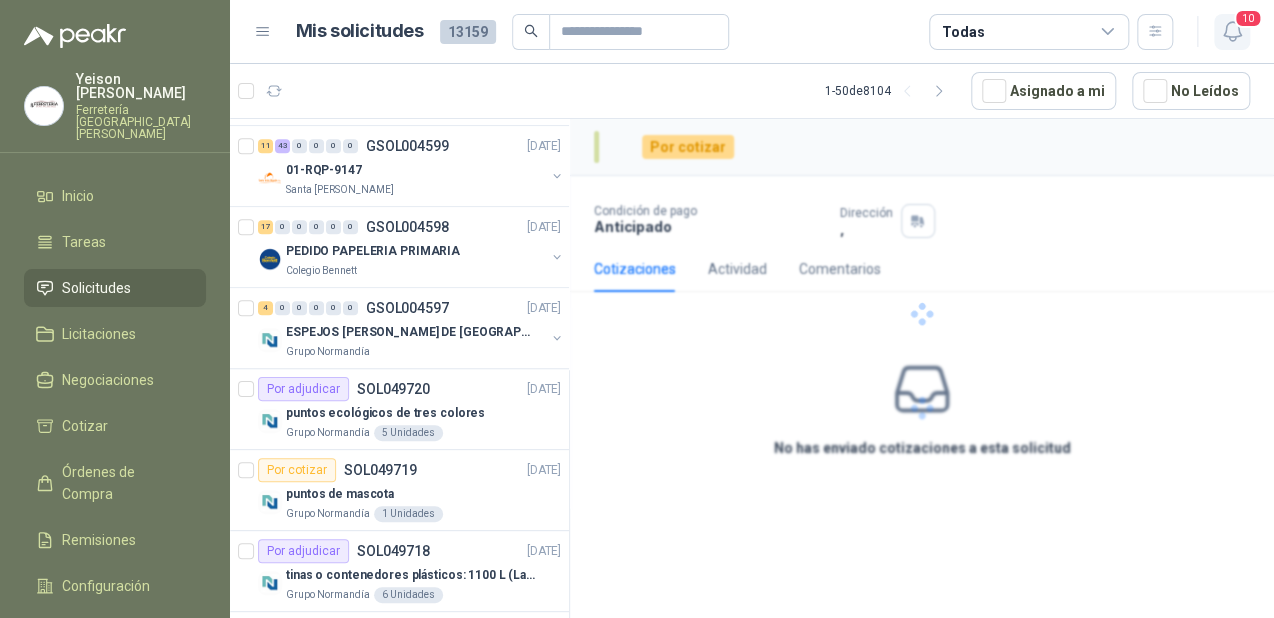 click 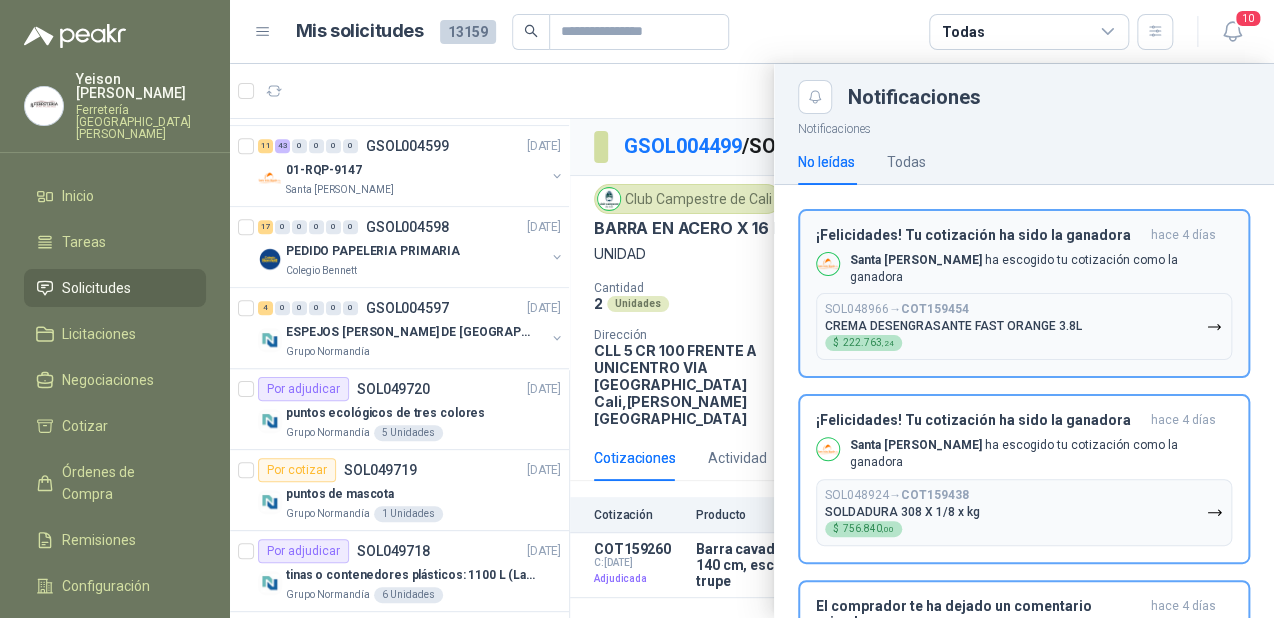 click on "¡Felicidades! Tu cotización ha sido la ganadora" at bounding box center [979, 235] 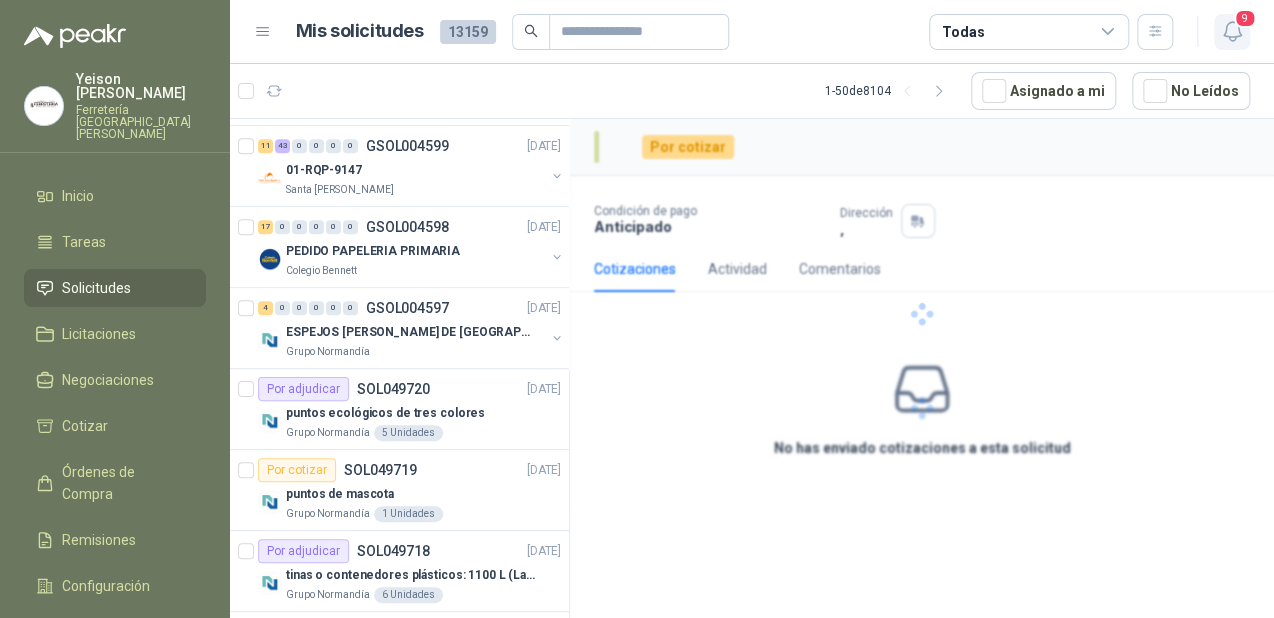click 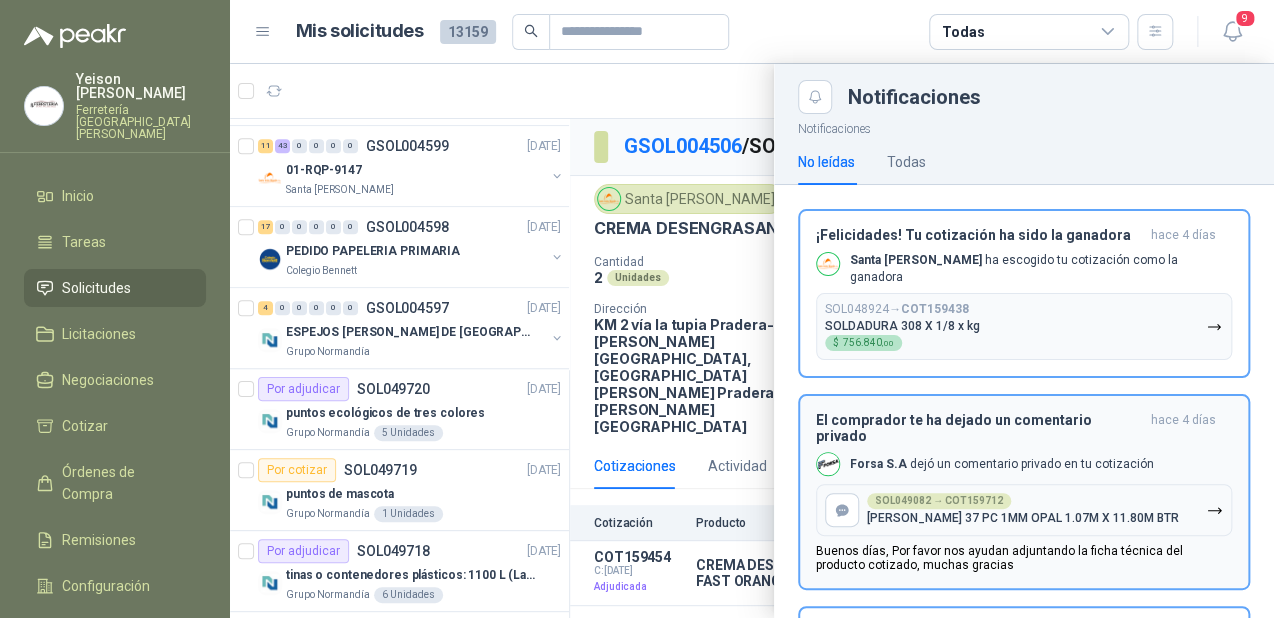 click on "Santa [PERSON_NAME]    ha escogido tu cotización como la ganadora" at bounding box center [1041, 269] 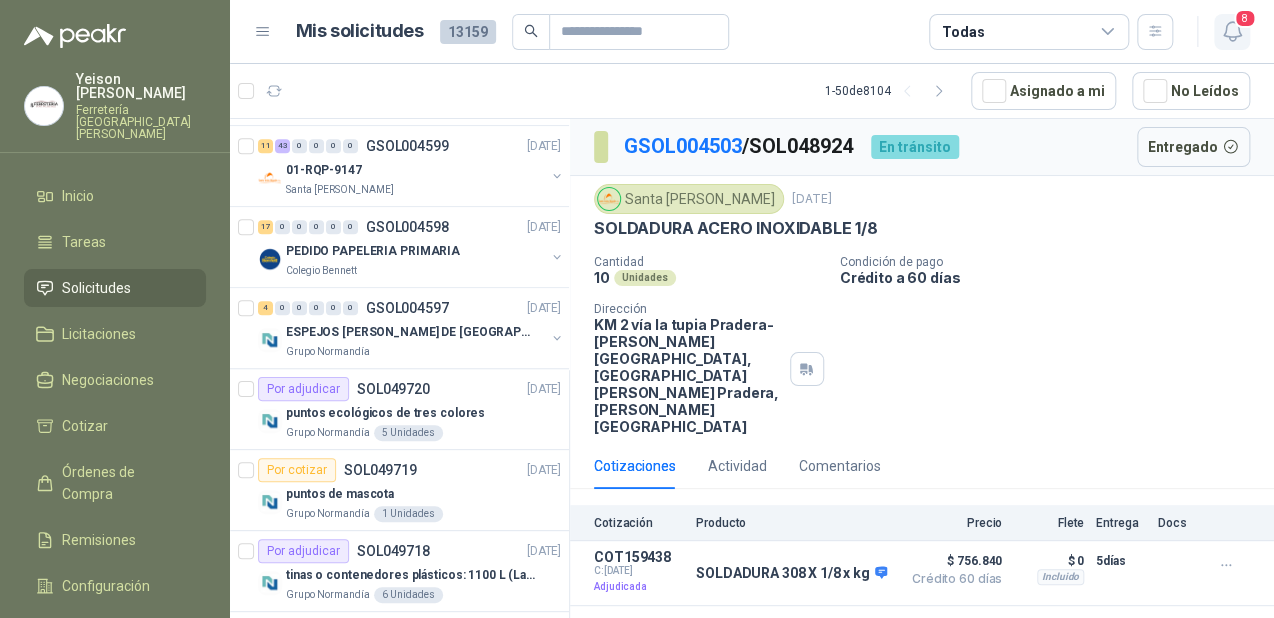 click on "8" at bounding box center [1245, 18] 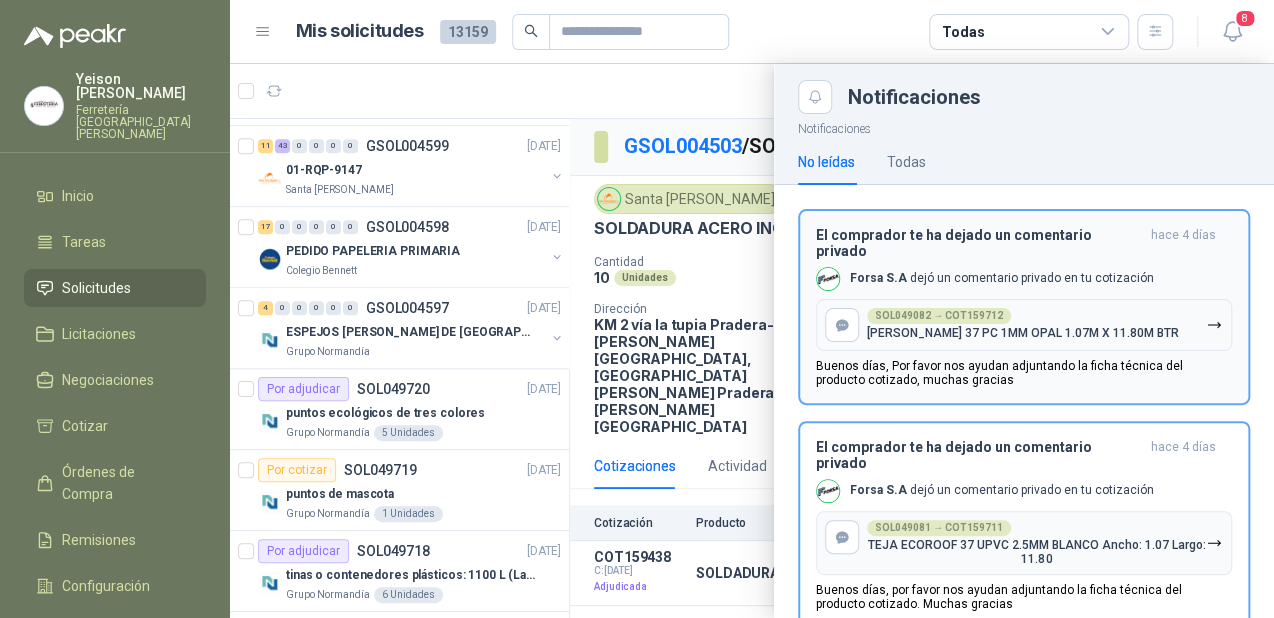 click on "El comprador te ha dejado un comentario privado [DATE]   Forsa S.A    dejó un comentario privado en tu cotización SOL049082 → COT159712 [PERSON_NAME] 37 PC 1MM OPAL 1.07M X 11.80M BTR Buenos días,
Por favor nos ayudan adjuntando la ficha técnica del producto cotizado,
muchas gracias" at bounding box center [1024, 307] 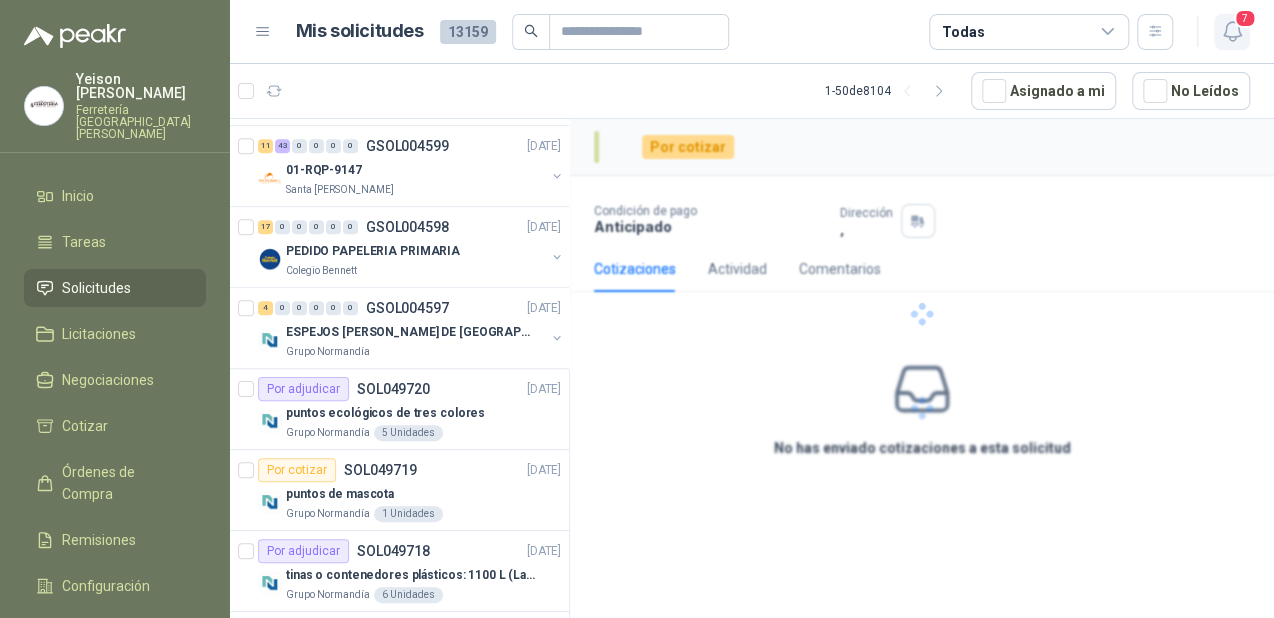 click 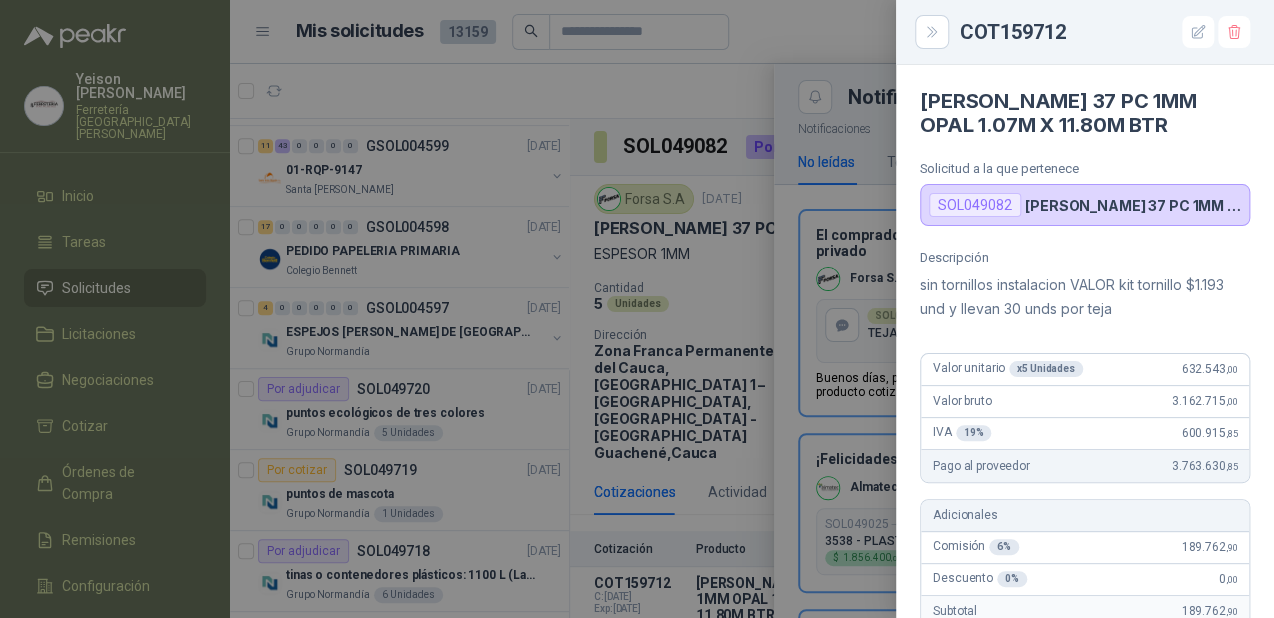 click on "Descripción sin tornillos instalacion
VALOR kit tornillo $1.193 und y llevan 30 unds por teja" at bounding box center (1085, 285) 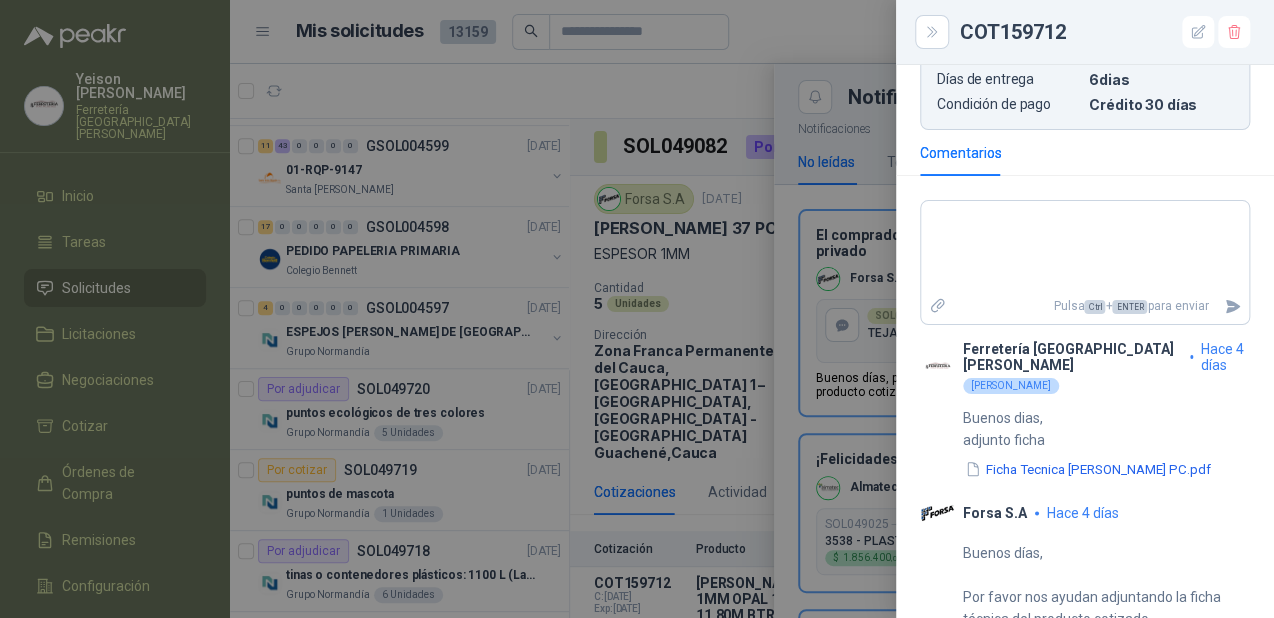 scroll, scrollTop: 954, scrollLeft: 0, axis: vertical 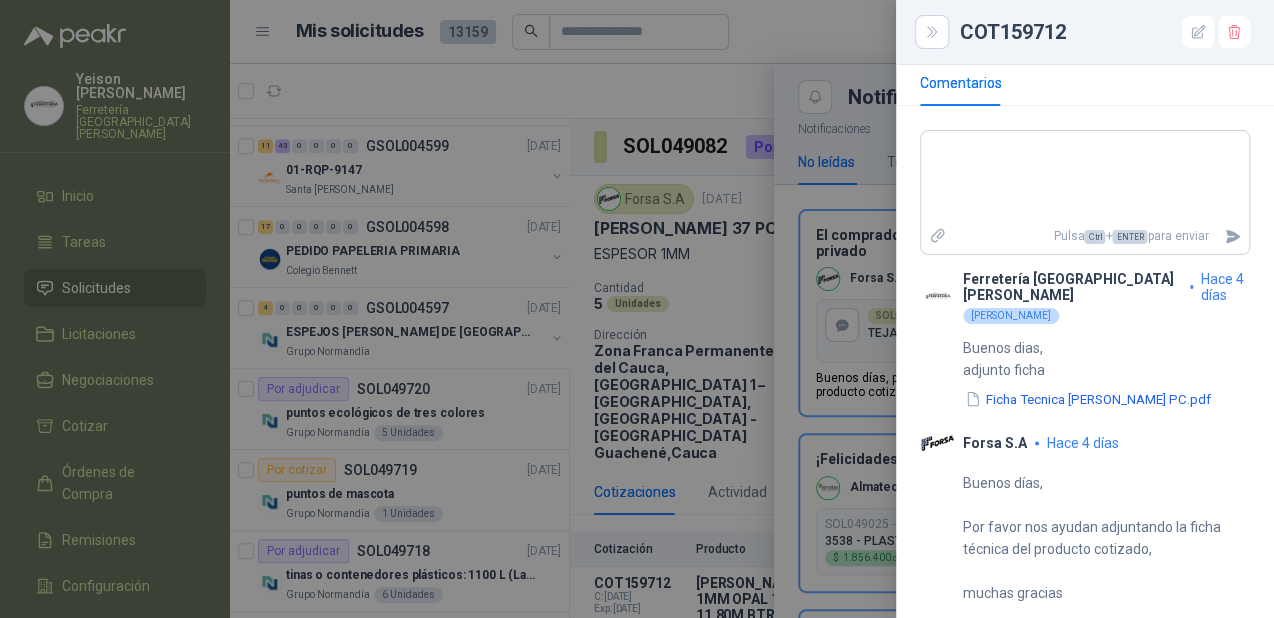 click at bounding box center (637, 309) 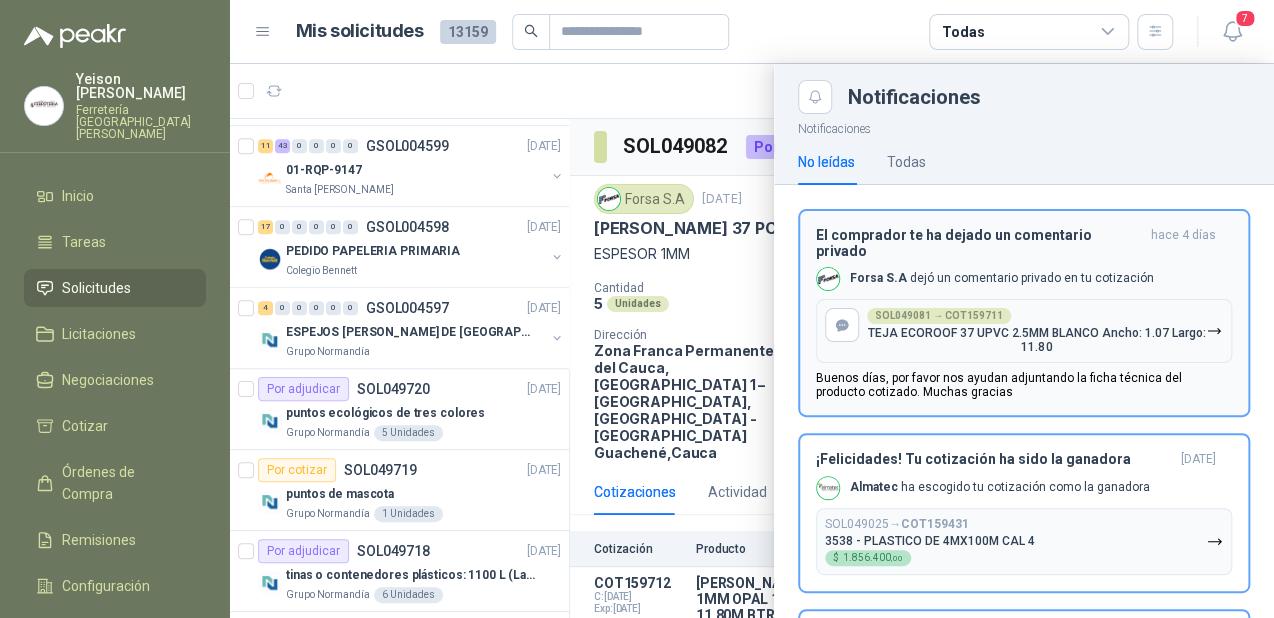 click on "Forsa S.A    dejó un comentario privado en tu cotización" at bounding box center [1002, 278] 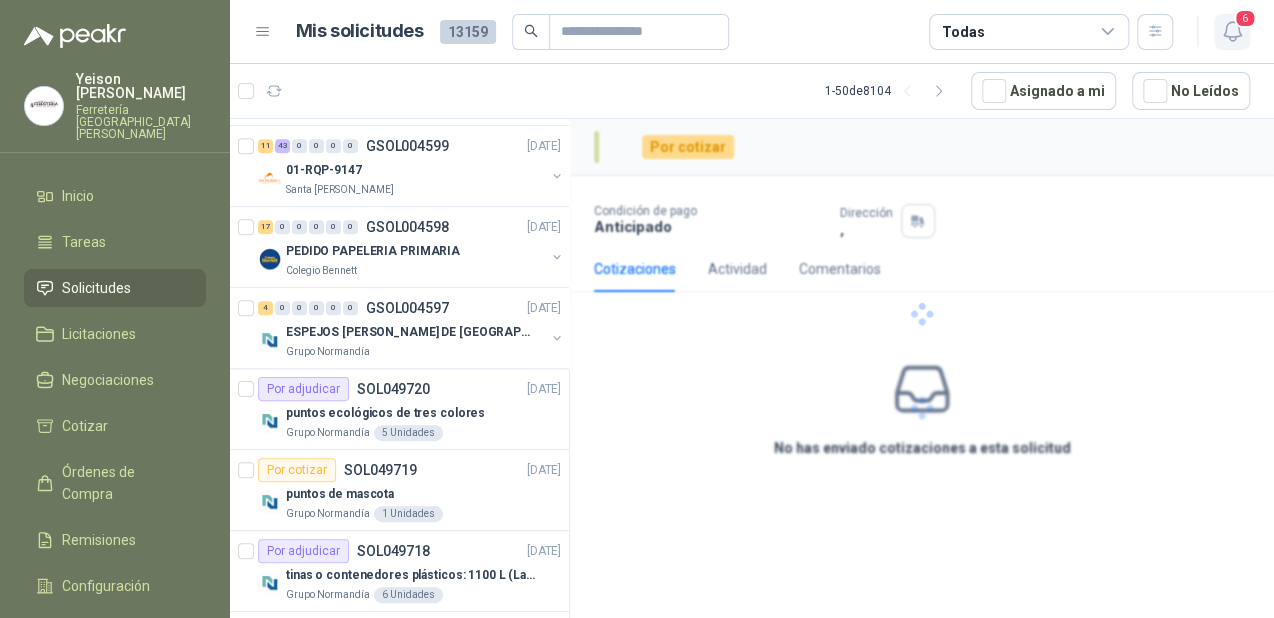 click 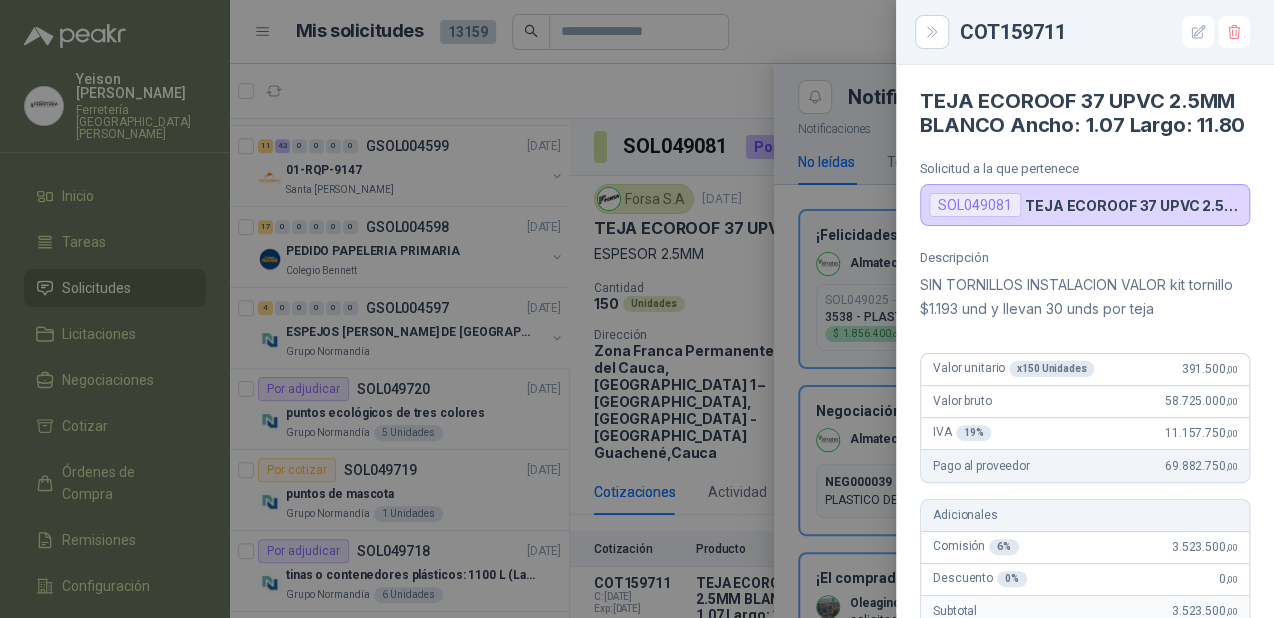 click on "COT159711     TEJA ECOROOF 37 UPVC 2.5MM BLANCO Ancho: 1.07 Largo: 11.80 Solicitud a la que pertenece SOL049081 TEJA ECOROOF 37 UPVC 2.5MM BLANCO Ancho: 1.07 Largo: 11.80 Descripción SIN TORNILLOS INSTALACION
VALOR kit tornillo $1.193 und y llevan 30 unds por teja Valor unitario x 150   Unidades 391.500 ,00 Valor bruto 58.725.000 ,00 IVA 19 % 11.157.750 ,00 Pago al proveedor 69.882.750 ,00 Adicionales Comisión 6 % 3.523.500 ,00 Descuento 0 % 0 ,00 Subtotal 3.523.500 ,00 IVA 19 % 669.465 ,00 Total adicionales 4.192.965 ,00 Cobro al comprador 74.075.715 ,00 Flete  1.451.613 ,00 Flete IVA 19 % 275.806 ,47 Total Flete Flex   1.727.419 ,47 Fecha de creación [DATE] Validez [DATE] Días de entrega 6  dias Condición de pago Crédito 30 días Comentarios Pulsa  Ctrl  +  ENTER  para enviar" at bounding box center [637, 309] 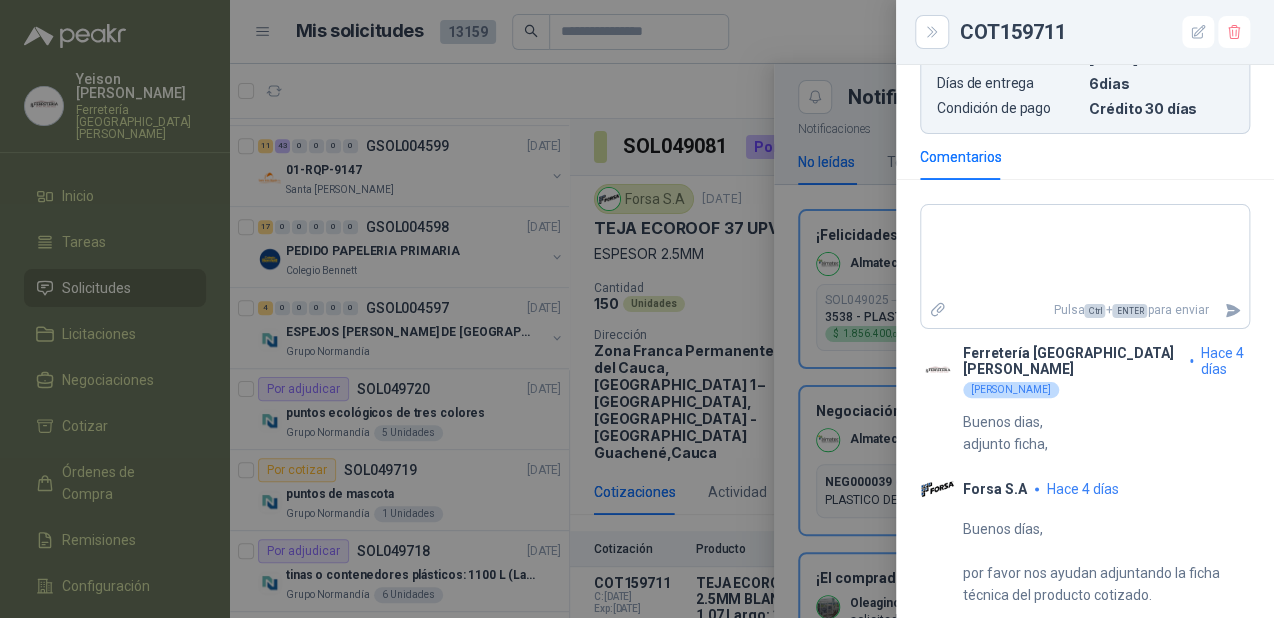 scroll, scrollTop: 949, scrollLeft: 0, axis: vertical 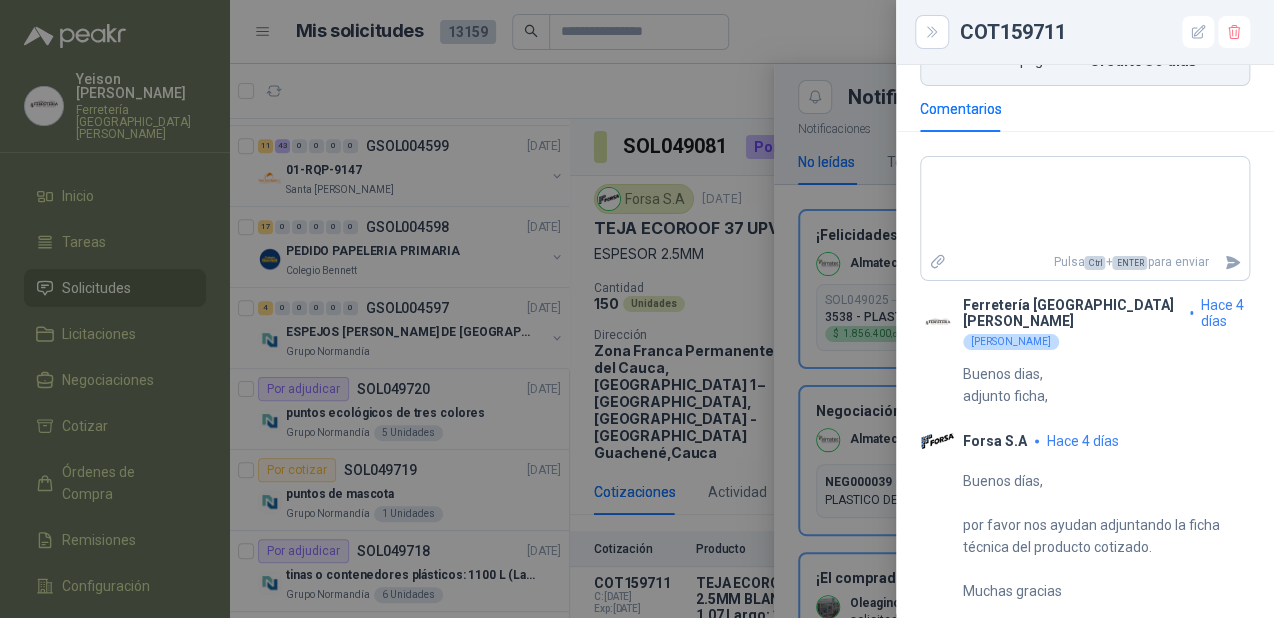 click at bounding box center (637, 309) 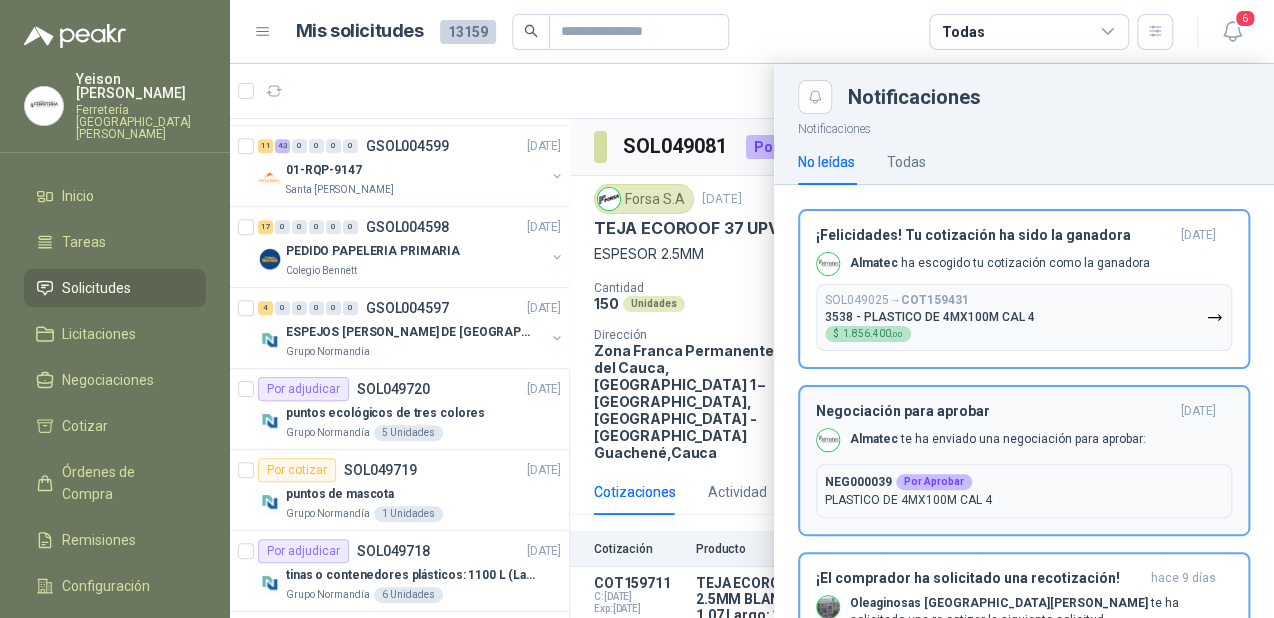 click on "¡Felicidades! Tu cotización ha sido la ganadora [DATE]   Almatec    ha escogido tu cotización como la ganadora SOL049025  →  COT159431 3538 - PLASTICO DE 4MX100M CAL 4 $  1.856.400 ,00" at bounding box center (1024, 289) 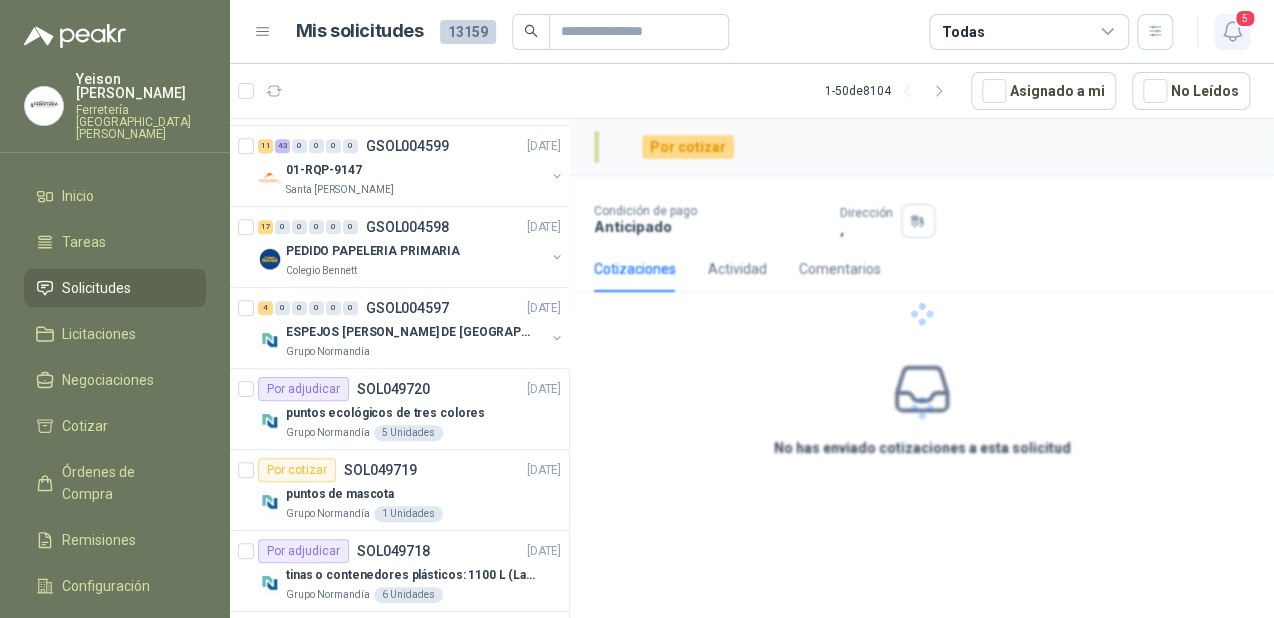 click 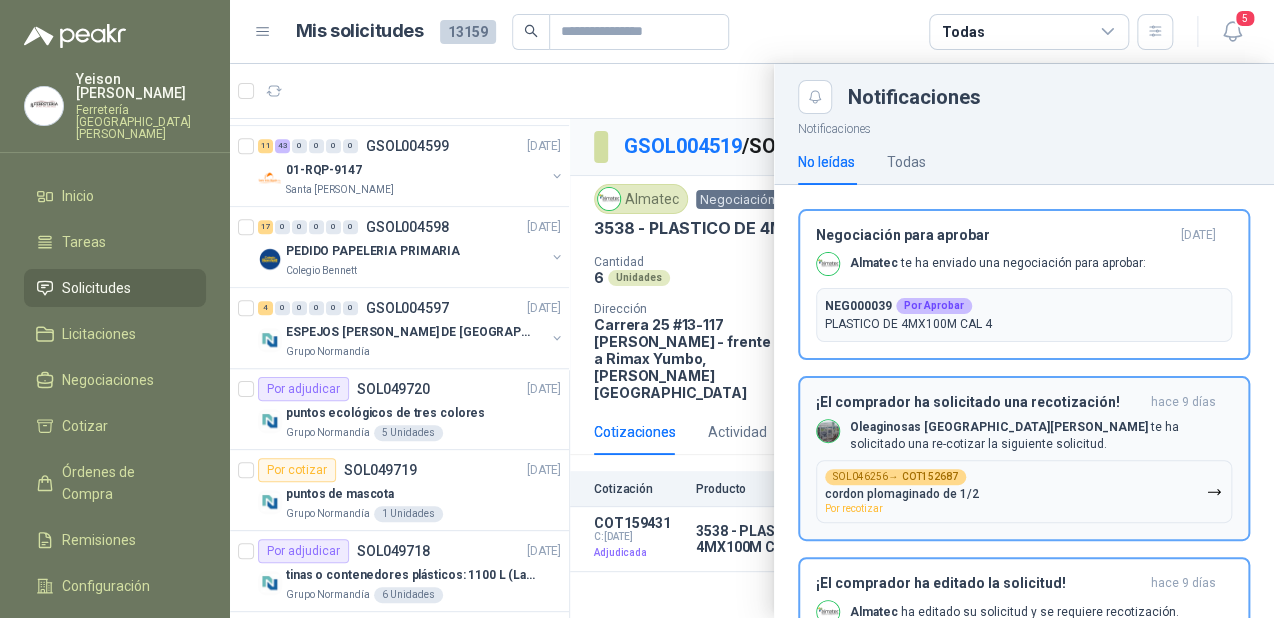 click on "Negociación para aprobar" at bounding box center [994, 235] 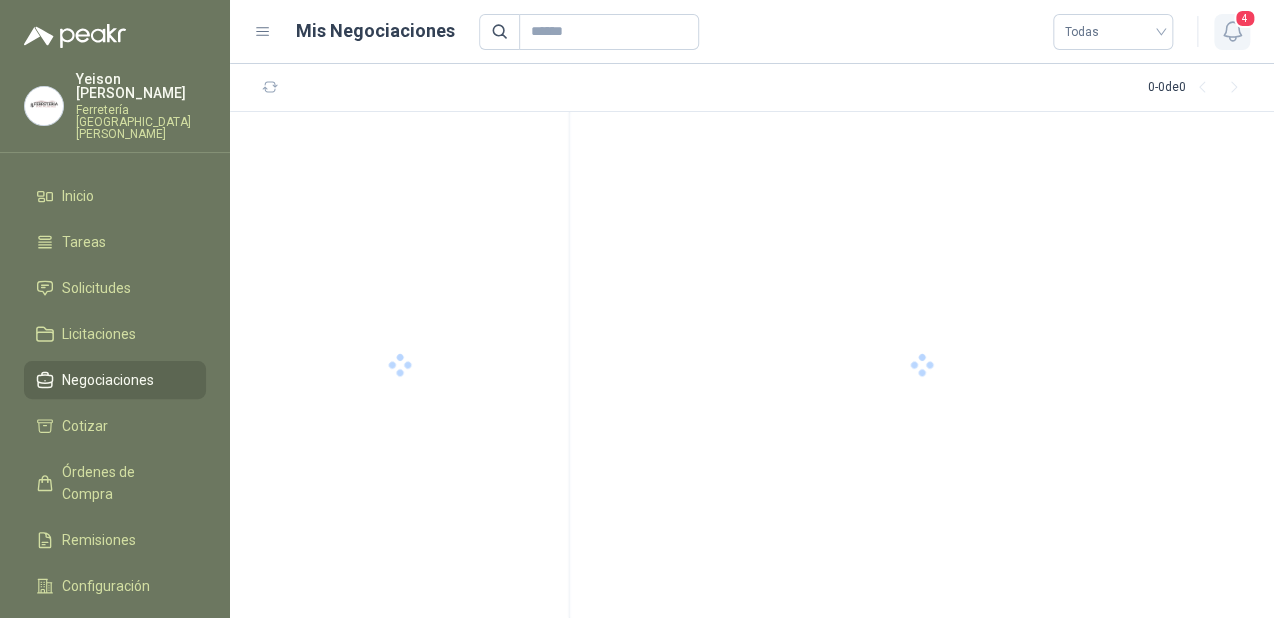 click 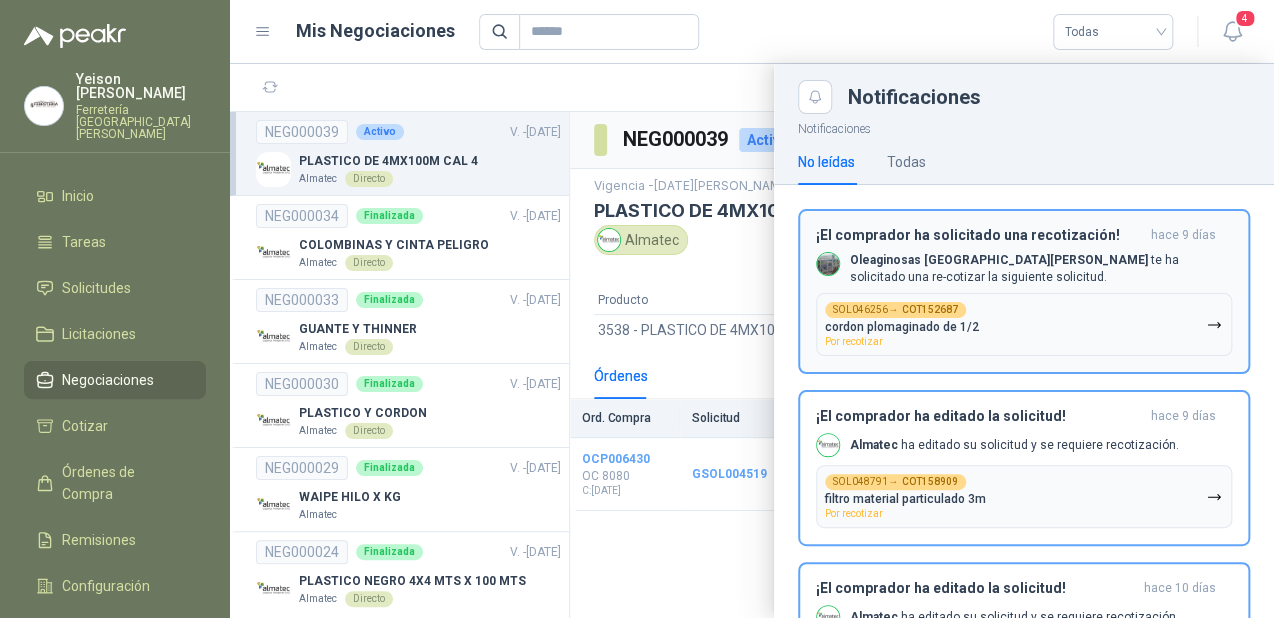 click on "Oleaginosas [GEOGRAPHIC_DATA][PERSON_NAME]    te ha solicitado una re-cotizar la siguiente solicitud." at bounding box center [1041, 269] 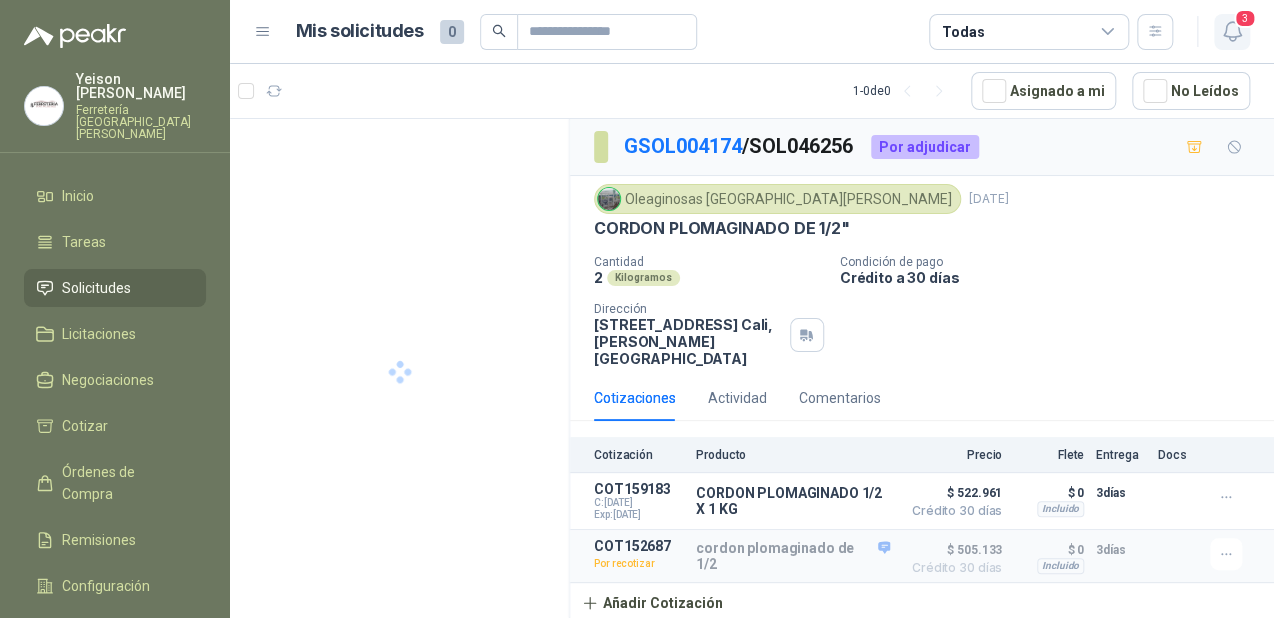 click 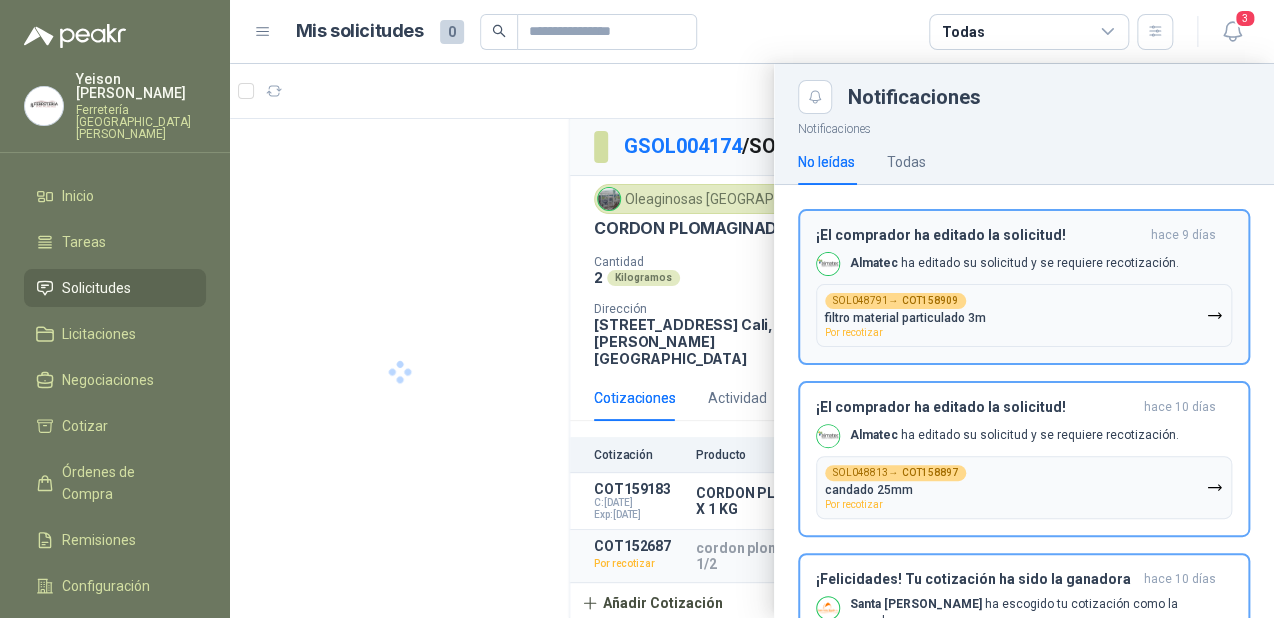 drag, startPoint x: 993, startPoint y: 243, endPoint x: 1212, endPoint y: 15, distance: 316.14078 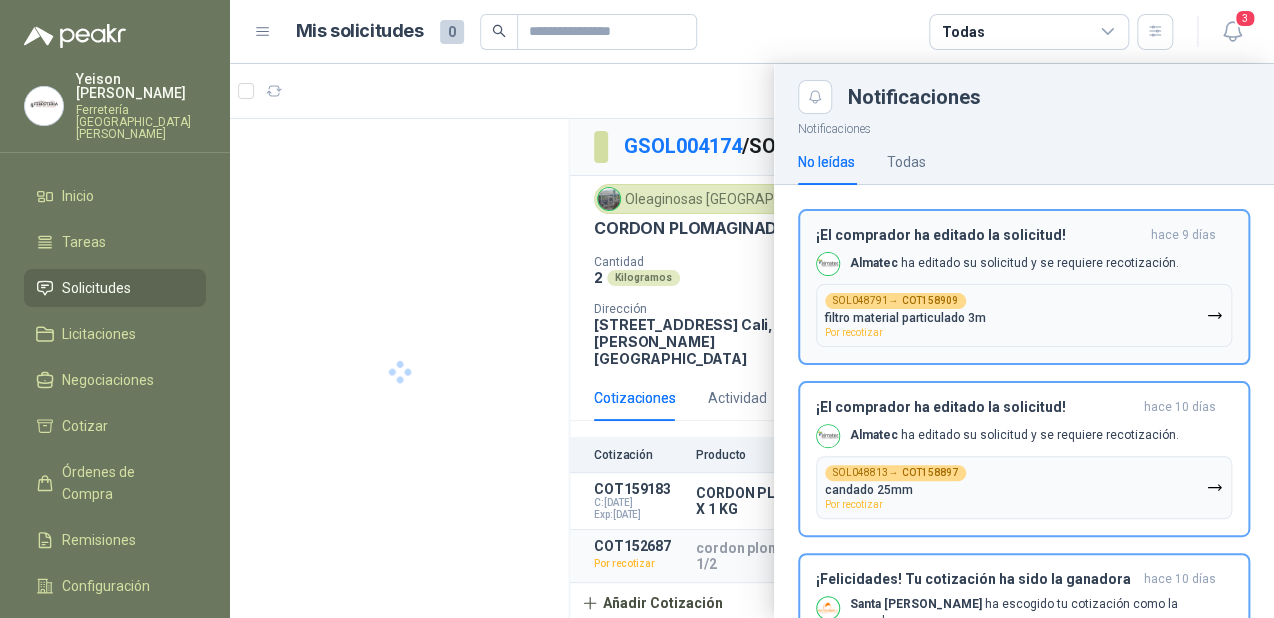 click on "¡El comprador ha editado la solicitud! [DATE]   Almatec   ha editado su solicitud y se requiere recotización. SOL048791  →  COT158909 filtro material particulado  3m Por recotizar" at bounding box center [1024, 287] 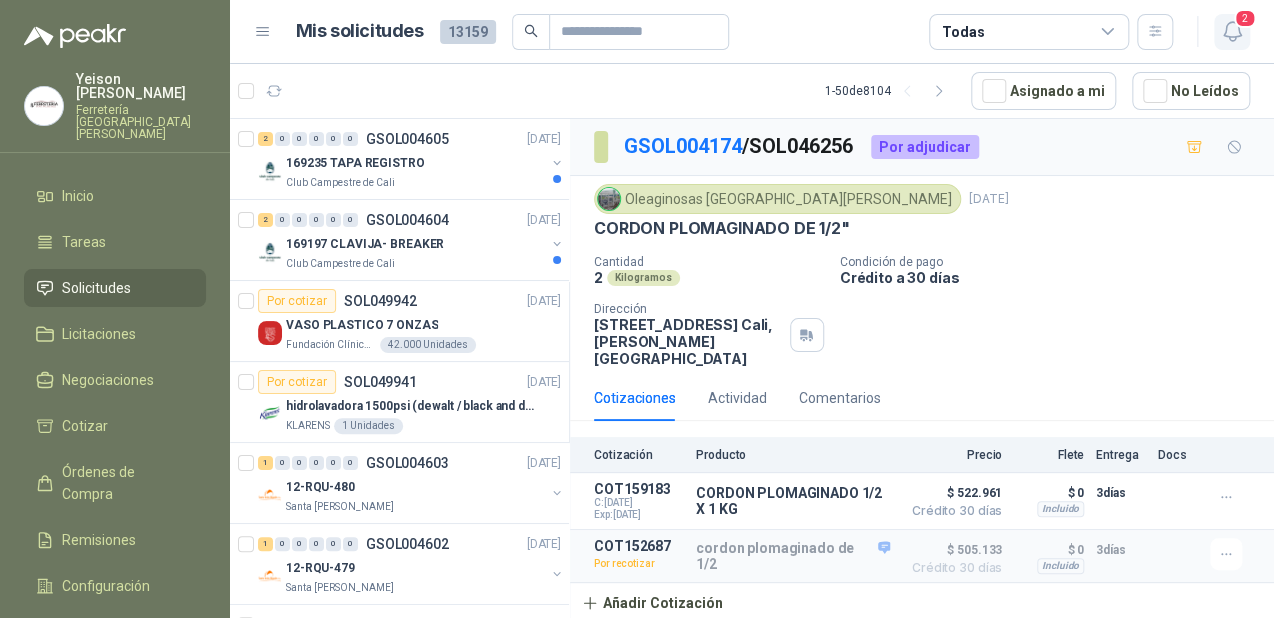 click 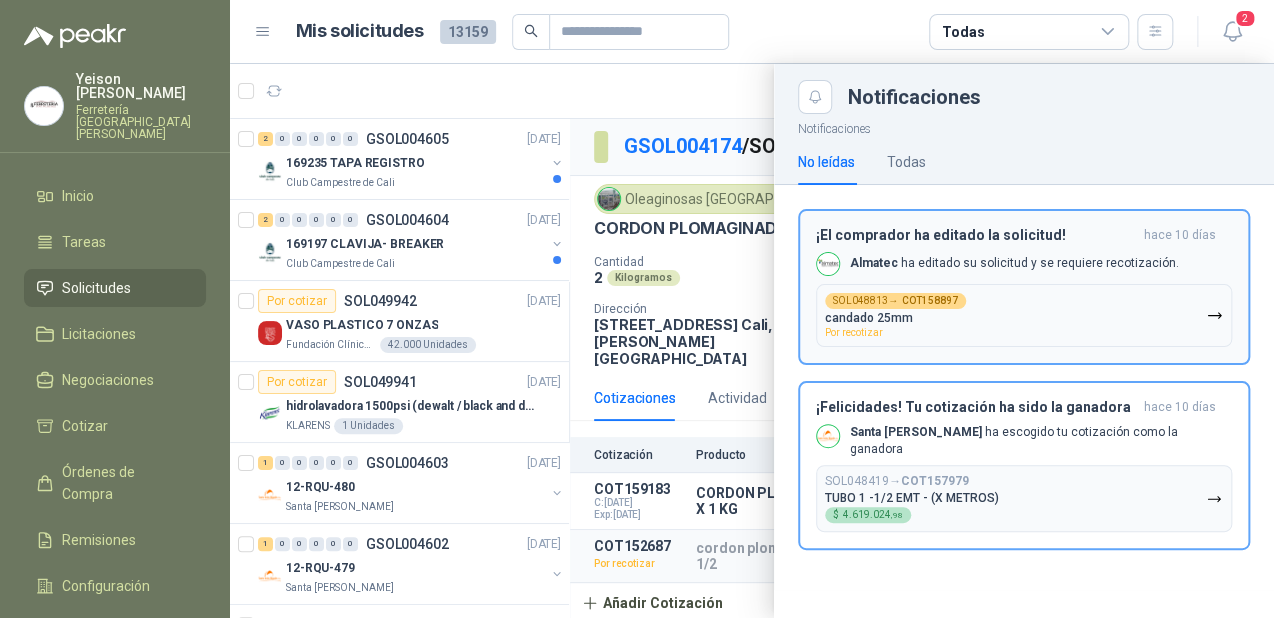 click on "¡El comprador ha editado la solicitud! [DATE]   Almatec   ha editado su solicitud y se requiere recotización. SOL048813  →  COT158897 candado 25mm Por recotizar" at bounding box center (1024, 287) 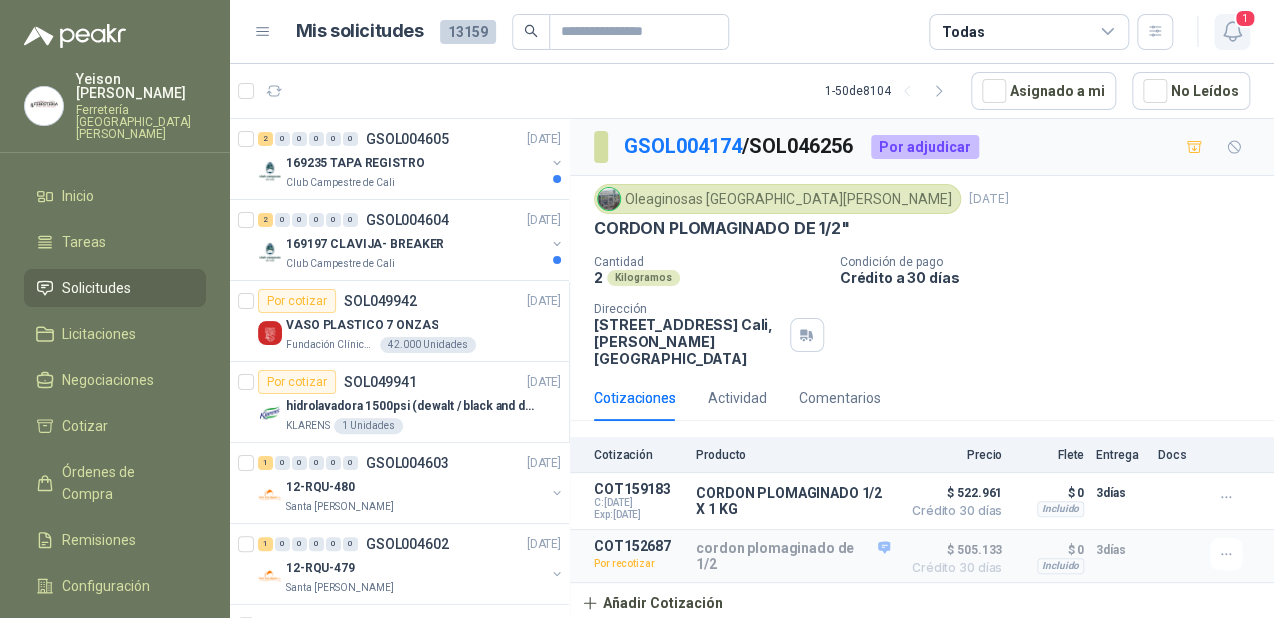 click 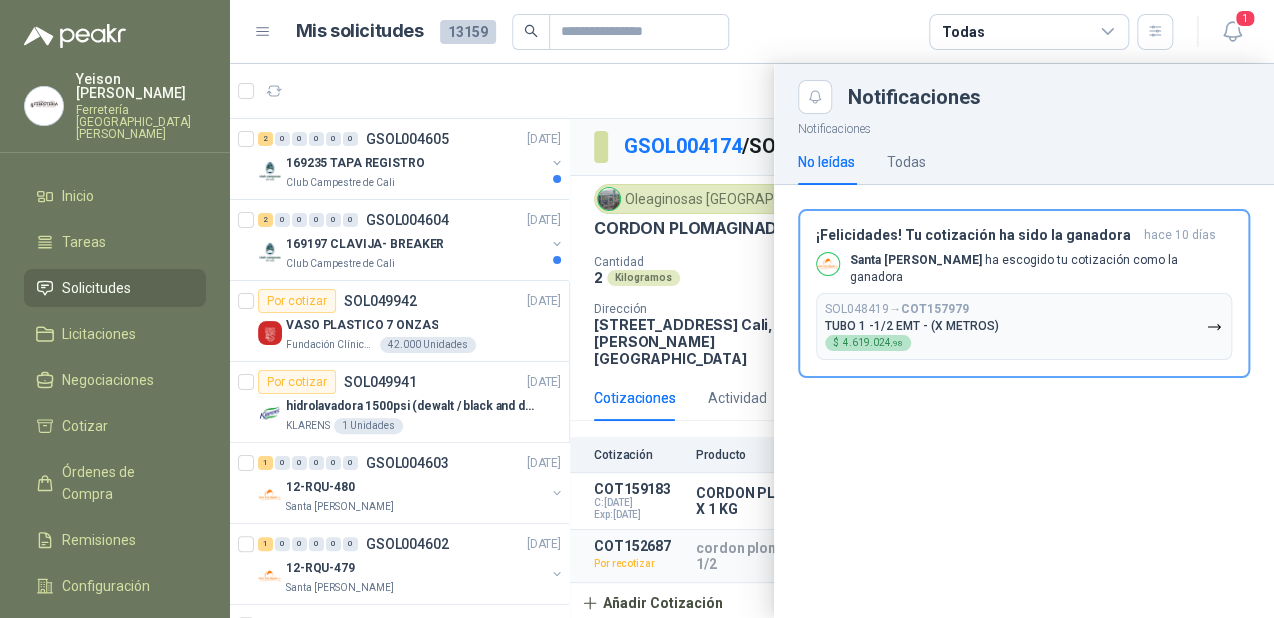 click on "Santa [PERSON_NAME]    ha escogido tu cotización como la ganadora" at bounding box center [1024, 269] 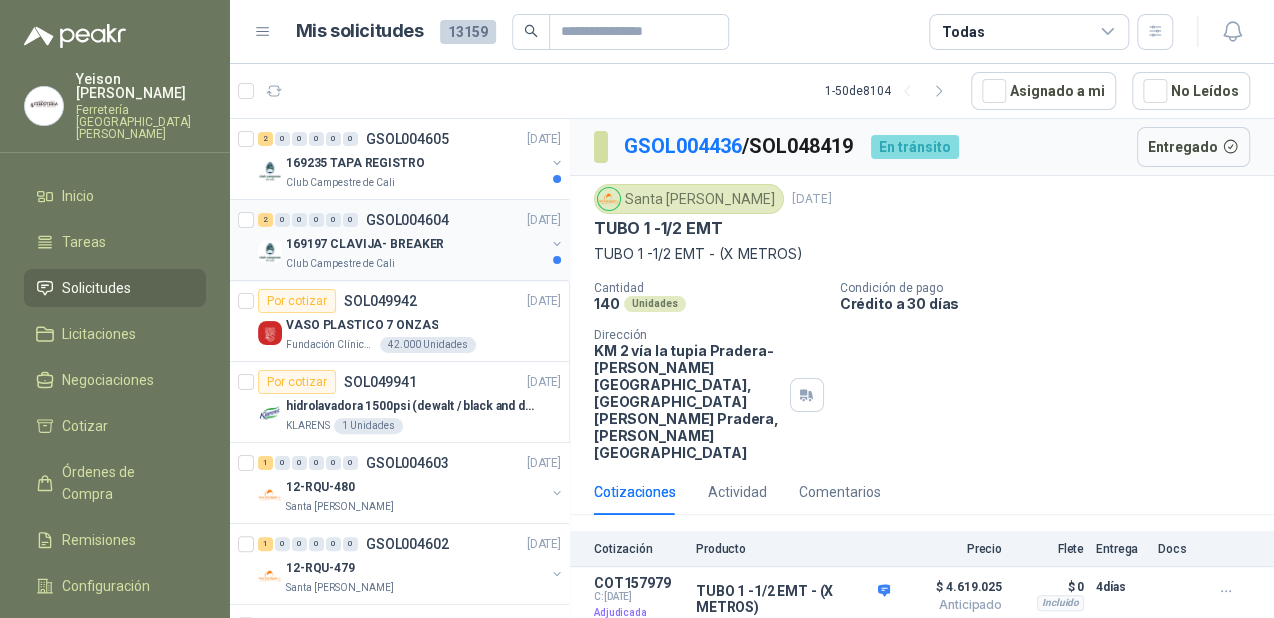 click on "169197 CLAVIJA- BREAKER" at bounding box center [365, 244] 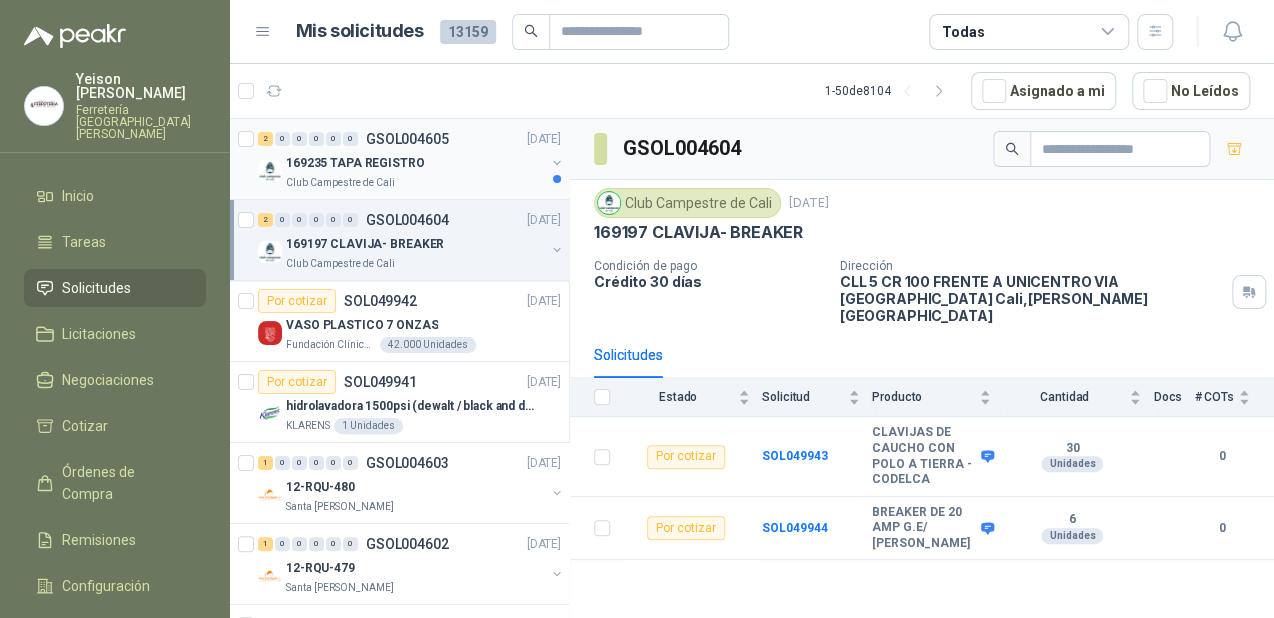 click on "169235   TAPA REGISTRO" at bounding box center (415, 163) 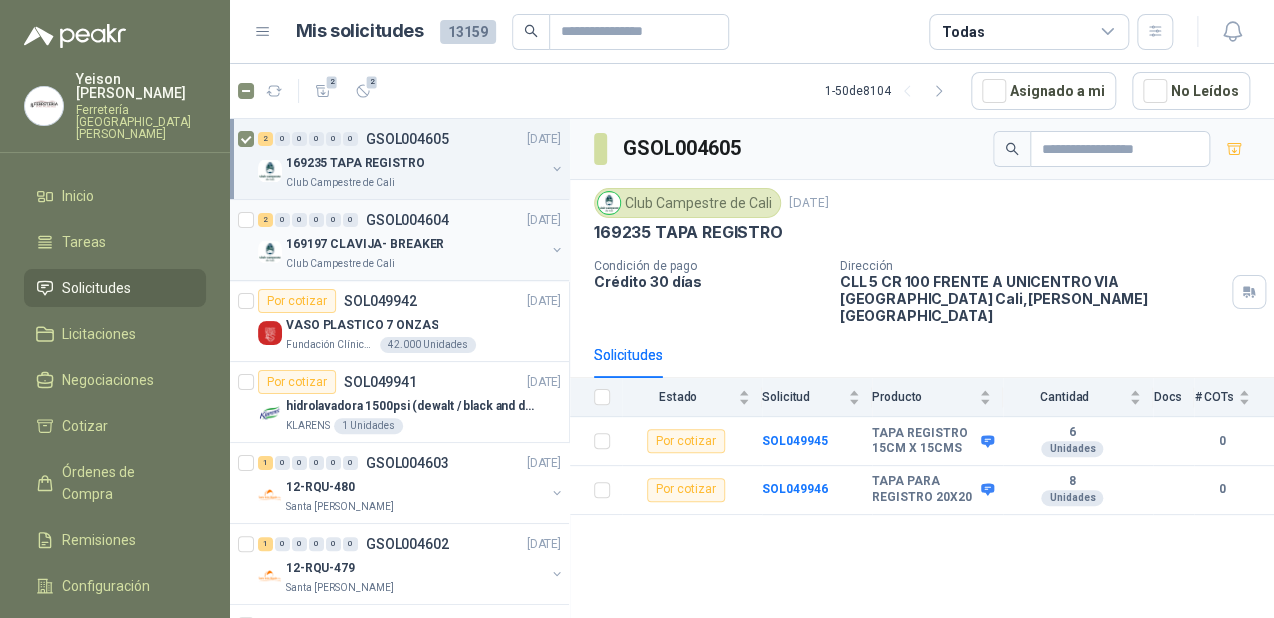 click at bounding box center (248, 240) 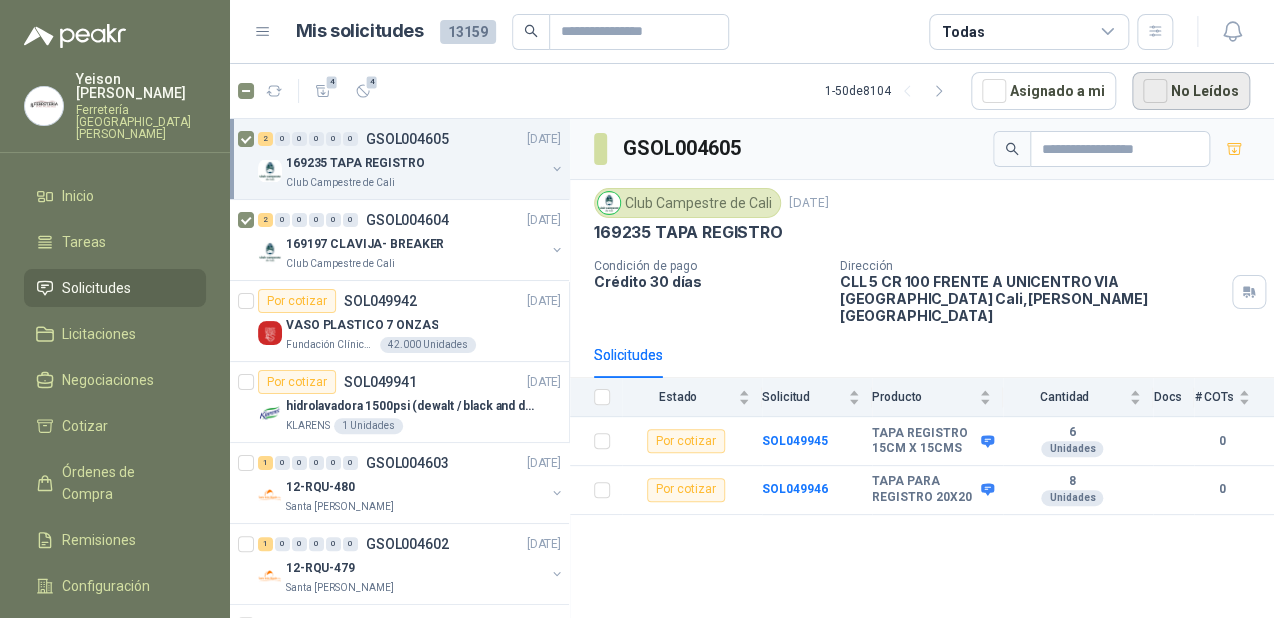 click on "No Leídos" at bounding box center (1191, 91) 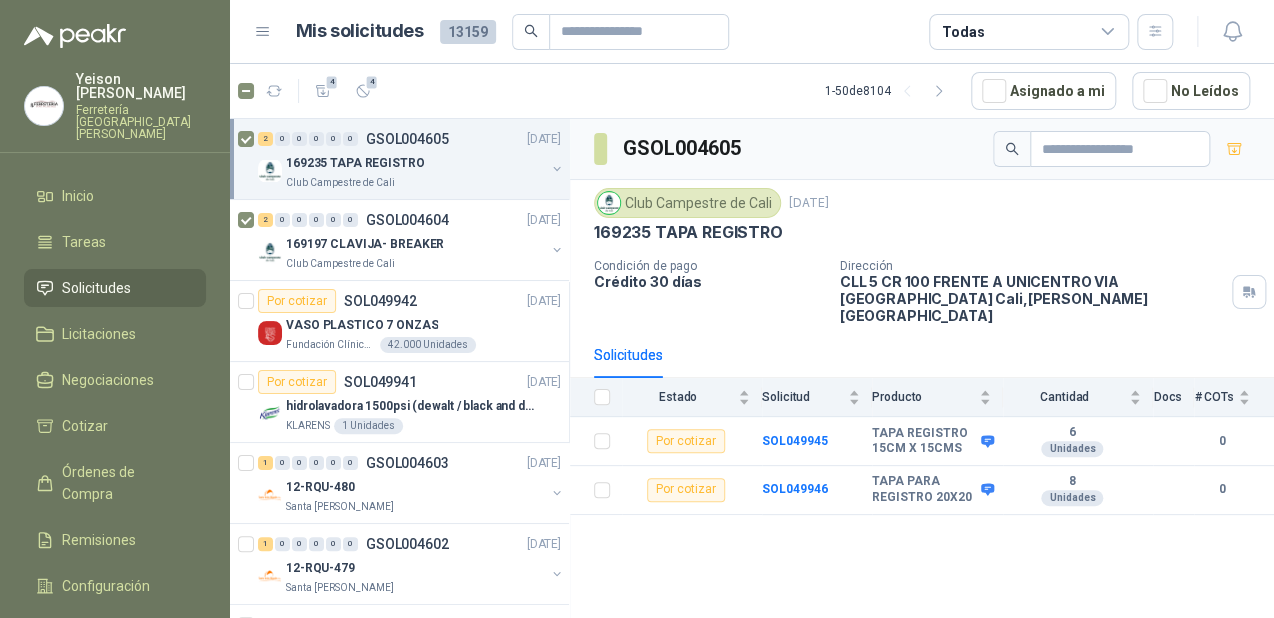 click at bounding box center (270, 171) 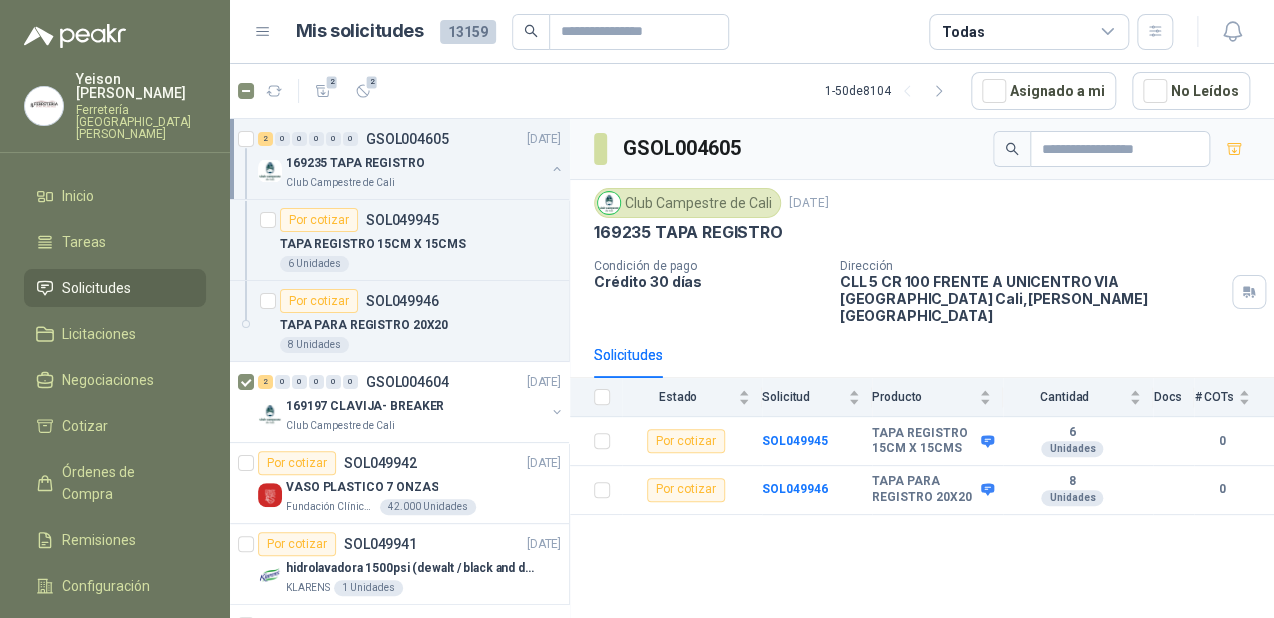 click at bounding box center [557, 169] 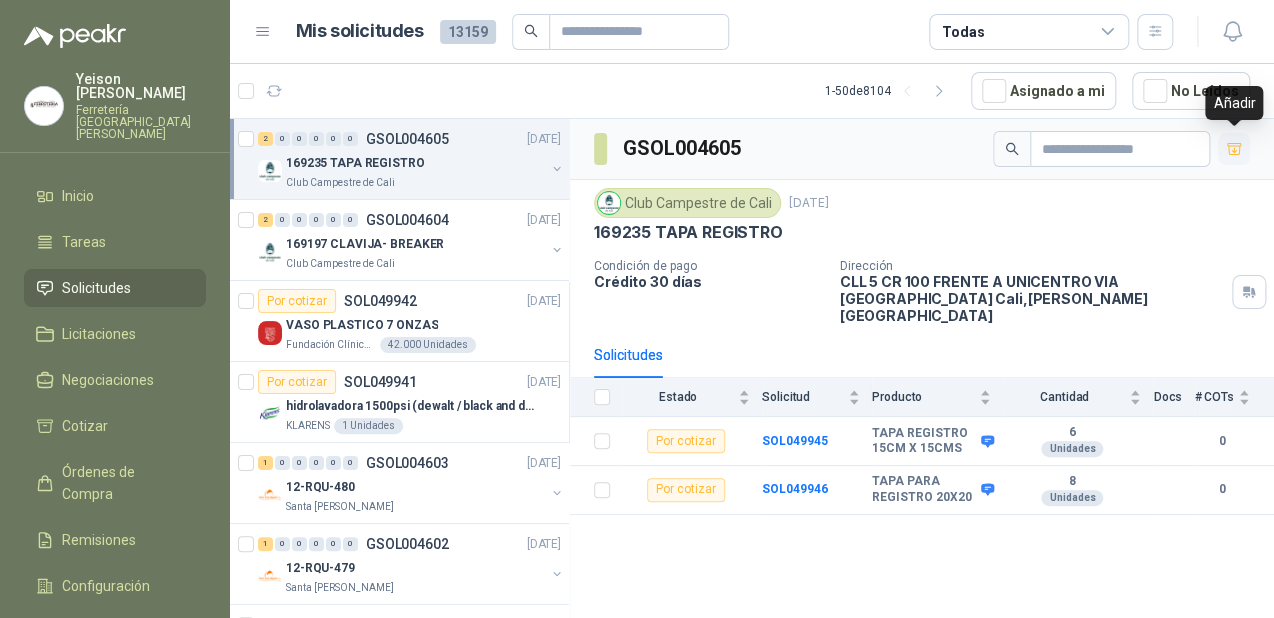 click 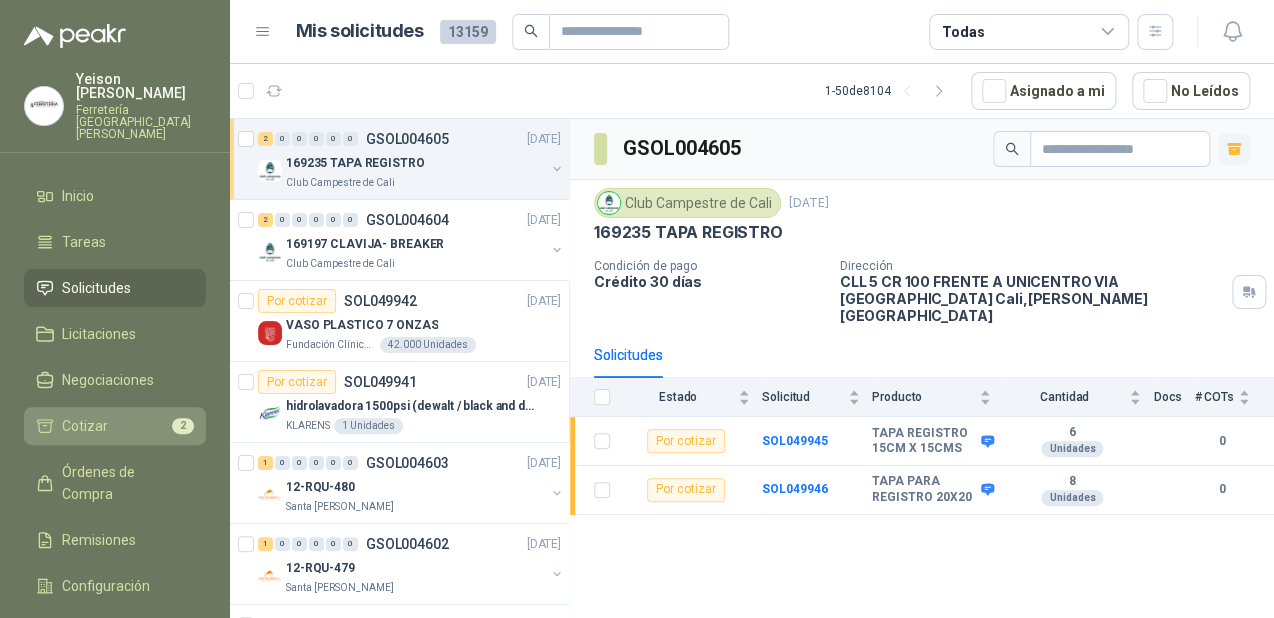 click on "Cotizar 2" at bounding box center (115, 426) 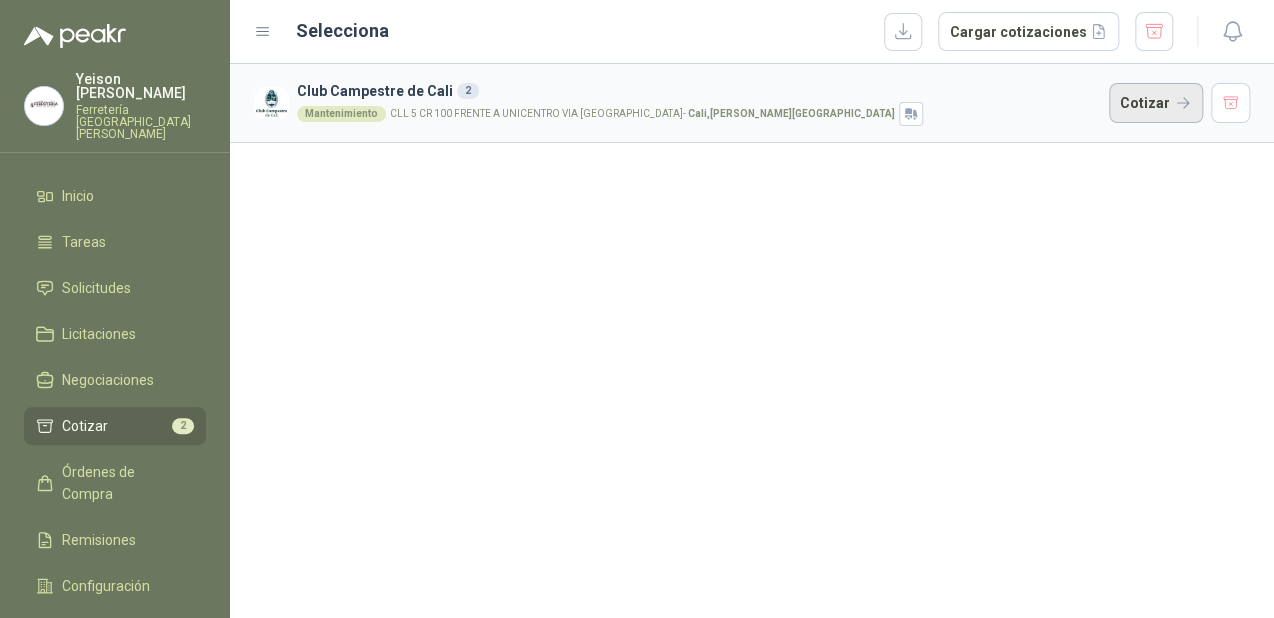 click on "Cotizar" at bounding box center (1156, 103) 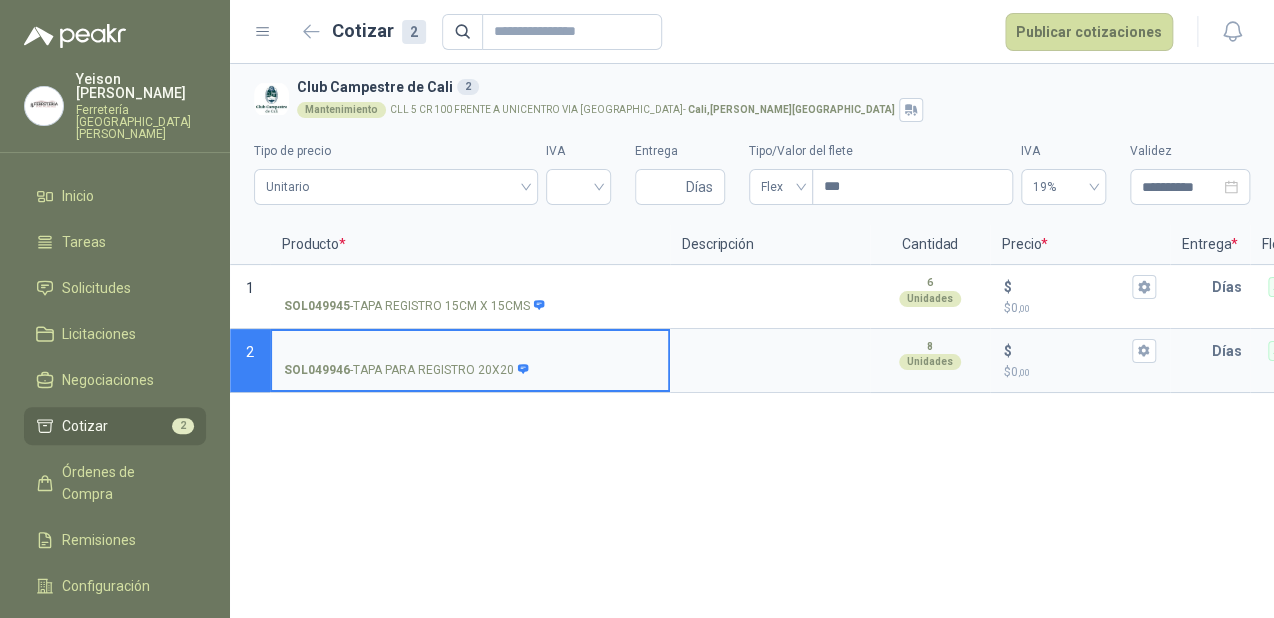 type 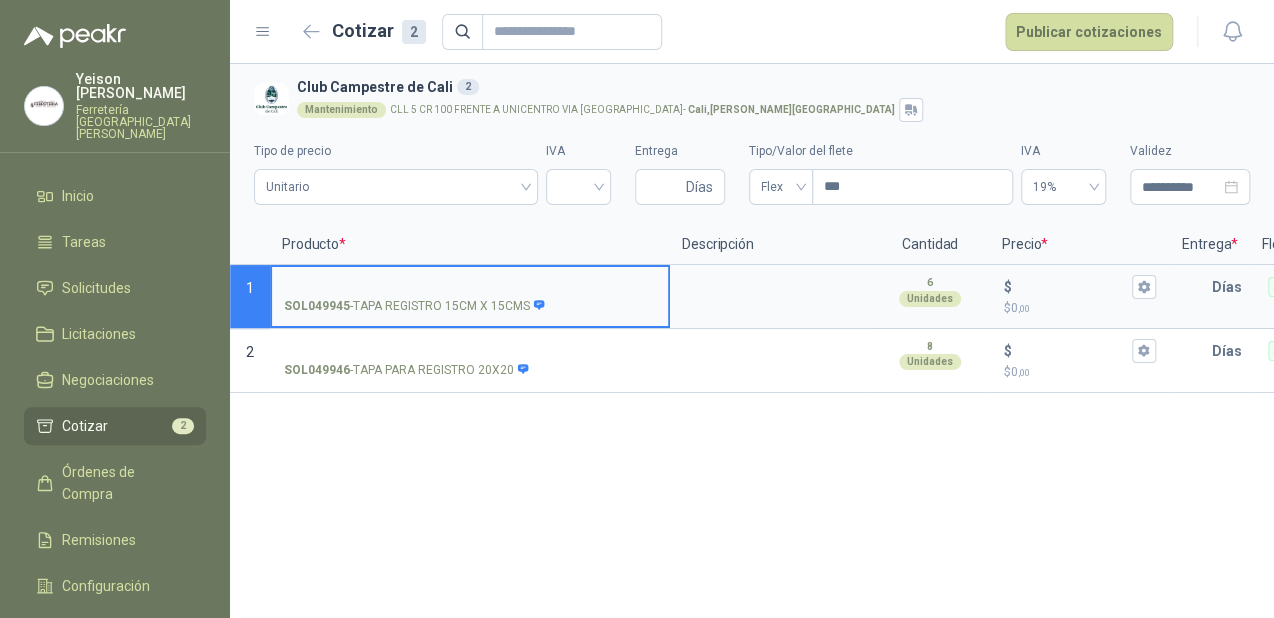 click on "SOL049945  -  TAPA REGISTRO 15CM X 15CMS" at bounding box center (470, 287) 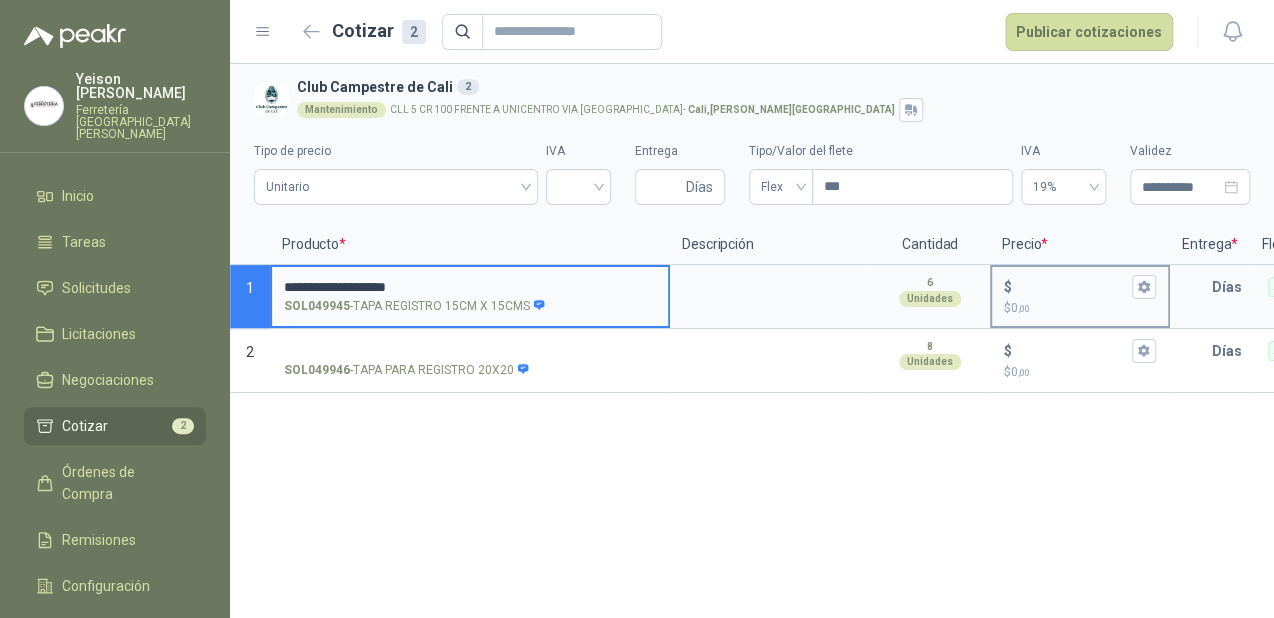 type on "**********" 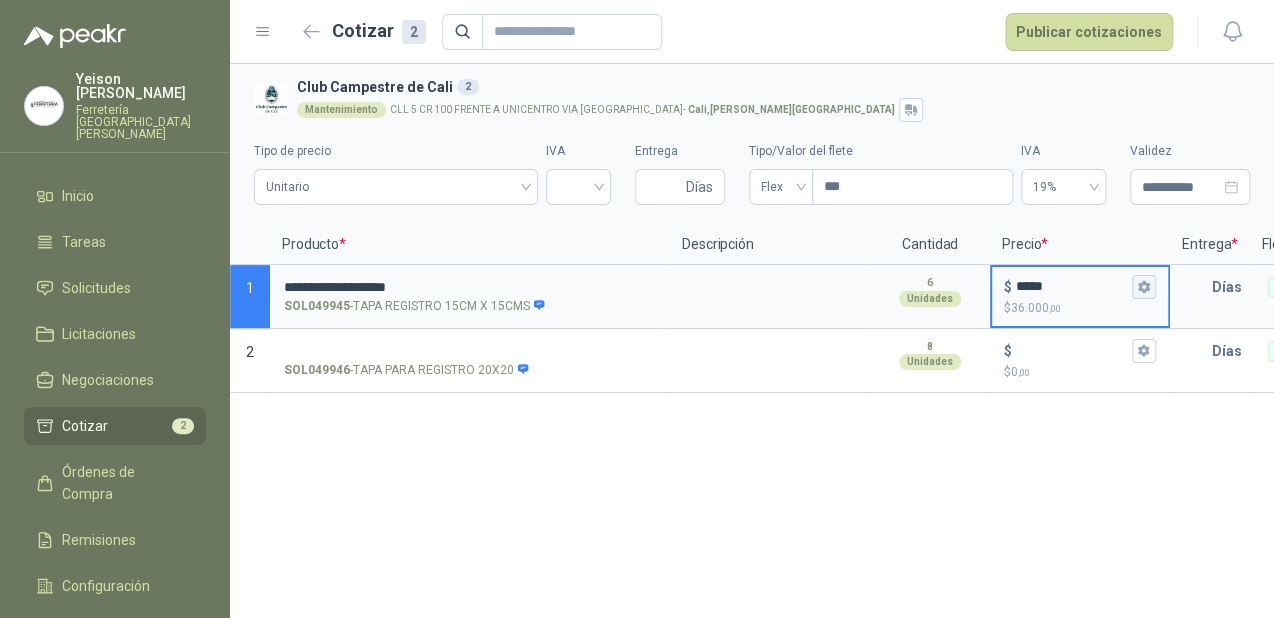 type on "*****" 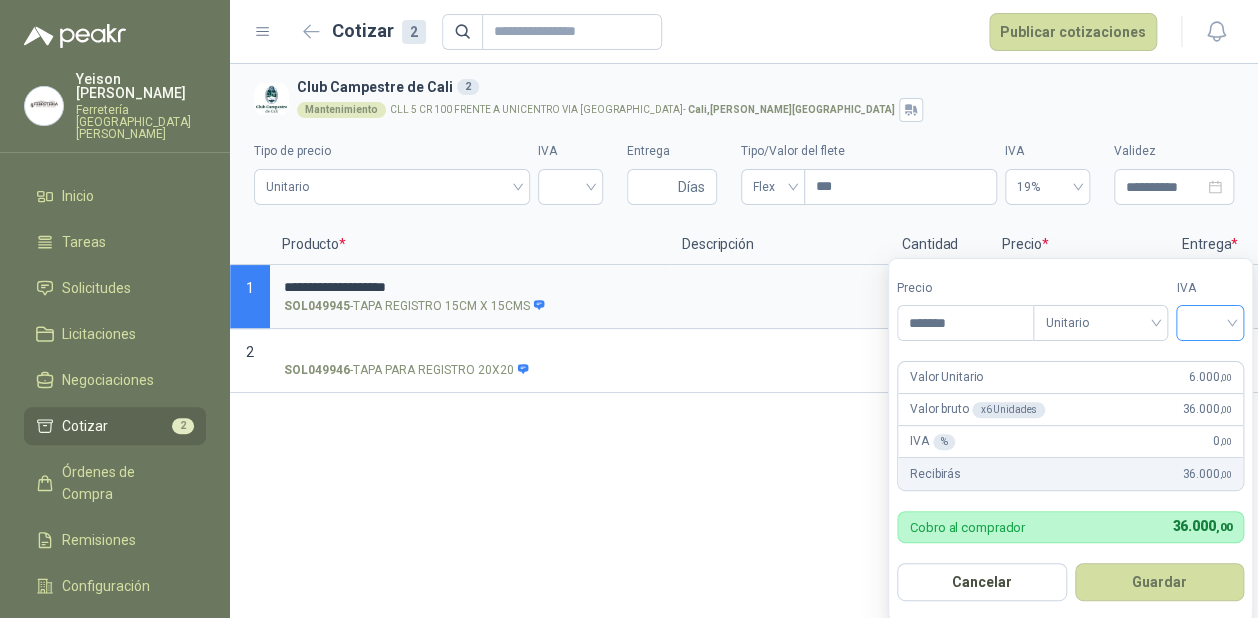 click at bounding box center (1210, 321) 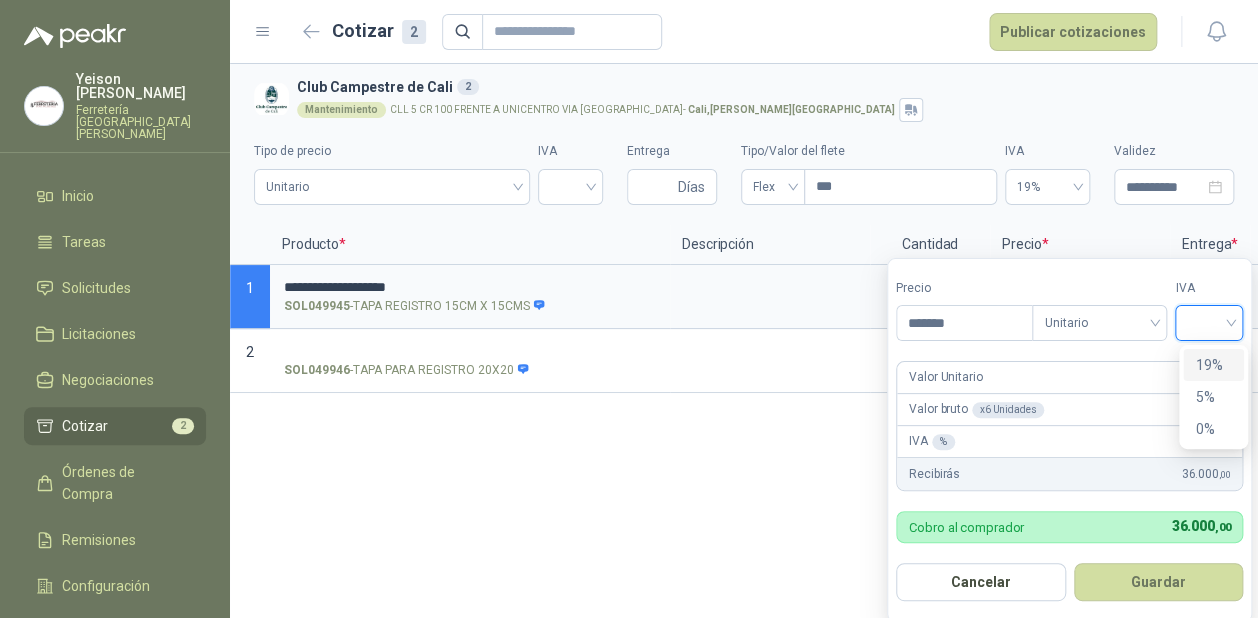 click on "19%" at bounding box center (1213, 365) 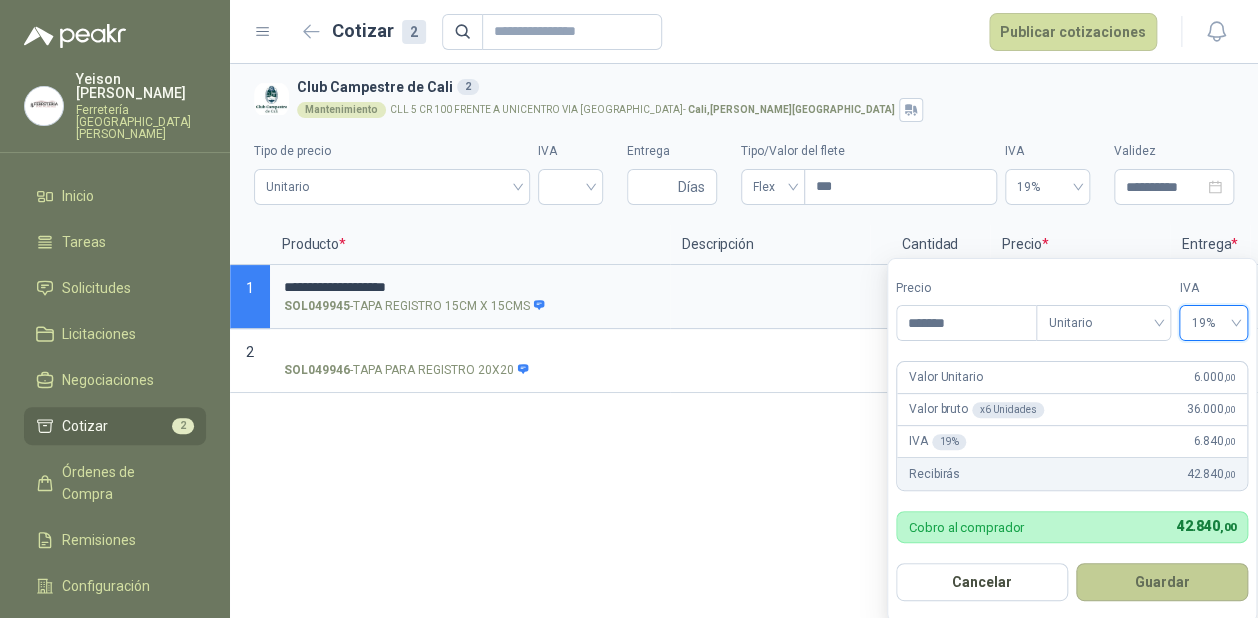 click on "Guardar" at bounding box center [1162, 582] 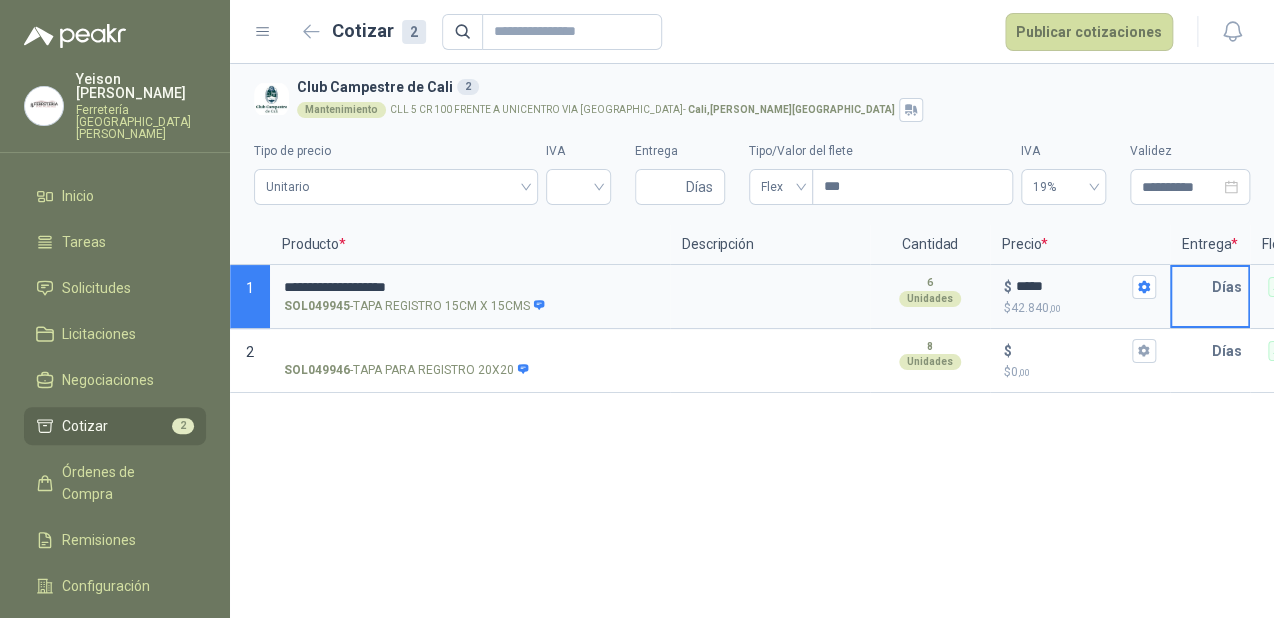 click at bounding box center (1192, 287) 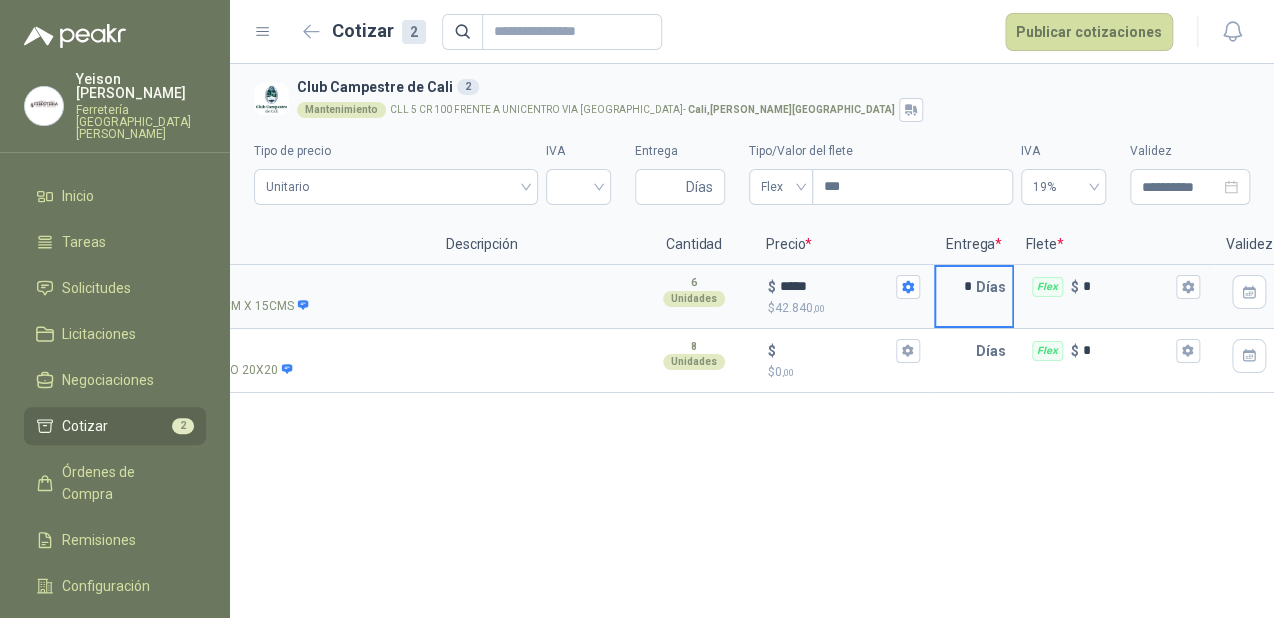 scroll, scrollTop: 0, scrollLeft: 352, axis: horizontal 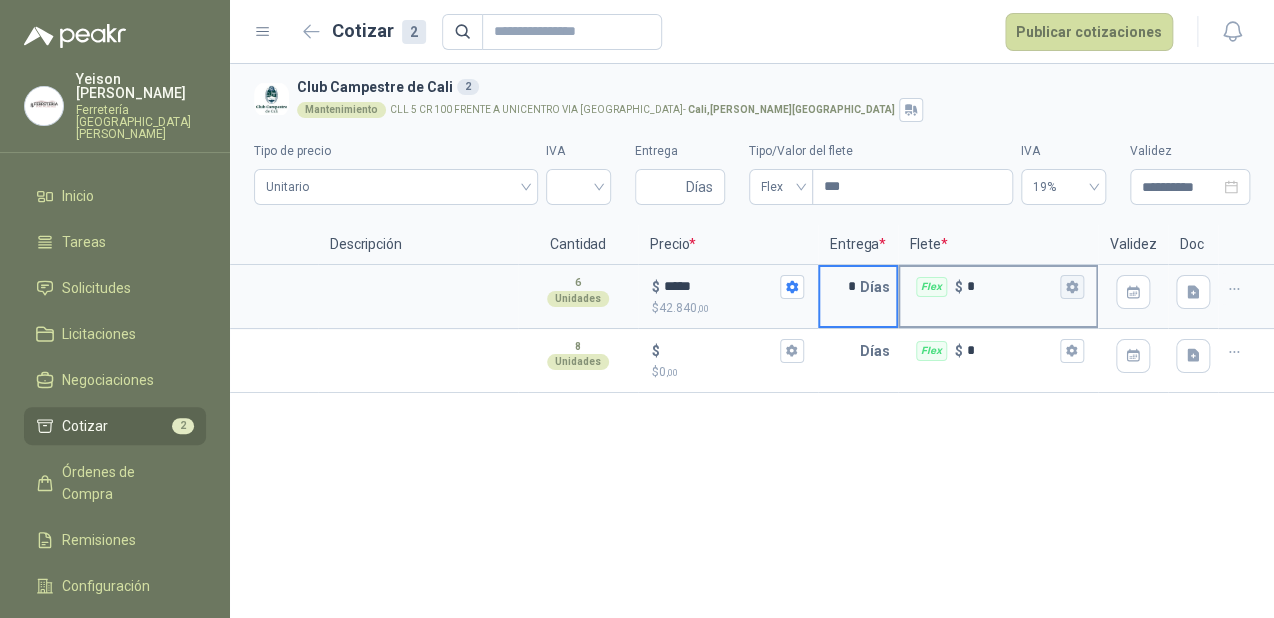 type on "*" 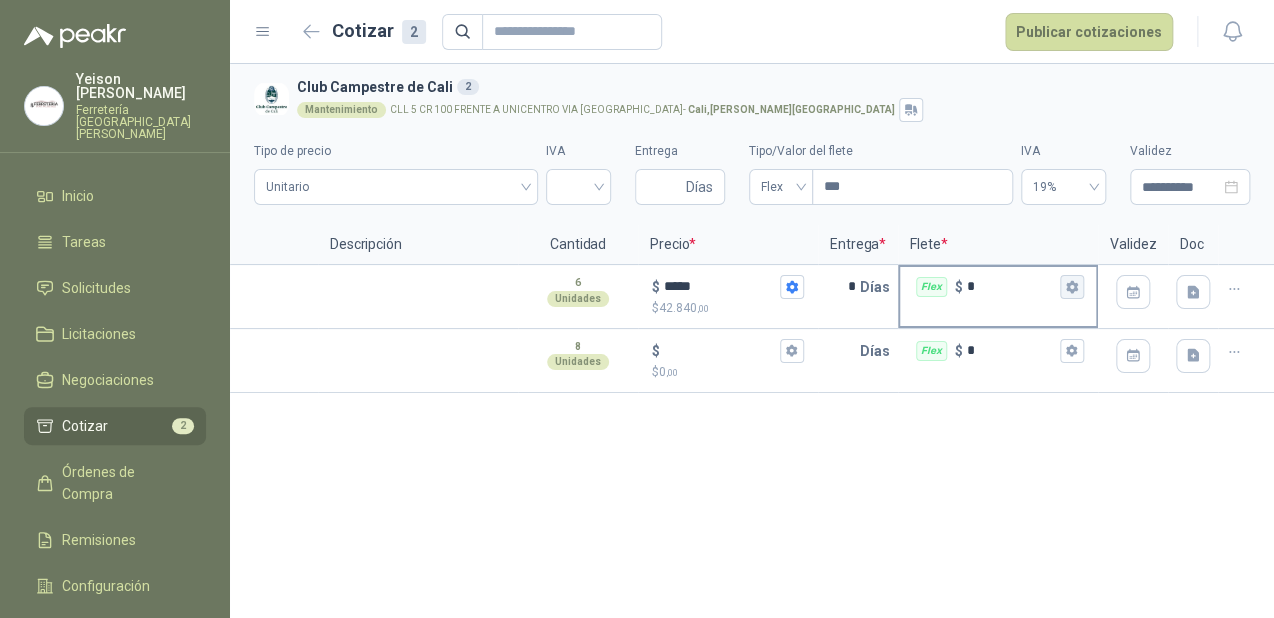 click 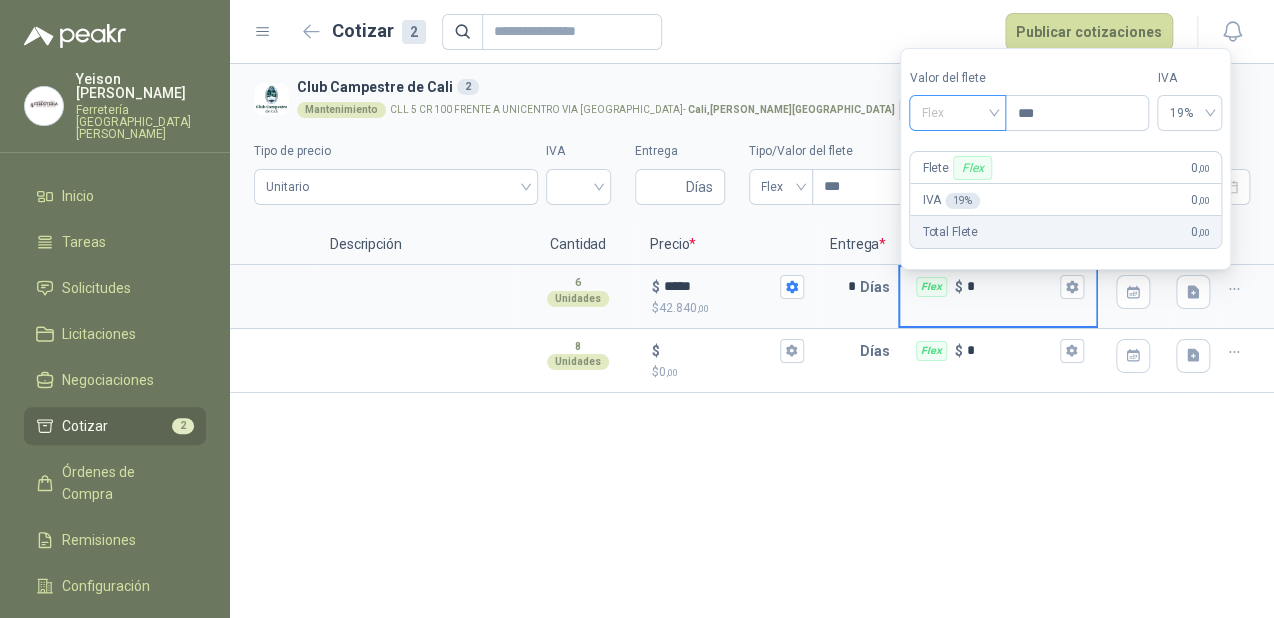 click on "Flex" at bounding box center (957, 113) 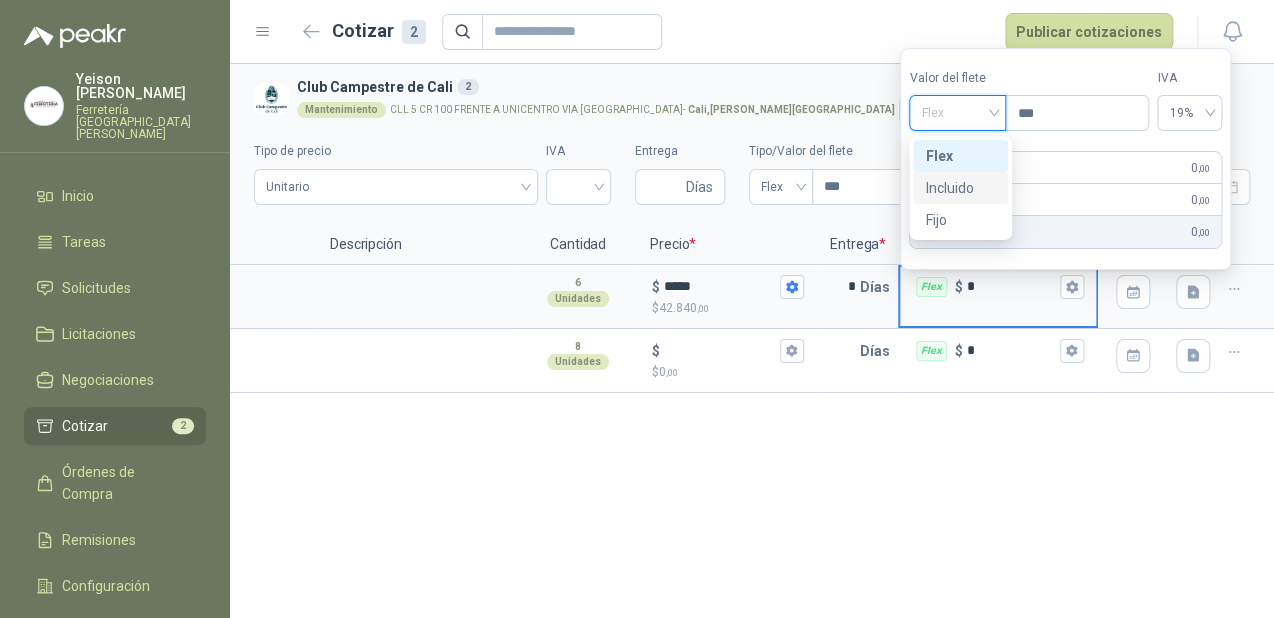 click on "Incluido" at bounding box center (960, 188) 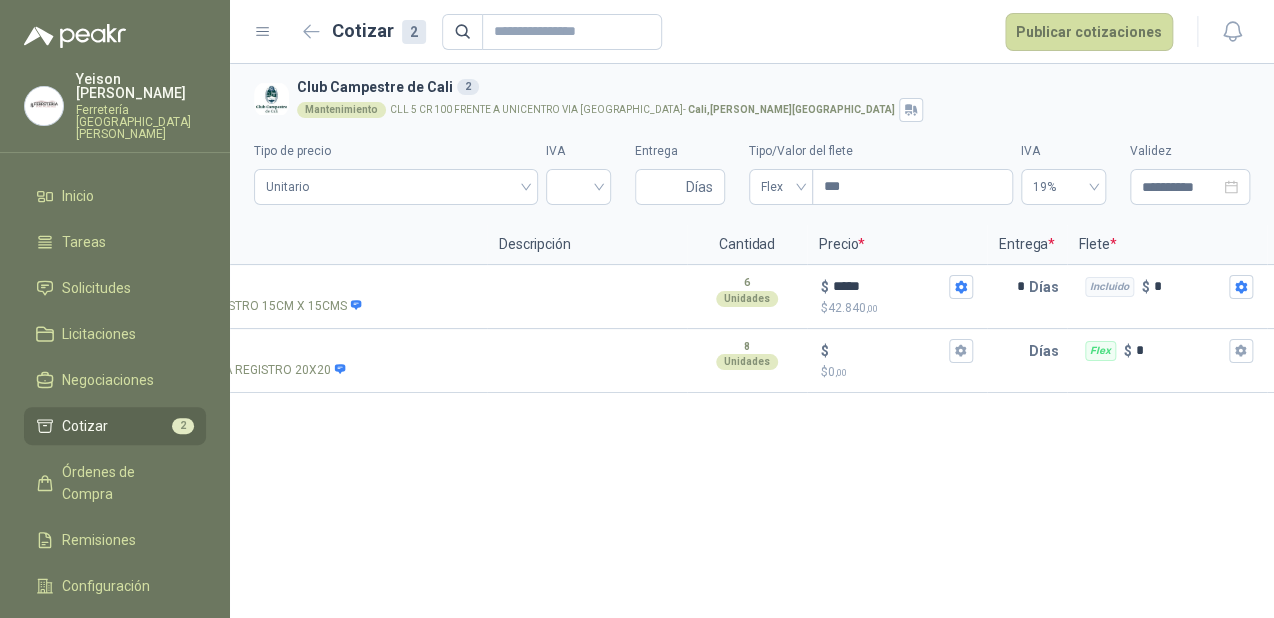 scroll, scrollTop: 0, scrollLeft: 0, axis: both 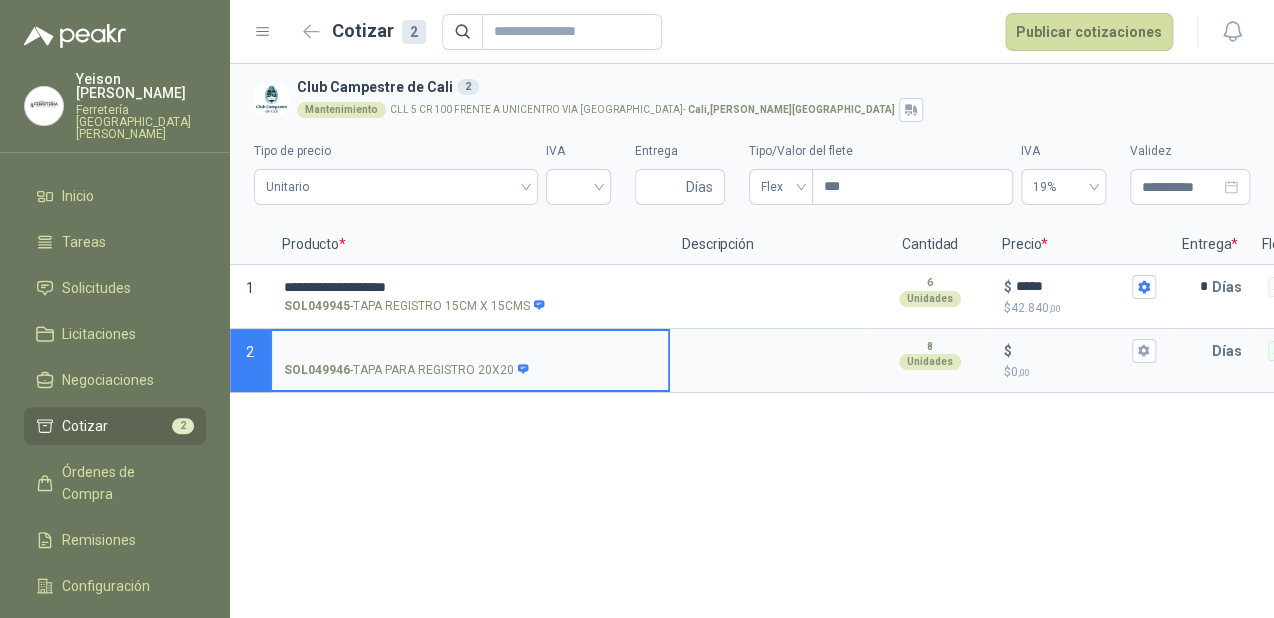 click on "SOL049946  -  TAPA PARA REGISTRO 20X20" at bounding box center [470, 351] 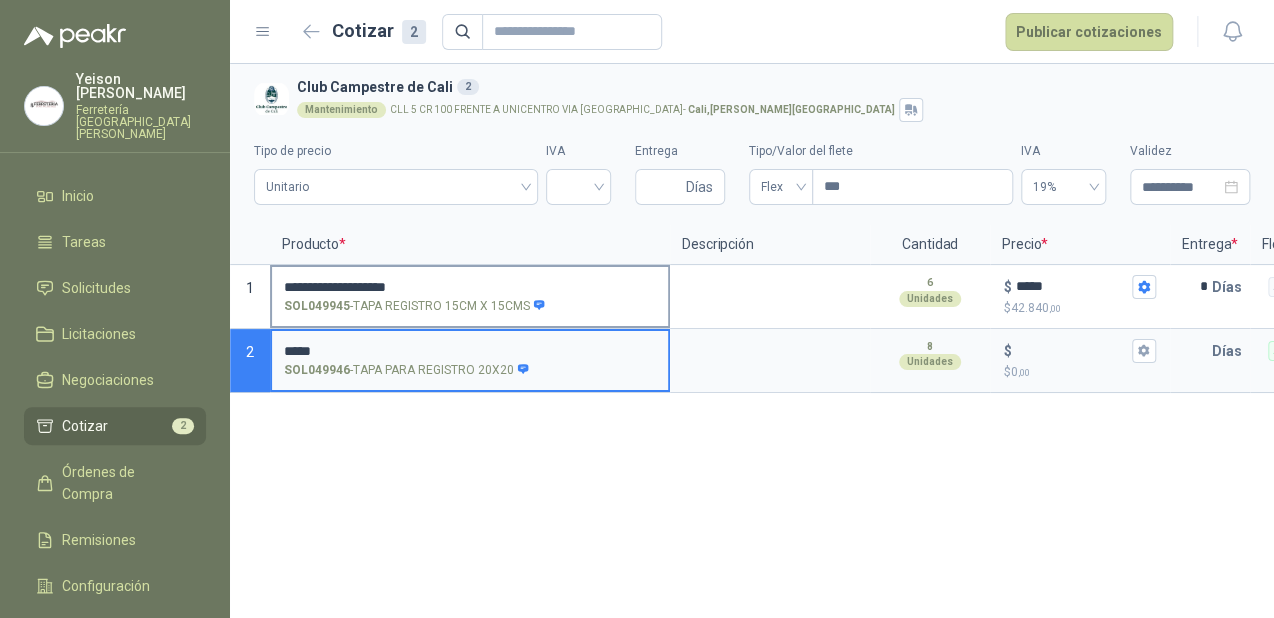 type on "****" 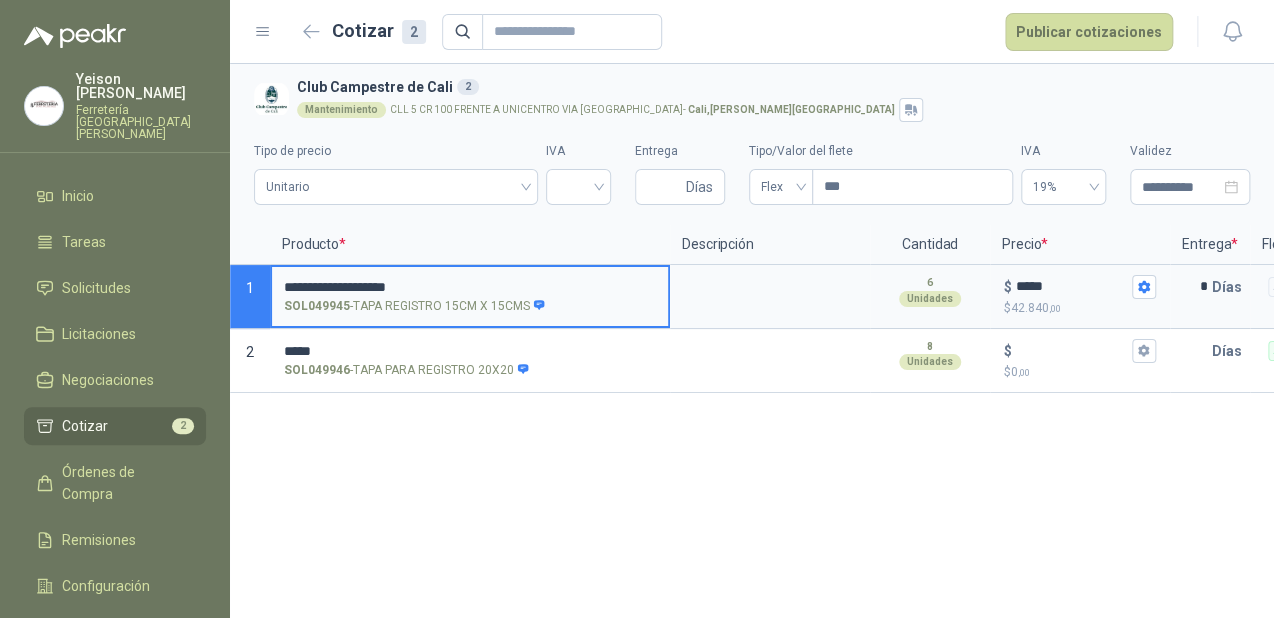 click on "**********" at bounding box center (470, 287) 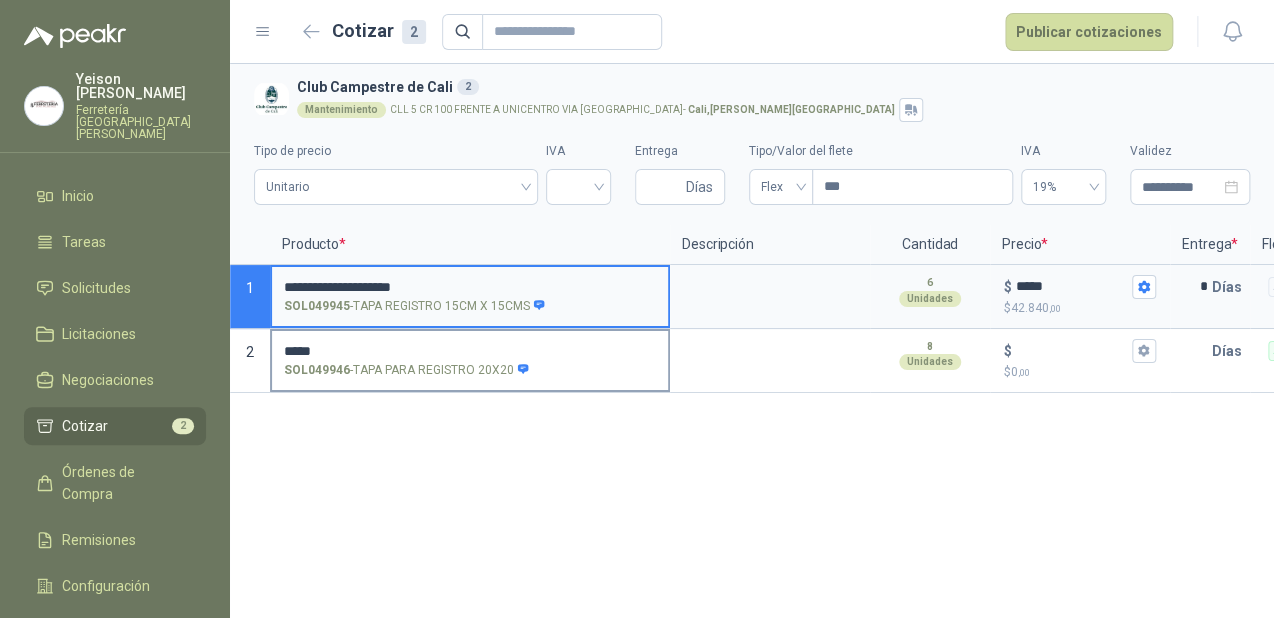 type on "**********" 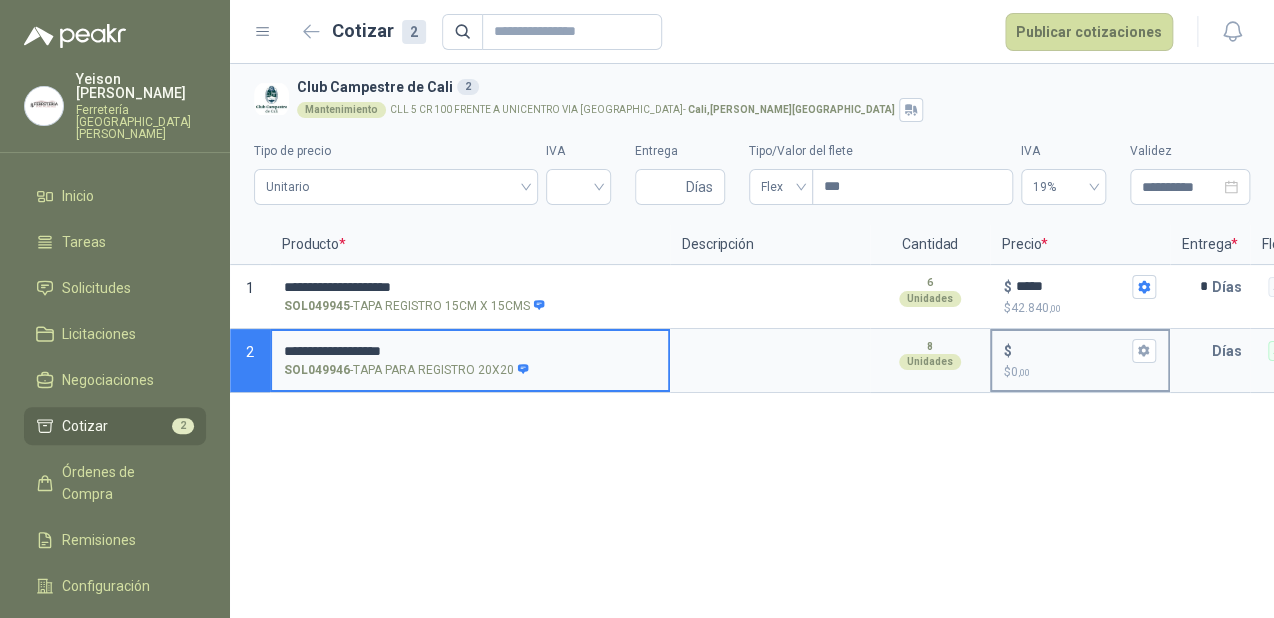 type on "**********" 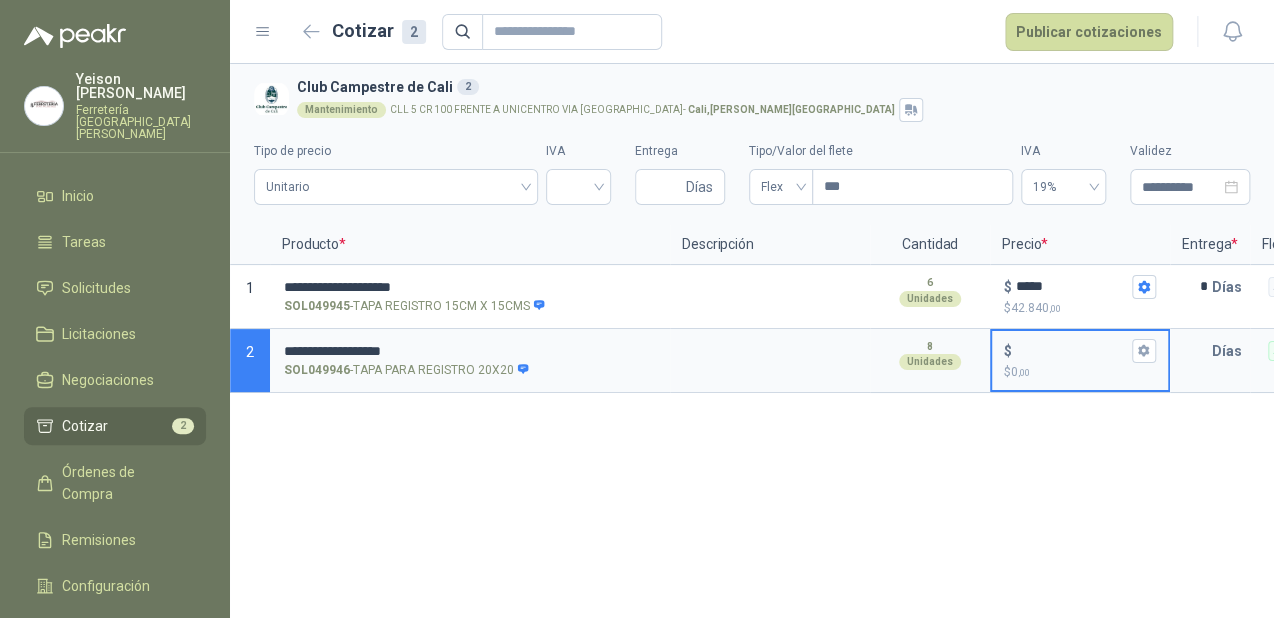 click on "$ $  0 ,00" at bounding box center (1072, 350) 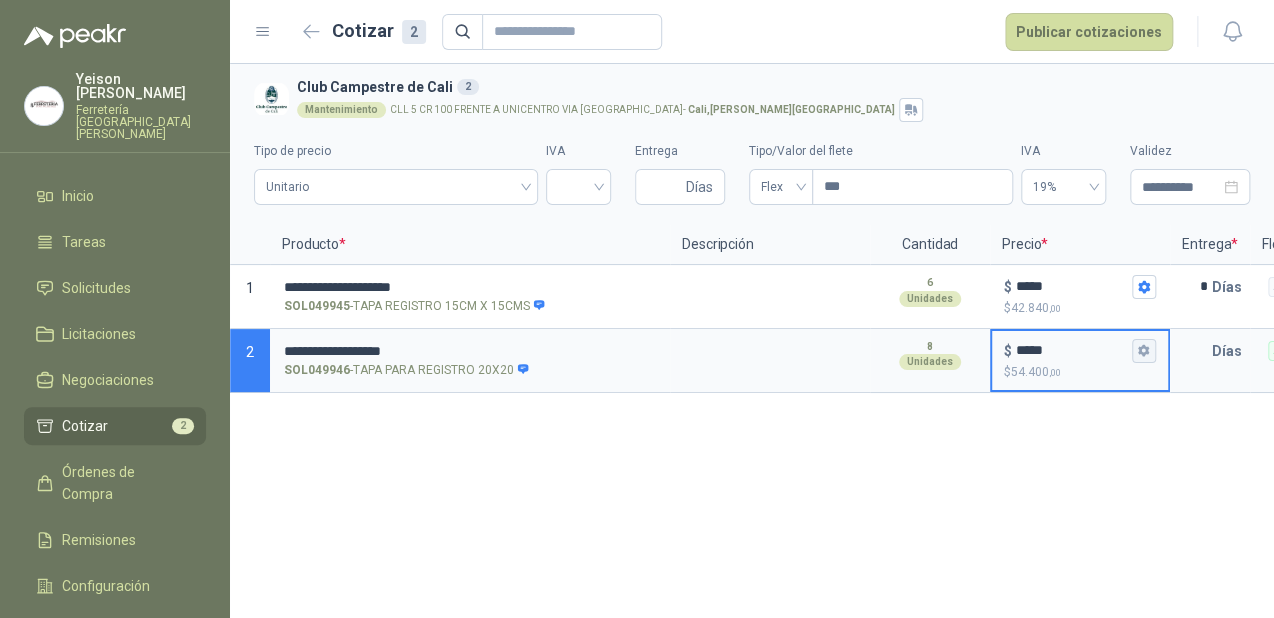 type on "*****" 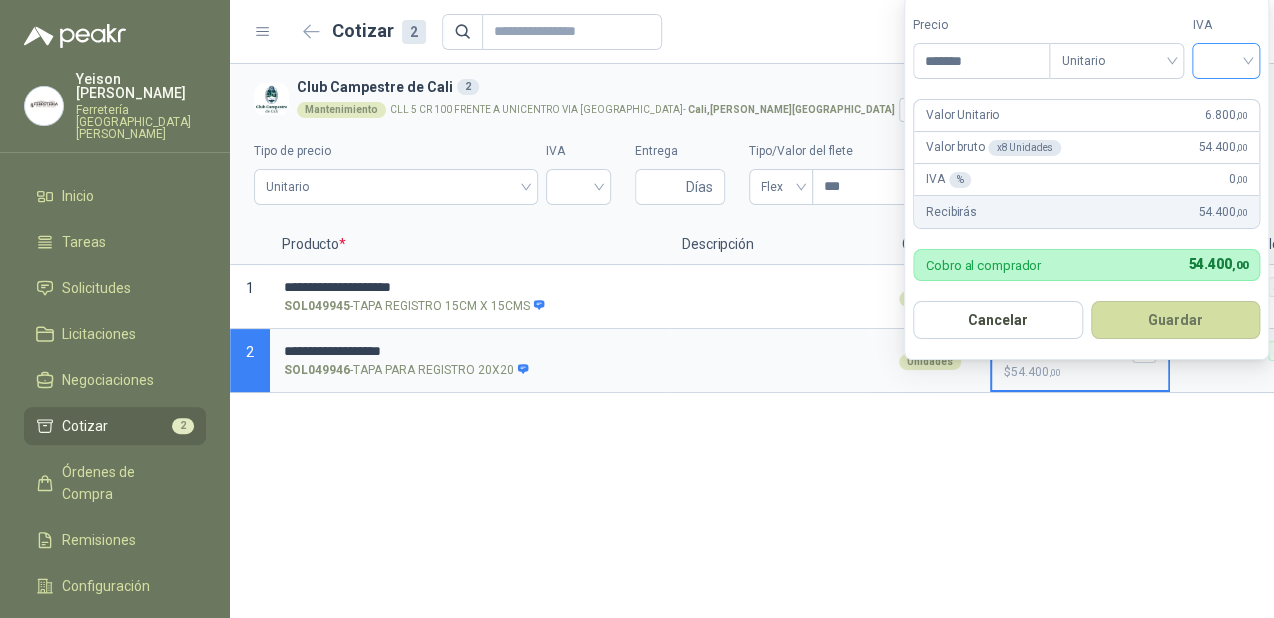 click at bounding box center [1226, 59] 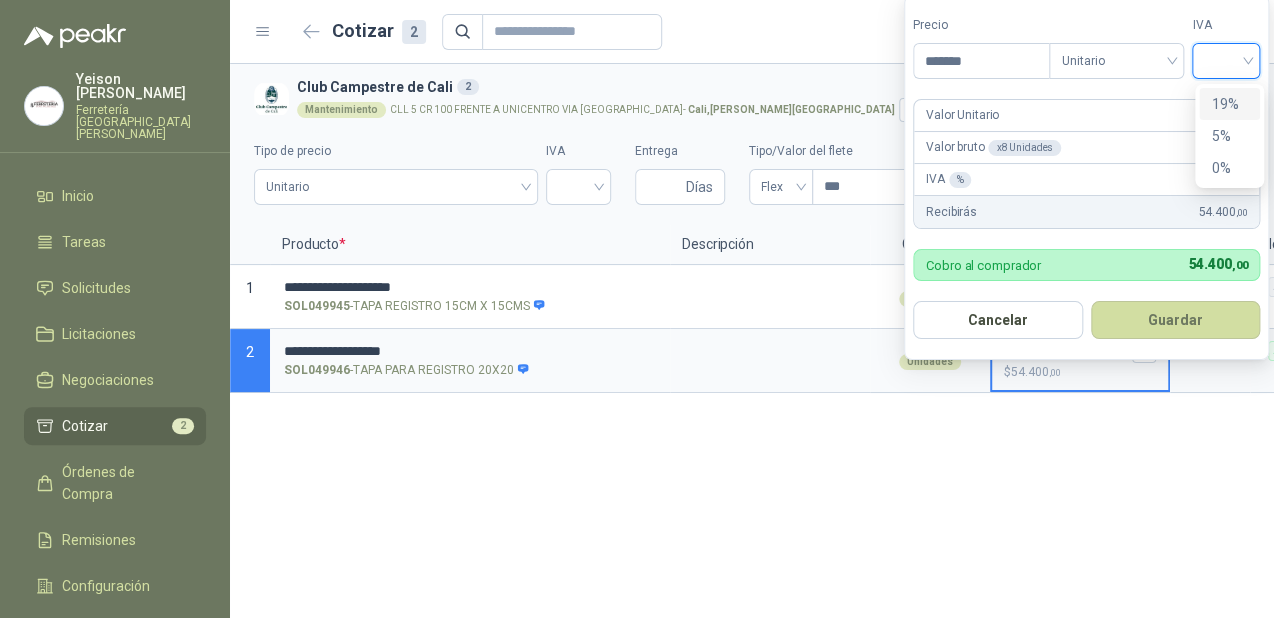 click on "19%" at bounding box center (1229, 104) 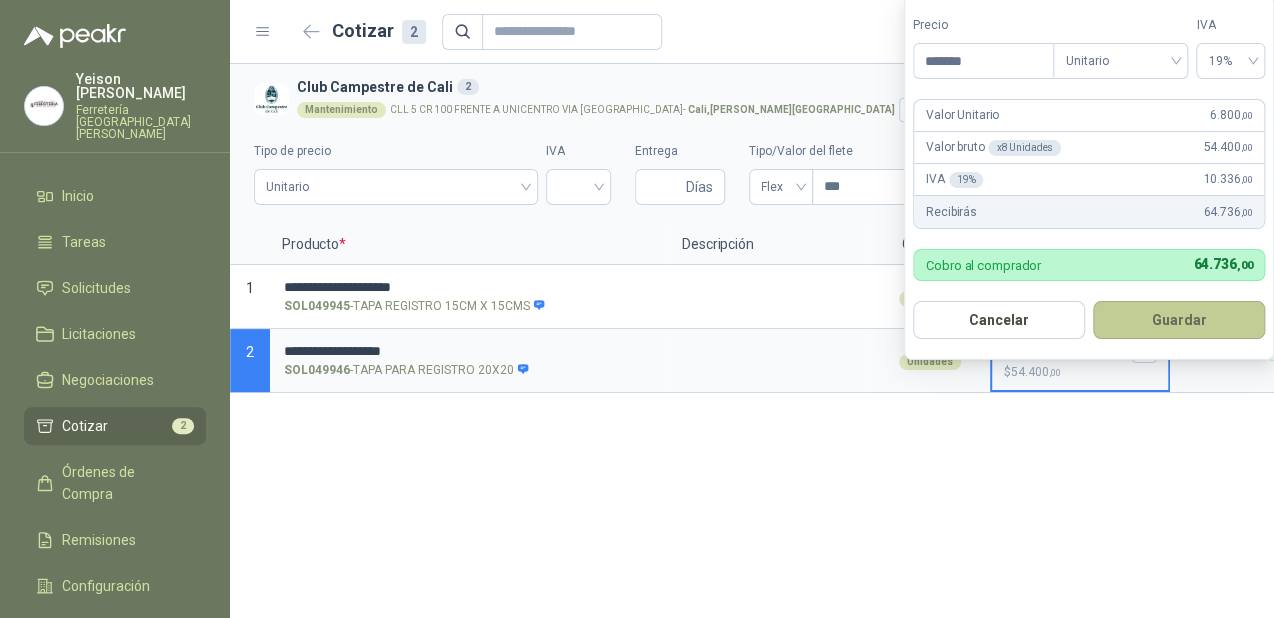 click on "Guardar" at bounding box center [1179, 320] 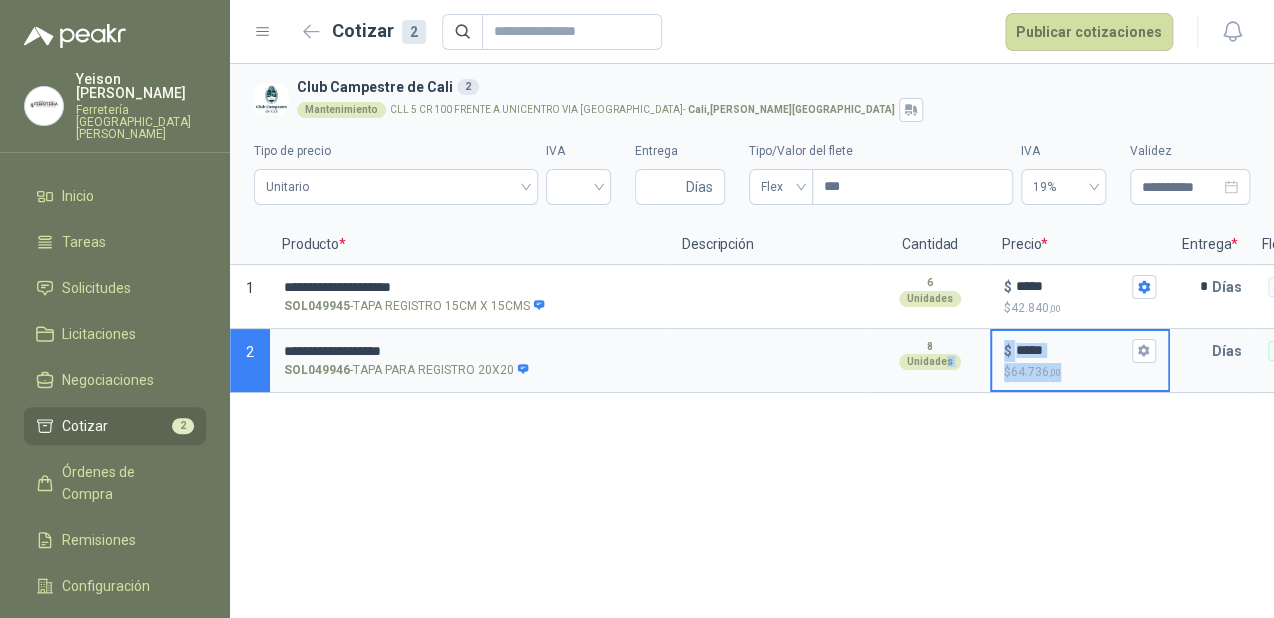 drag, startPoint x: 947, startPoint y: 408, endPoint x: 1104, endPoint y: 404, distance: 157.05095 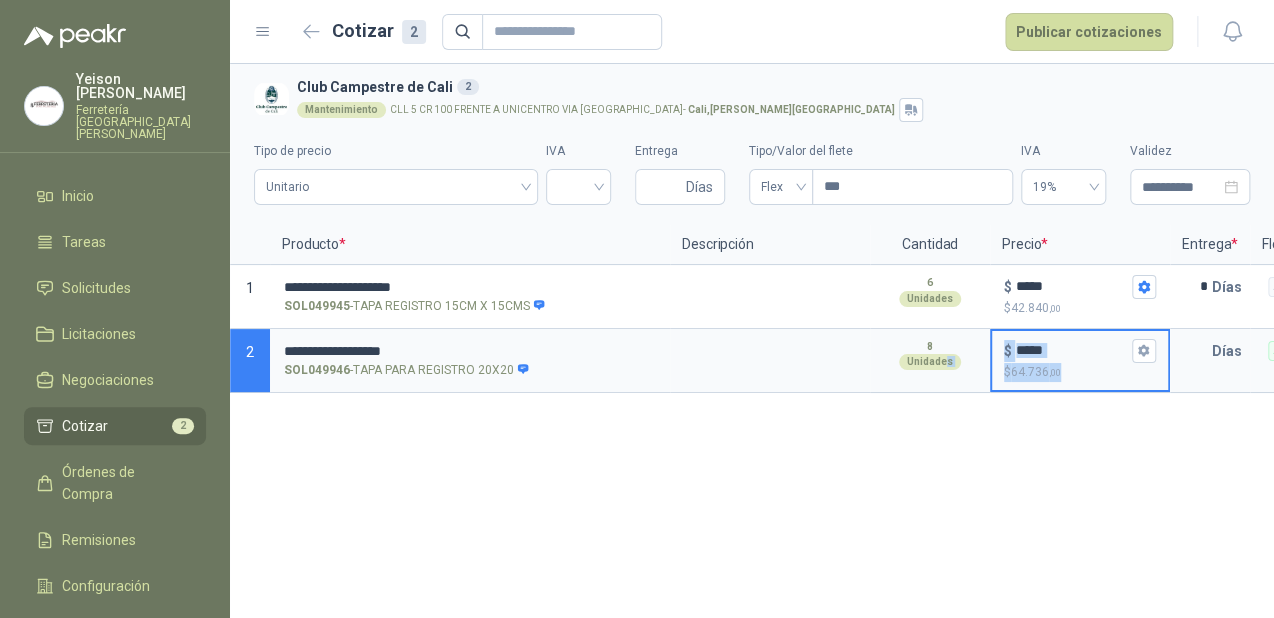 click on "**********" at bounding box center [752, 341] 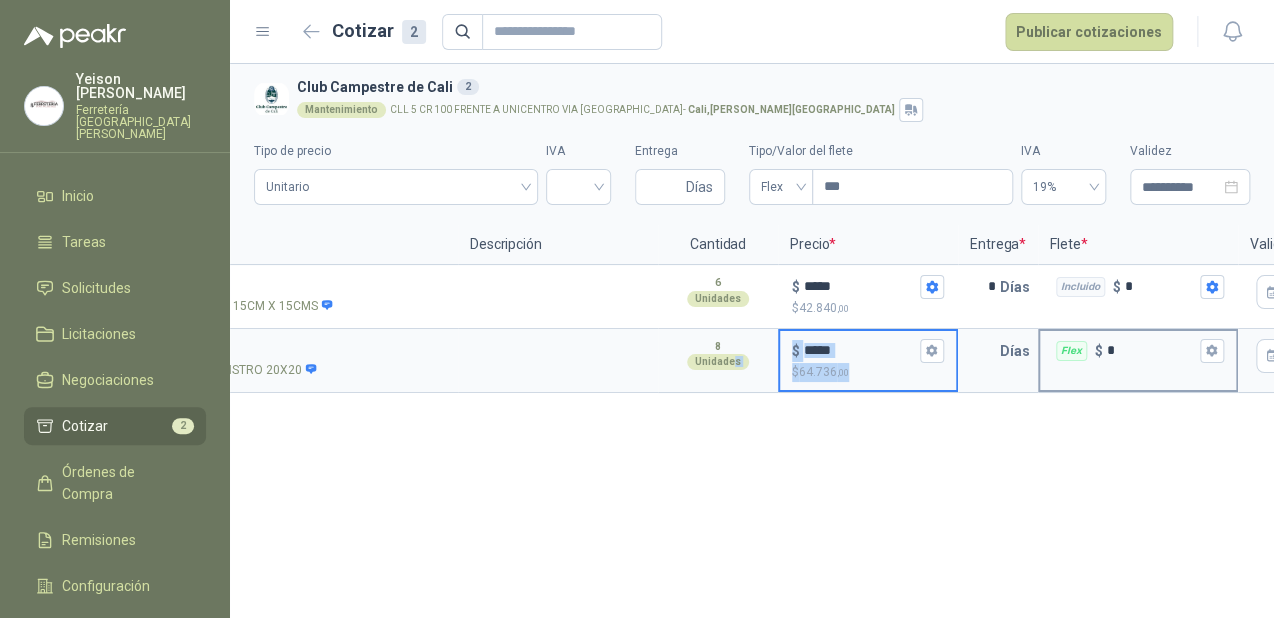 scroll, scrollTop: 0, scrollLeft: 213, axis: horizontal 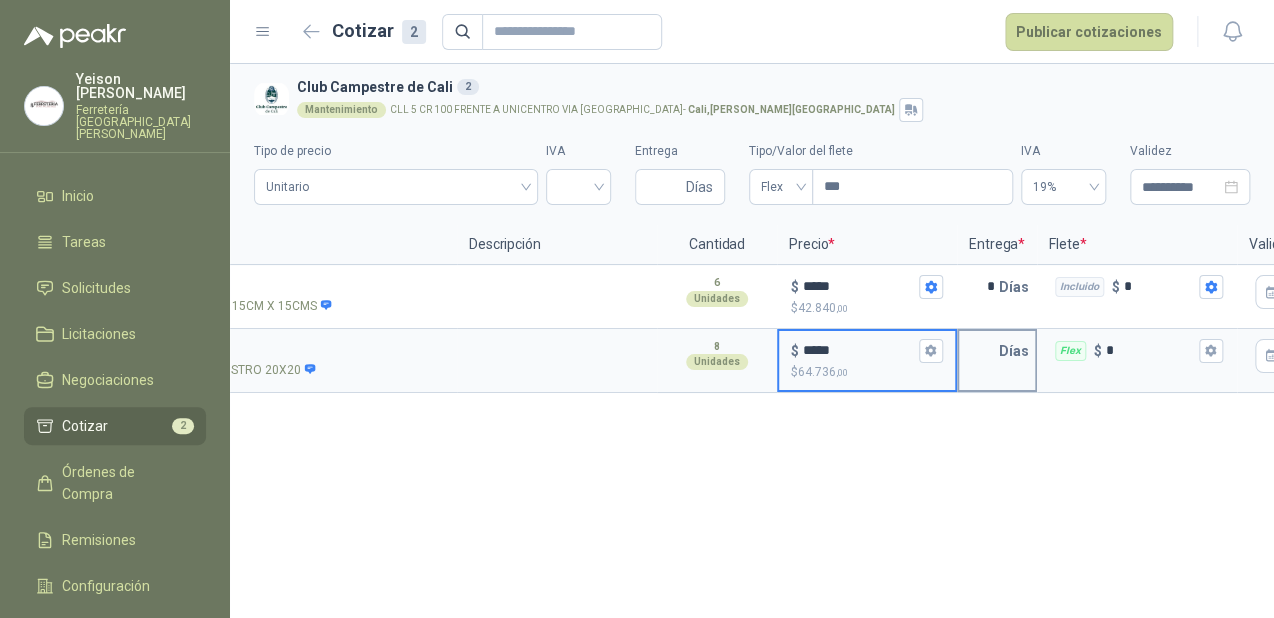 click at bounding box center (979, 351) 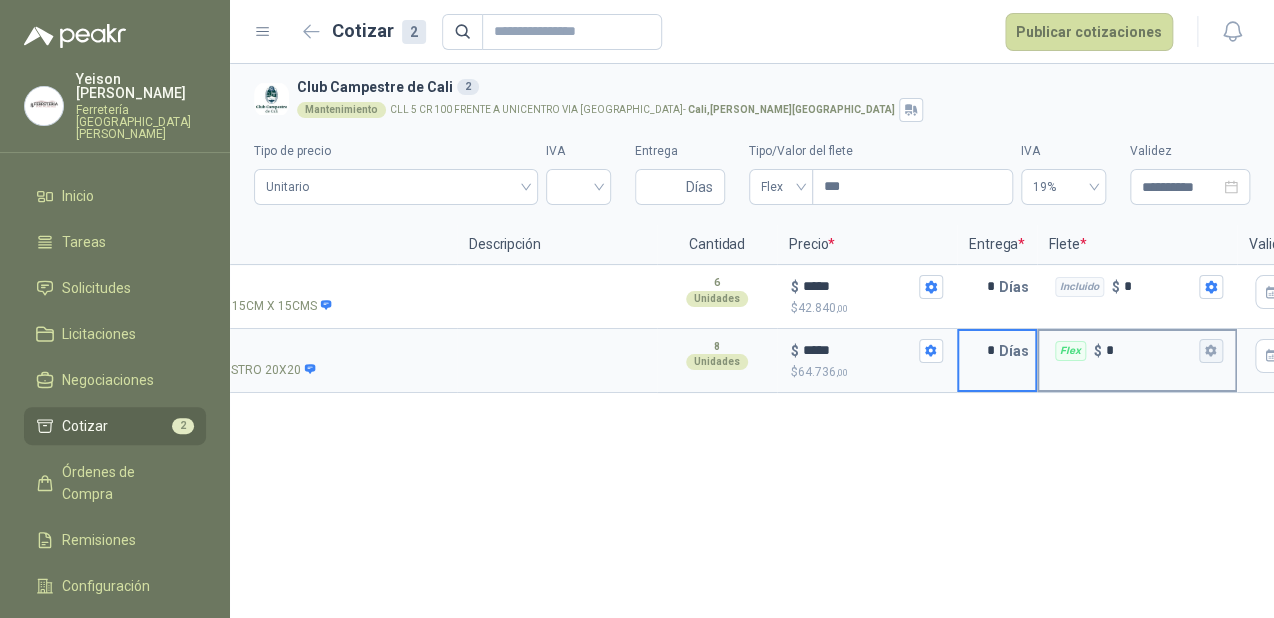 type on "*" 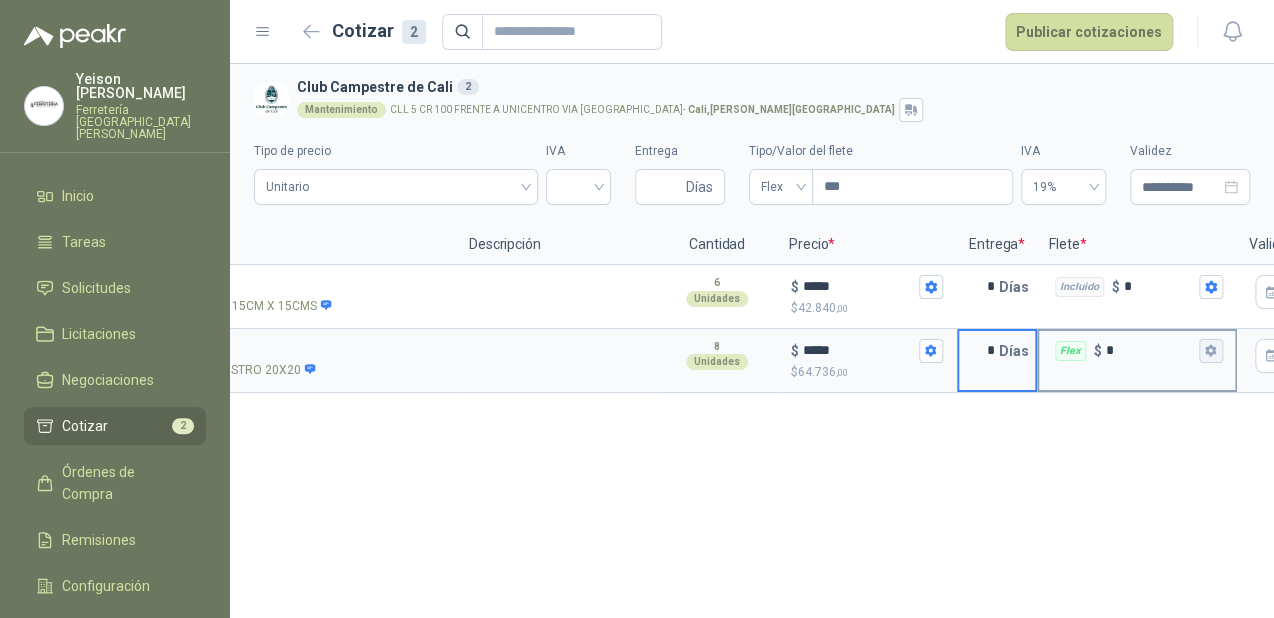 click 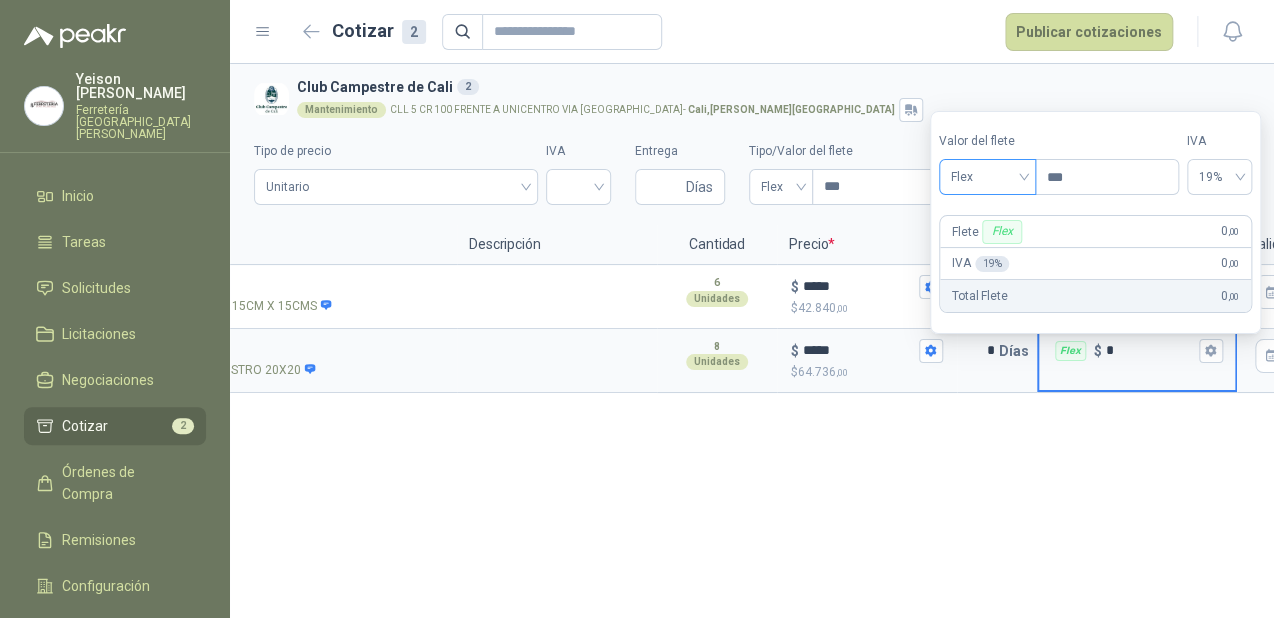 click on "Flex" at bounding box center [987, 177] 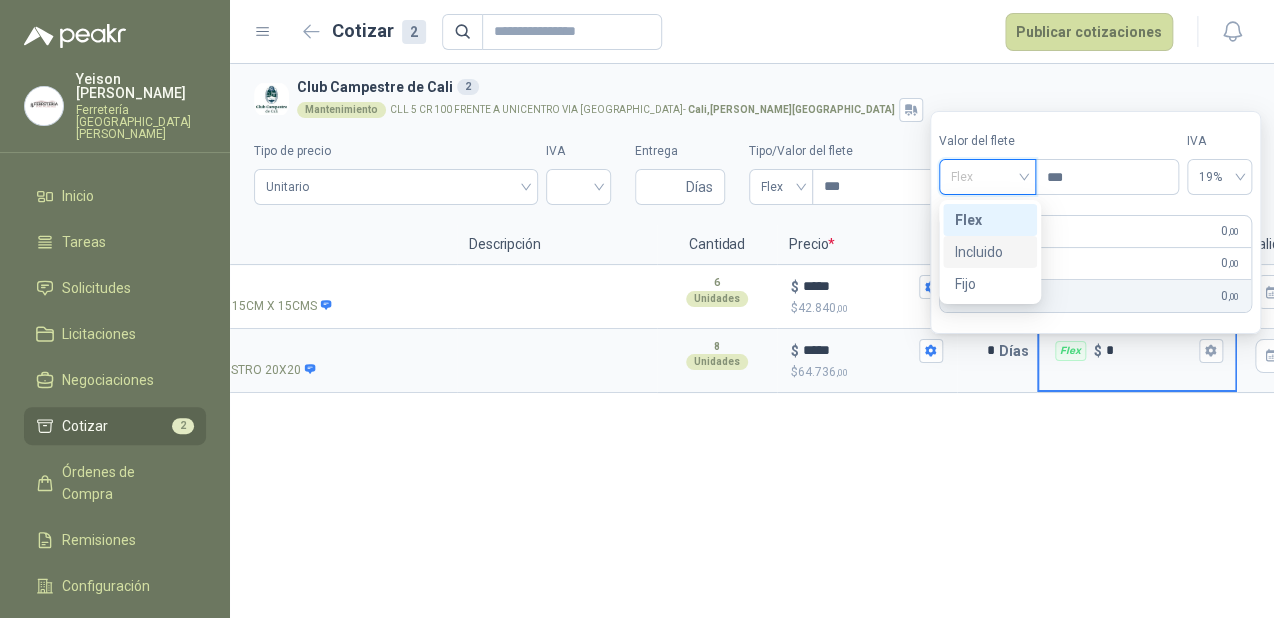 click on "Incluido" at bounding box center [990, 252] 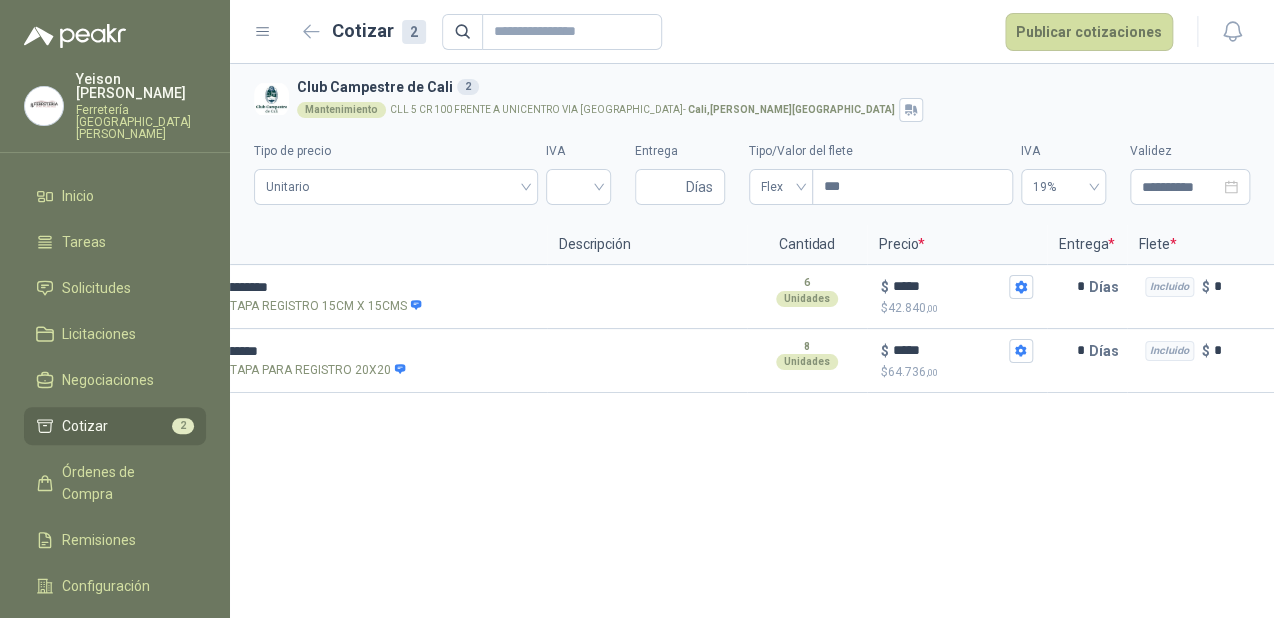 scroll, scrollTop: 0, scrollLeft: 0, axis: both 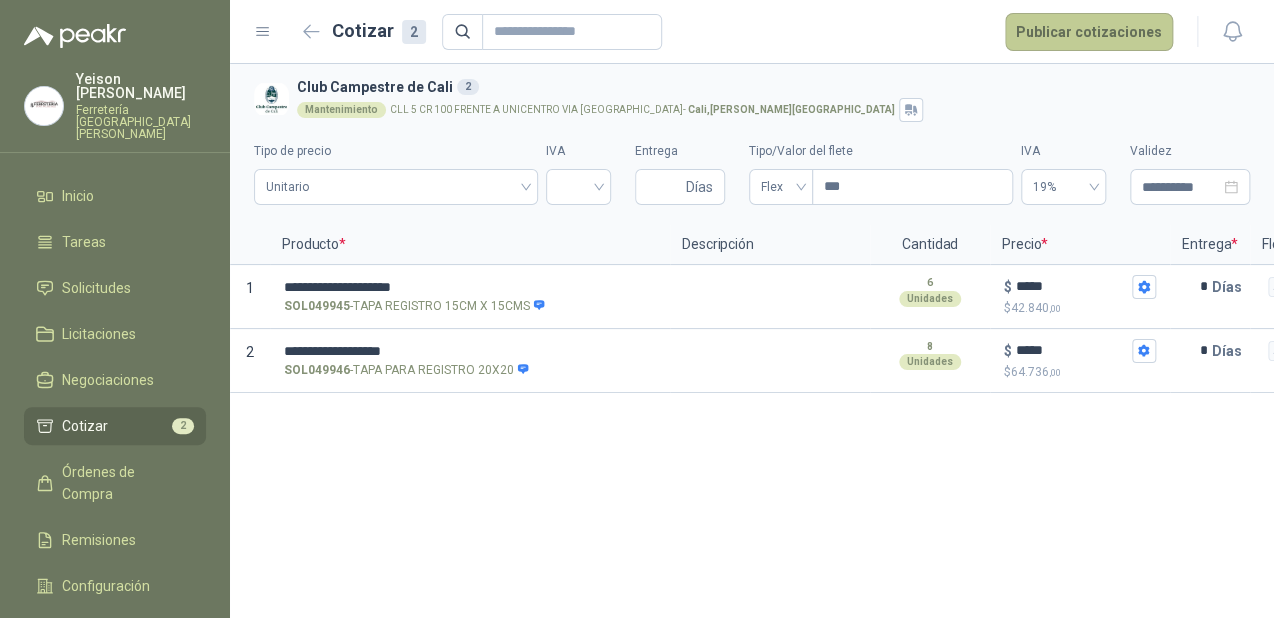 click on "Publicar cotizaciones" at bounding box center (1089, 32) 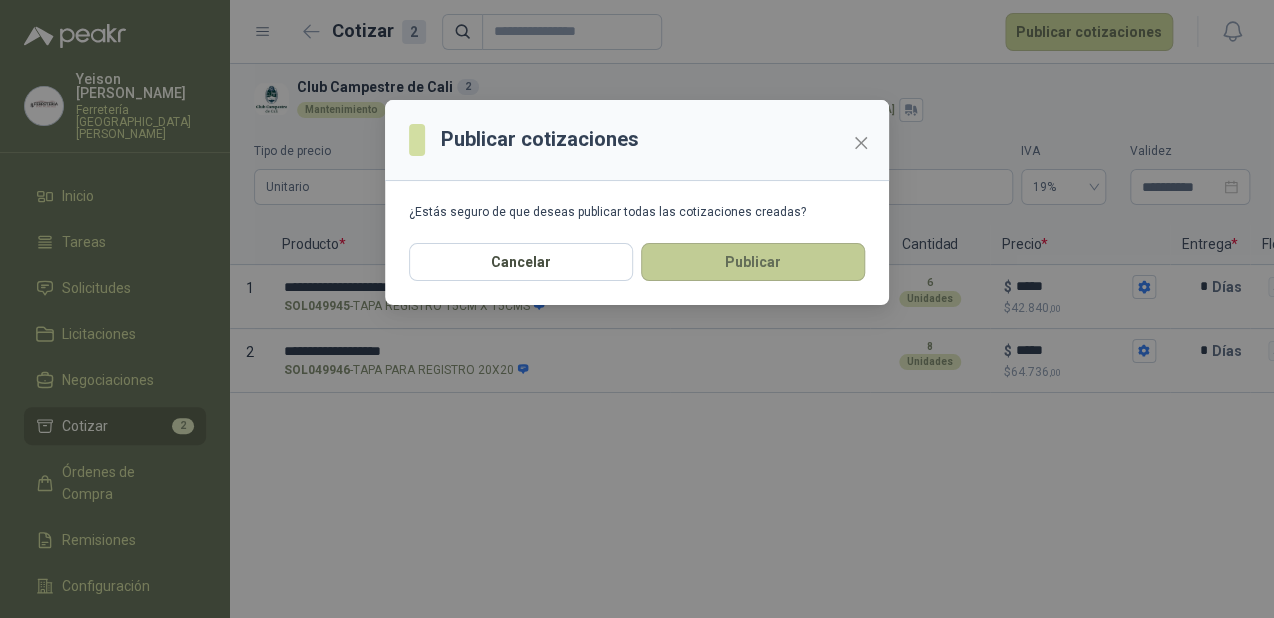 click on "Publicar" at bounding box center (753, 262) 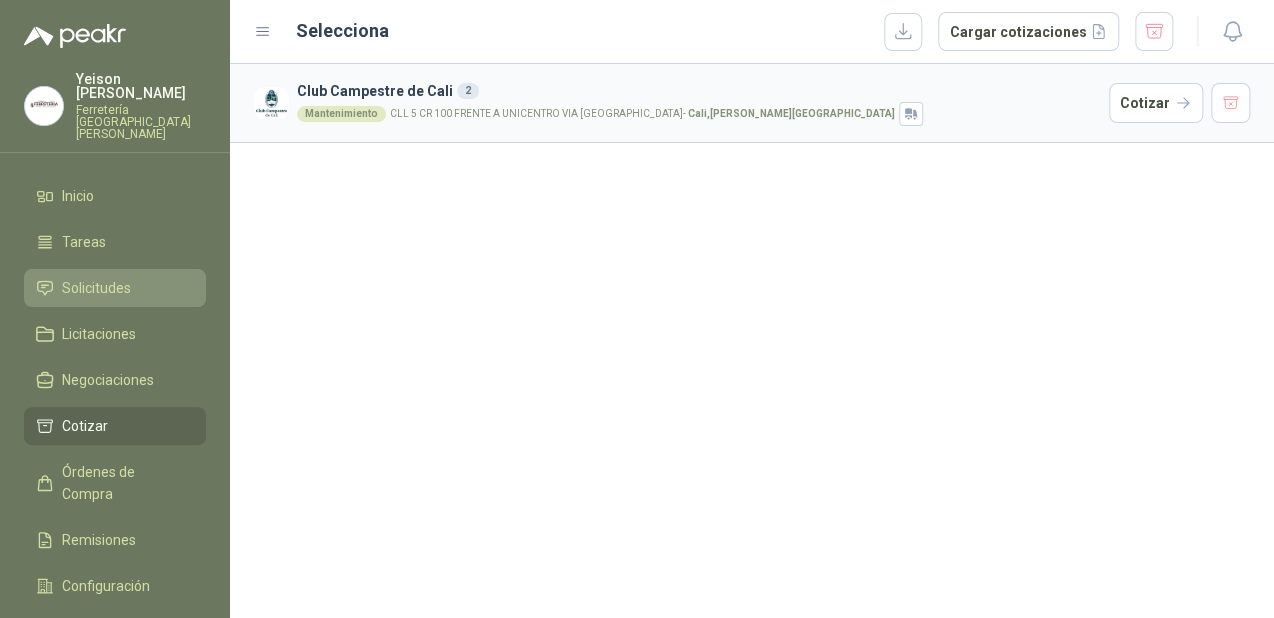 click on "Solicitudes" at bounding box center [115, 288] 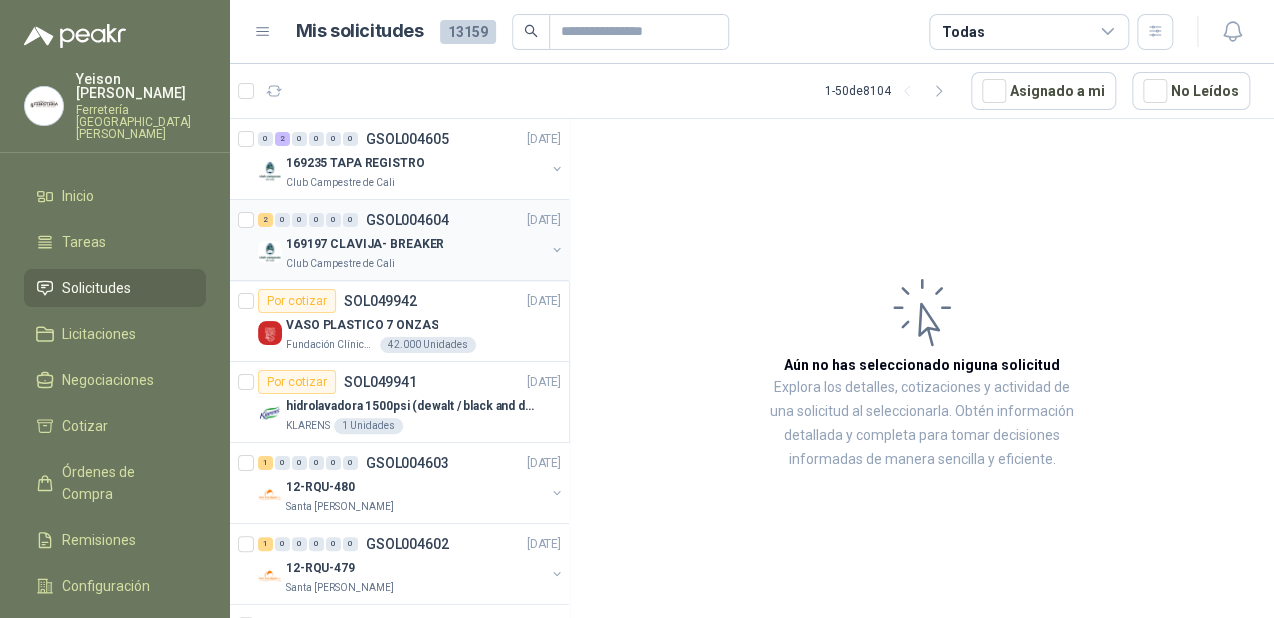 click on "169197 CLAVIJA- BREAKER" at bounding box center [365, 244] 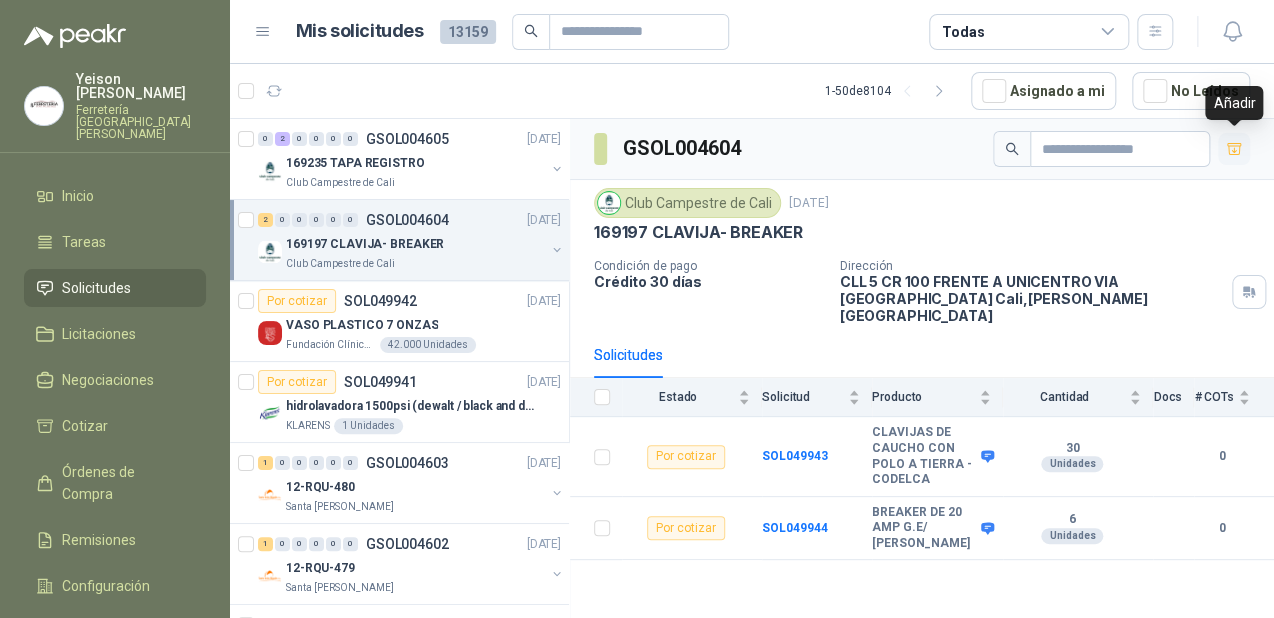 click 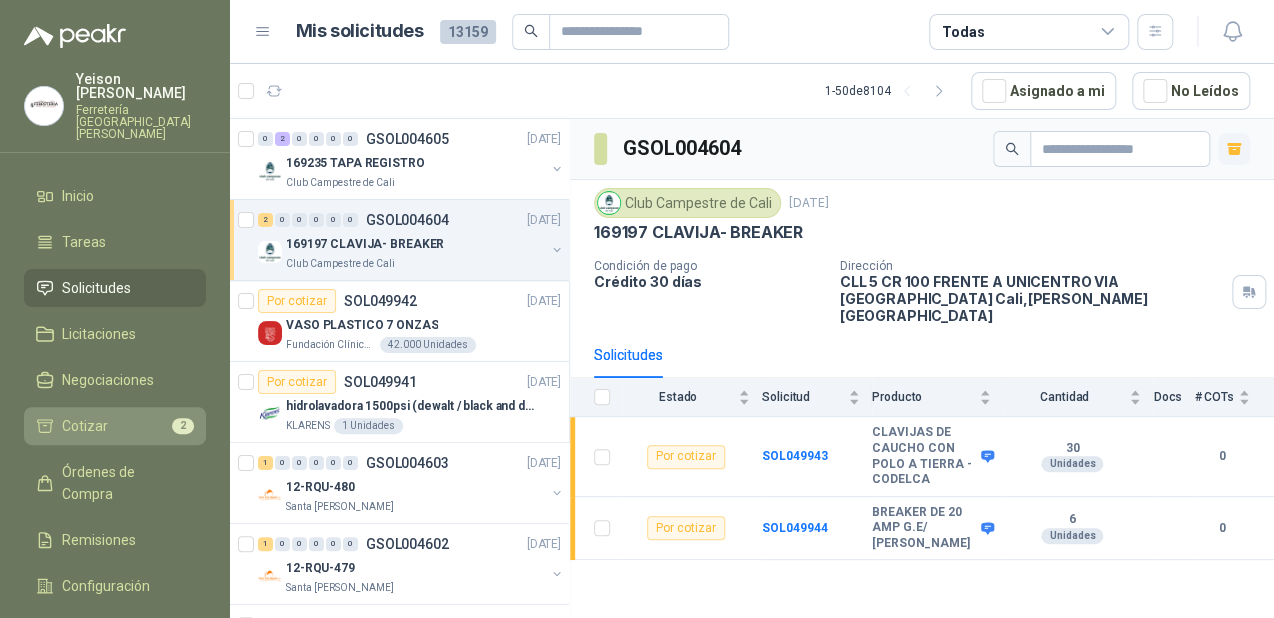 click on "Cotizar 2" at bounding box center (115, 426) 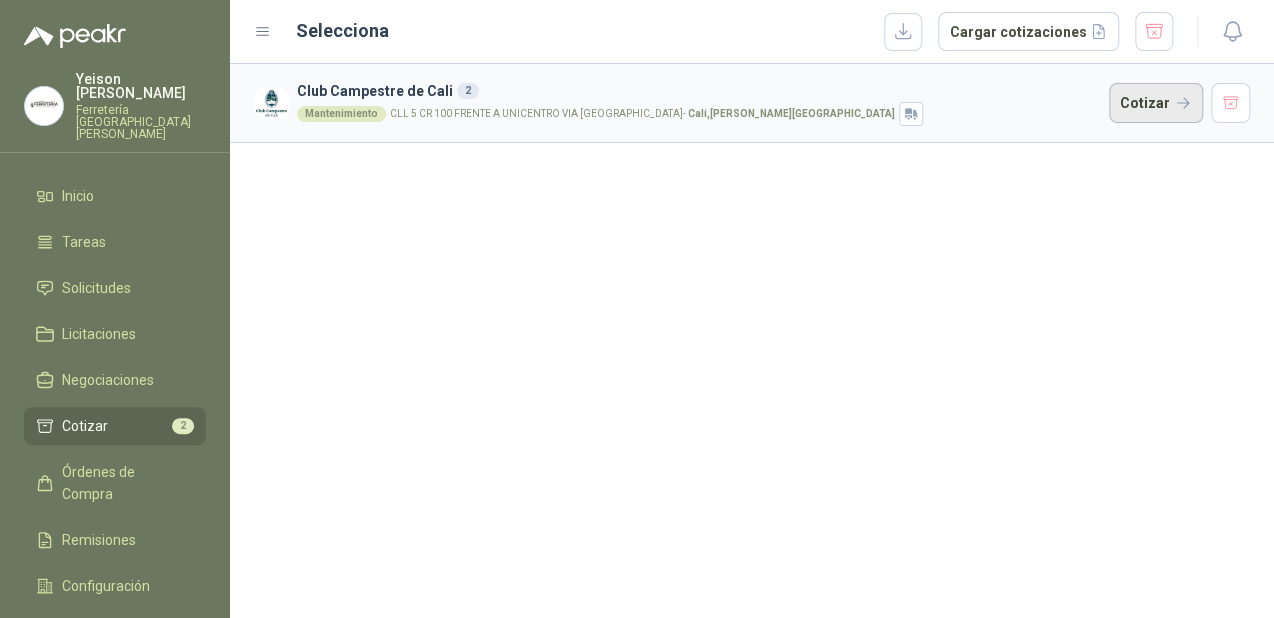 click on "Cotizar" at bounding box center [1156, 103] 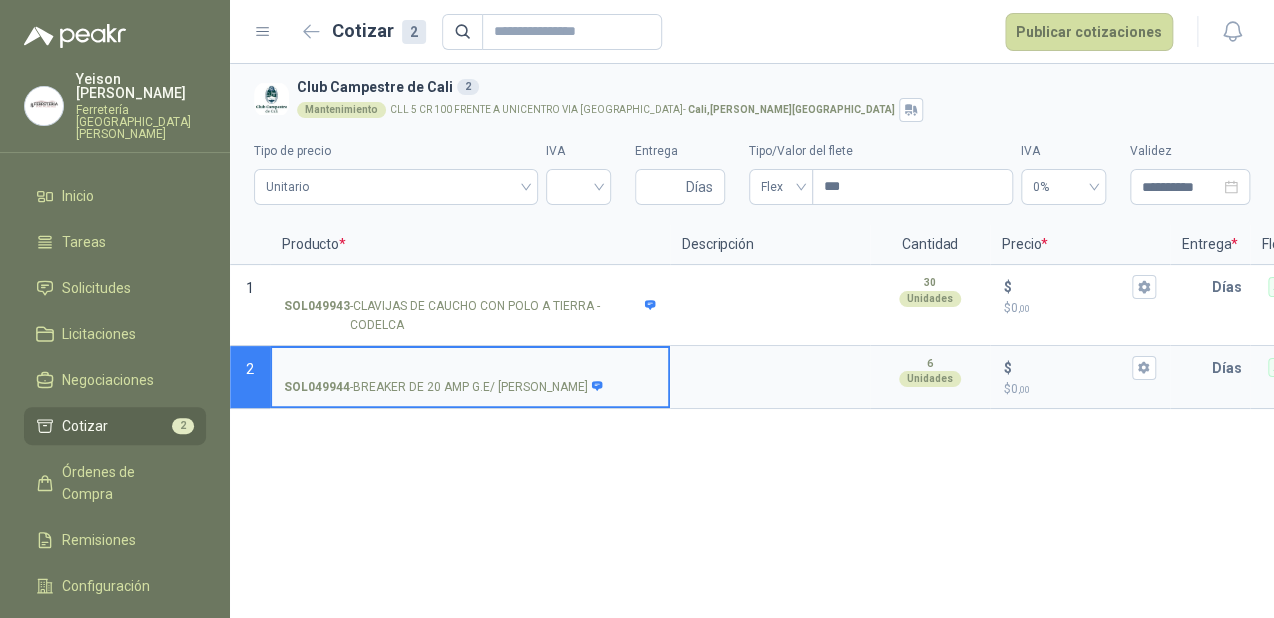 type 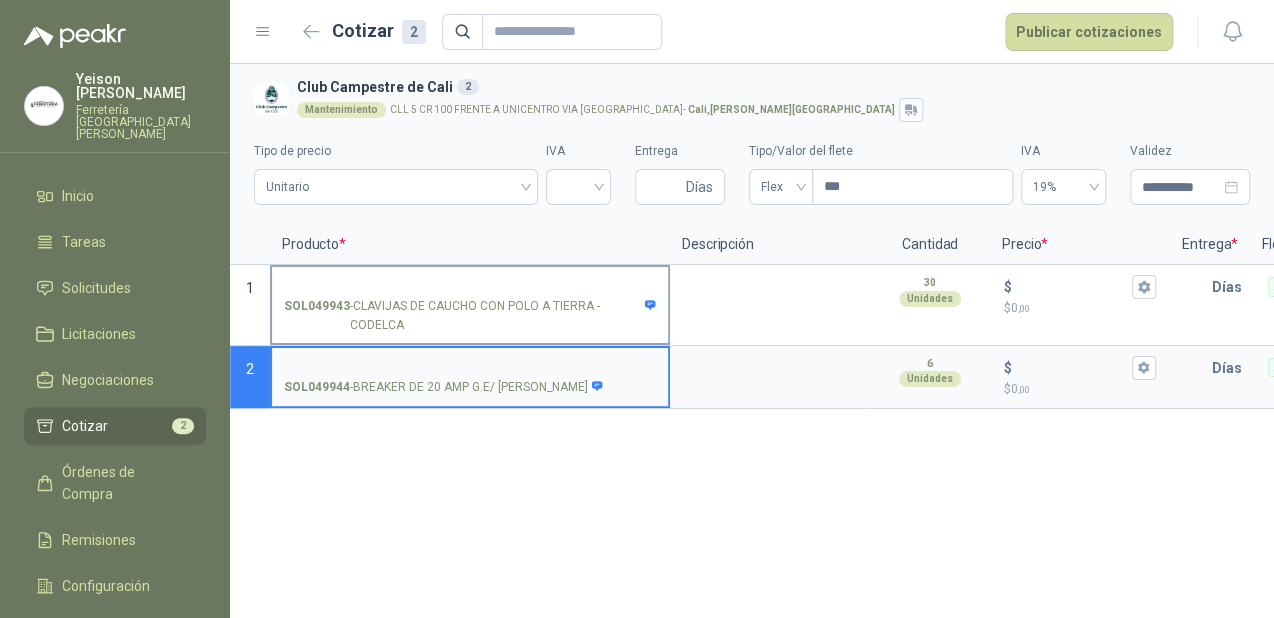 click on "SOL049943  -  CLAVIJAS DE CAUCHO CON POLO A TIERRA  - CODELCA" at bounding box center [470, 287] 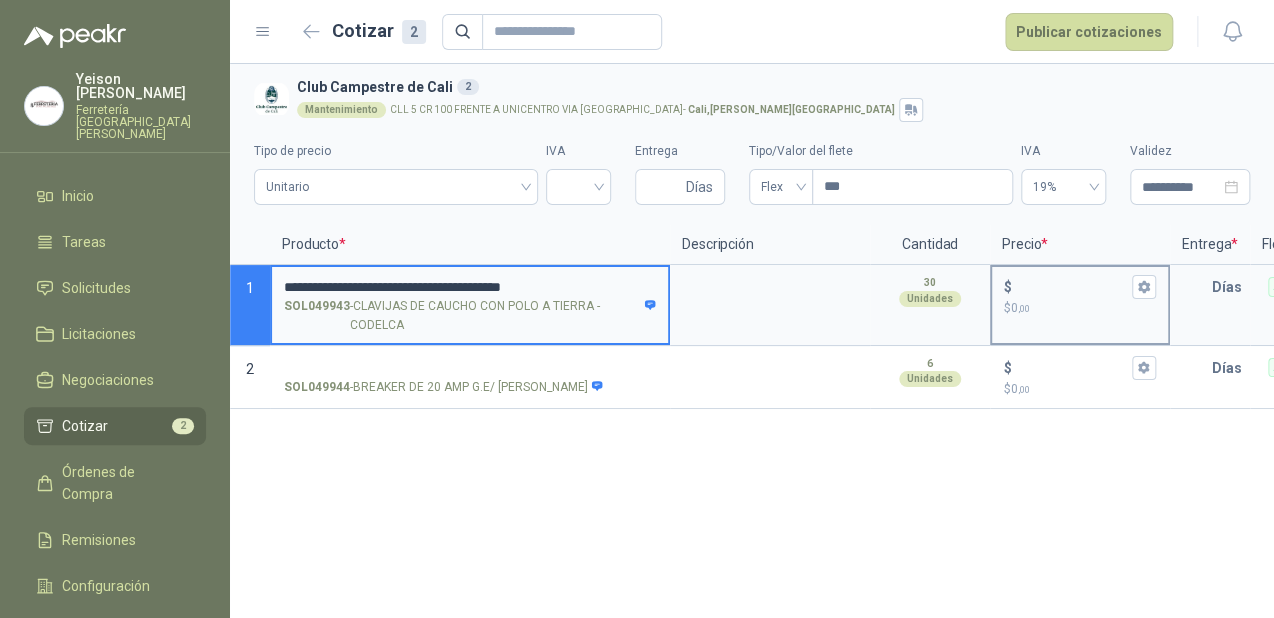 type on "**********" 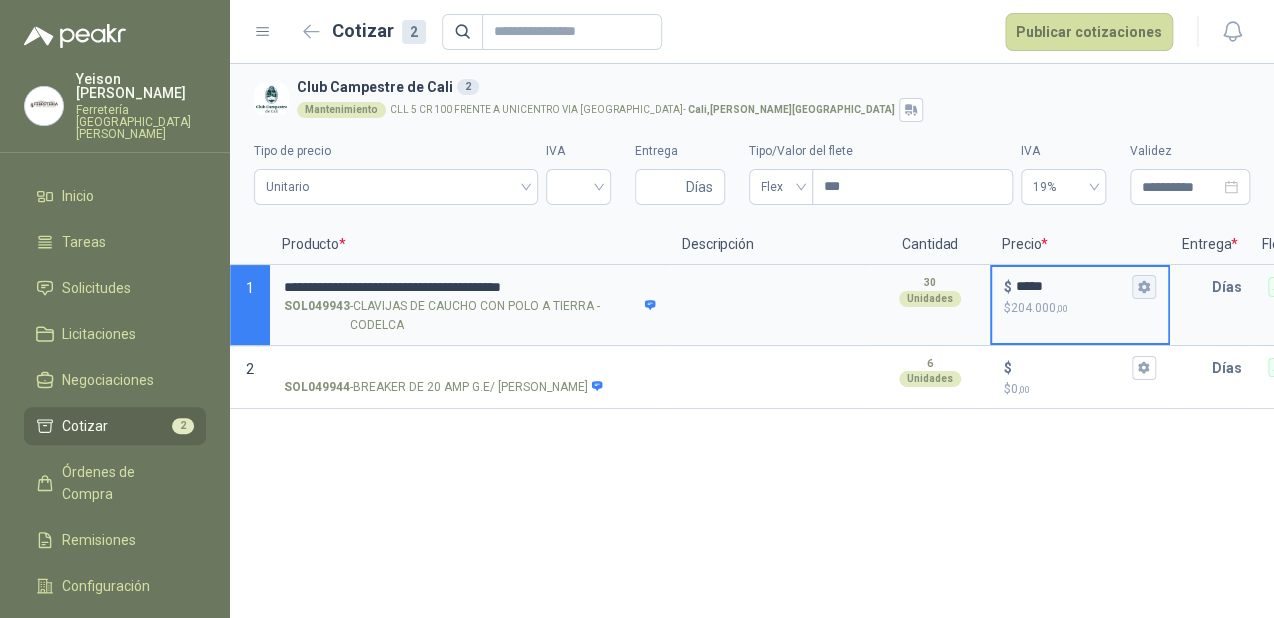 type on "*****" 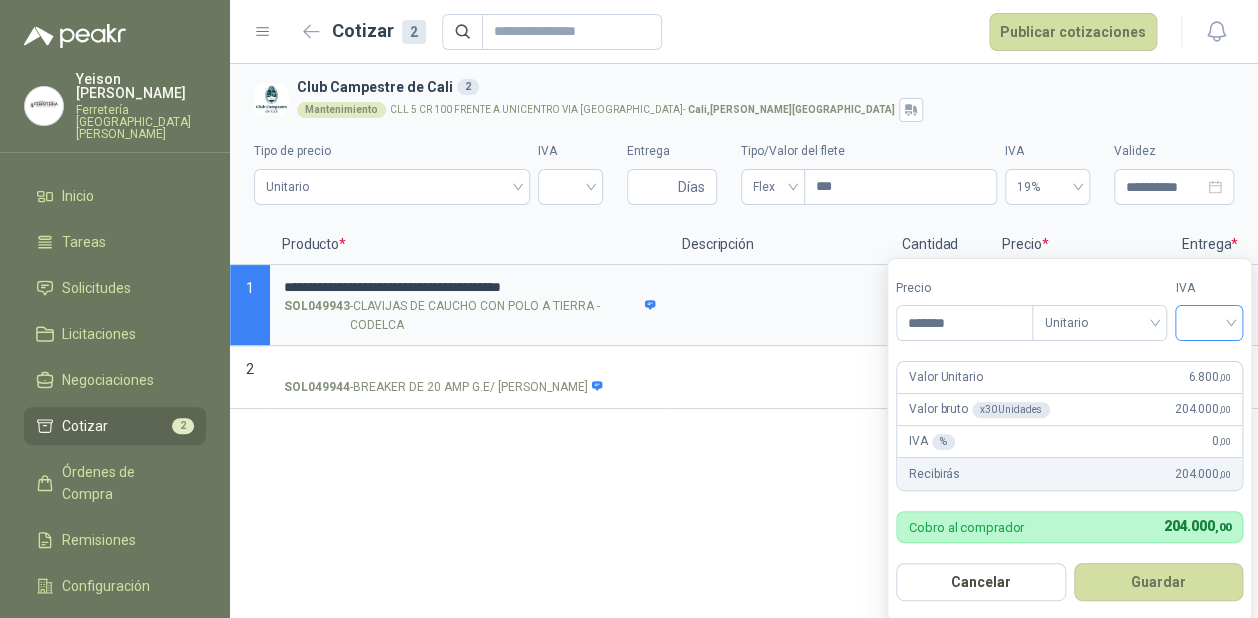 click at bounding box center (1209, 321) 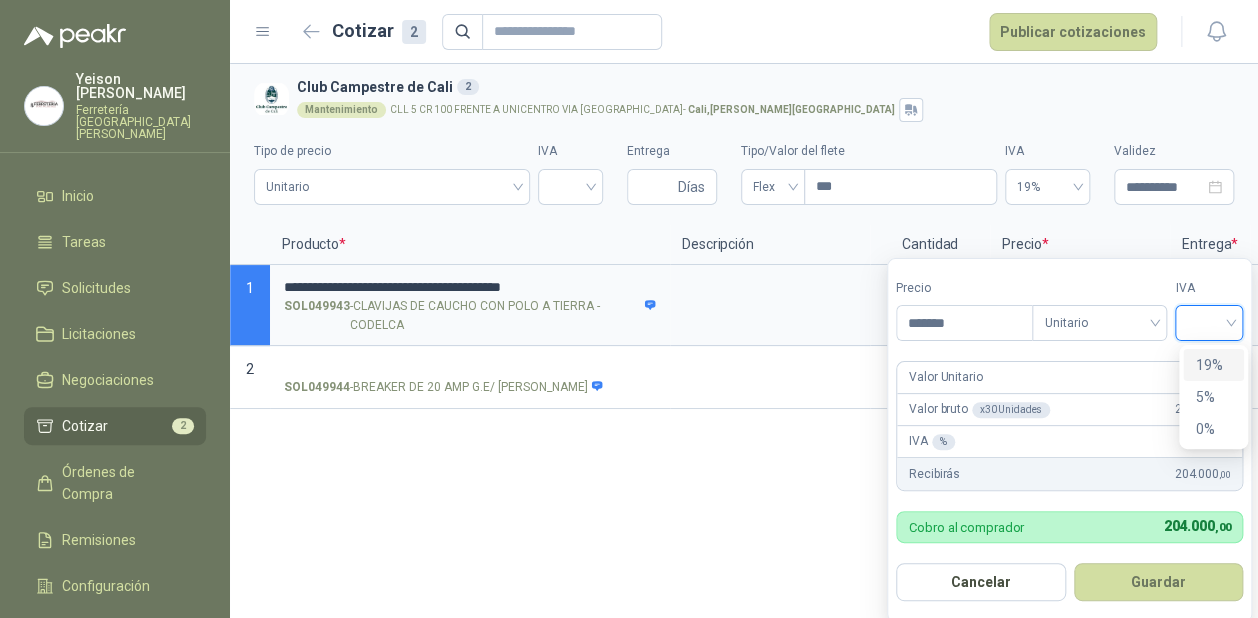 click on "19%" at bounding box center (1213, 365) 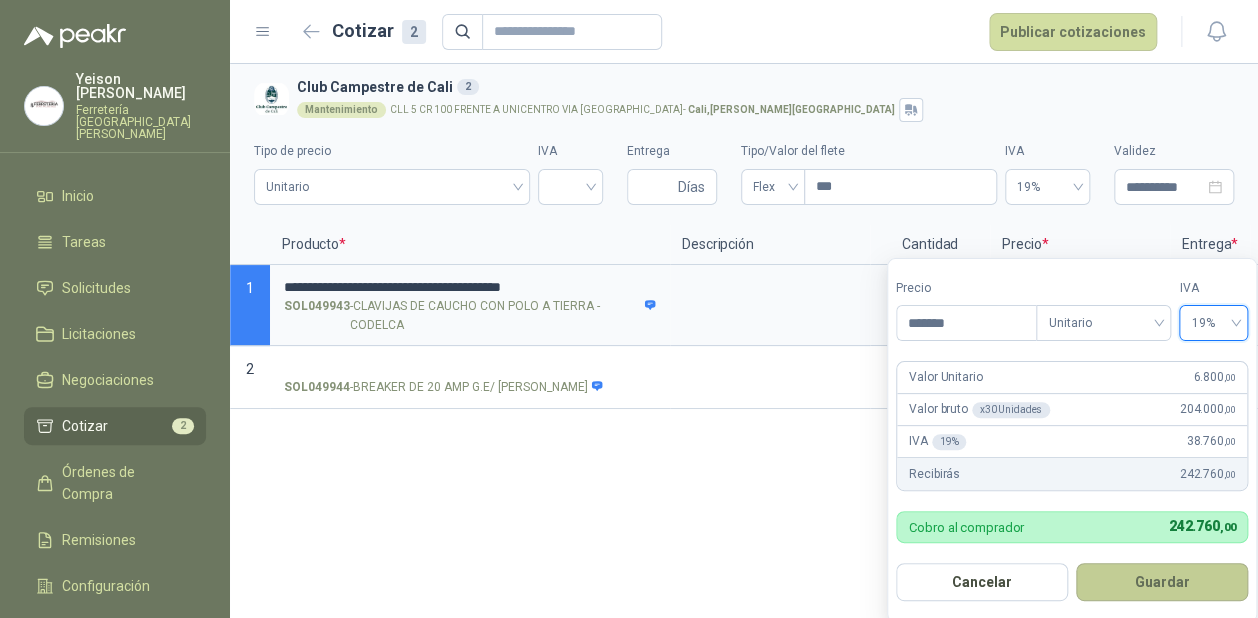 click on "Guardar" at bounding box center (1162, 582) 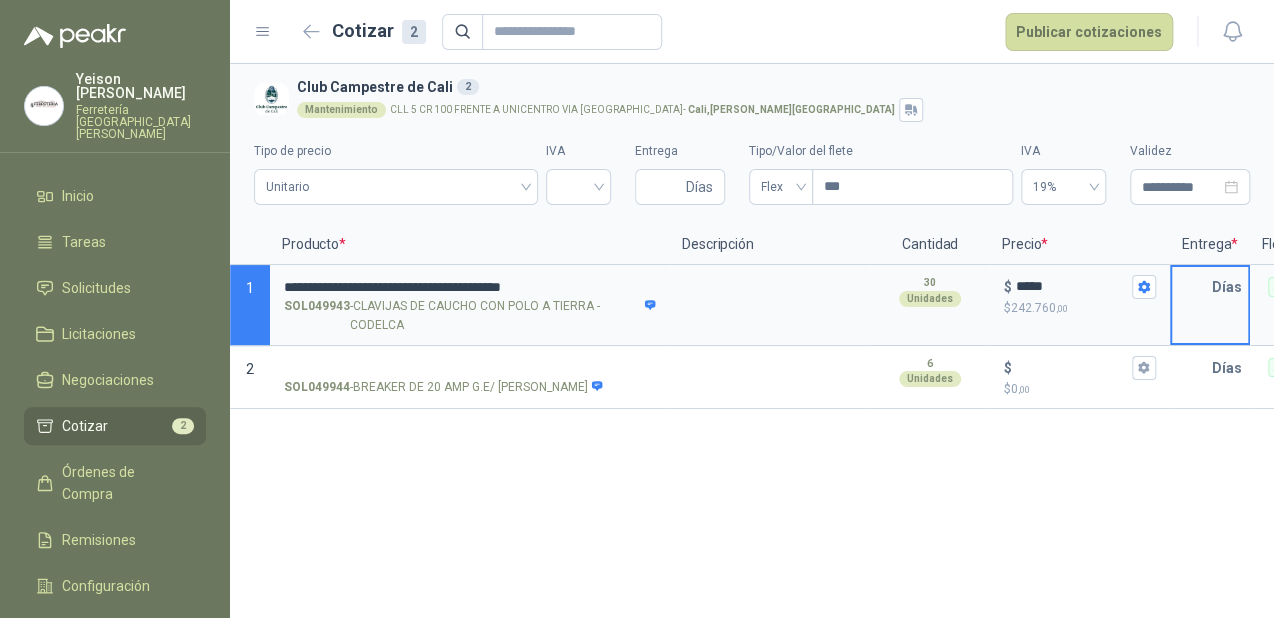 click at bounding box center (1192, 287) 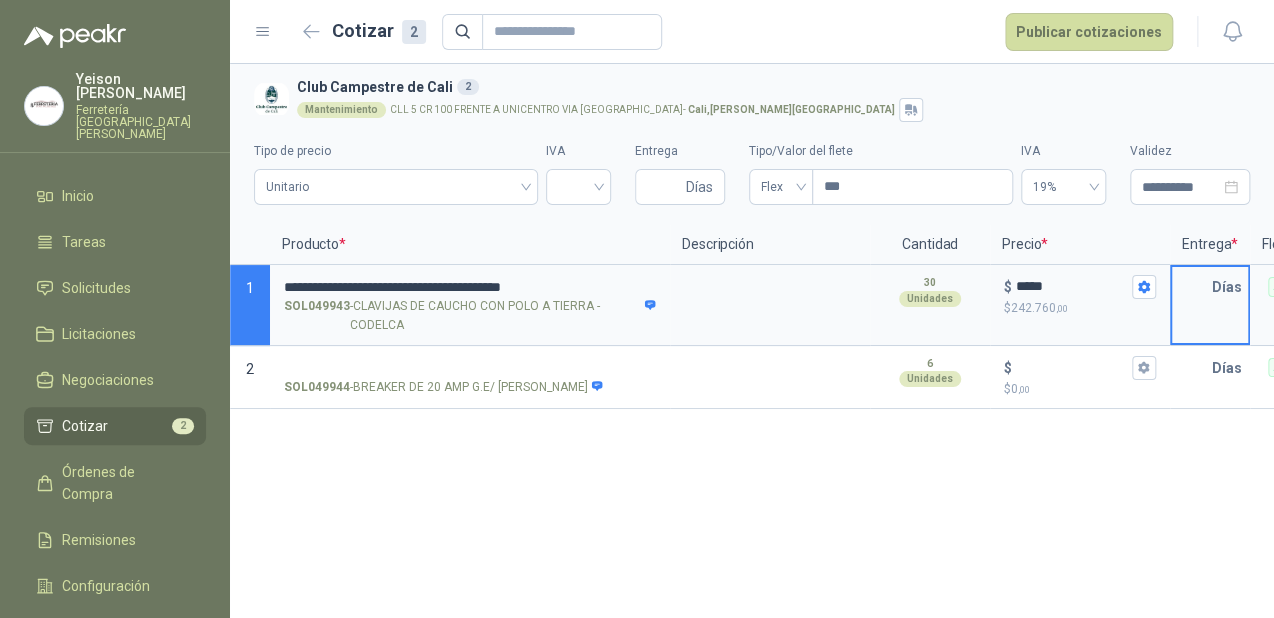 type on "*" 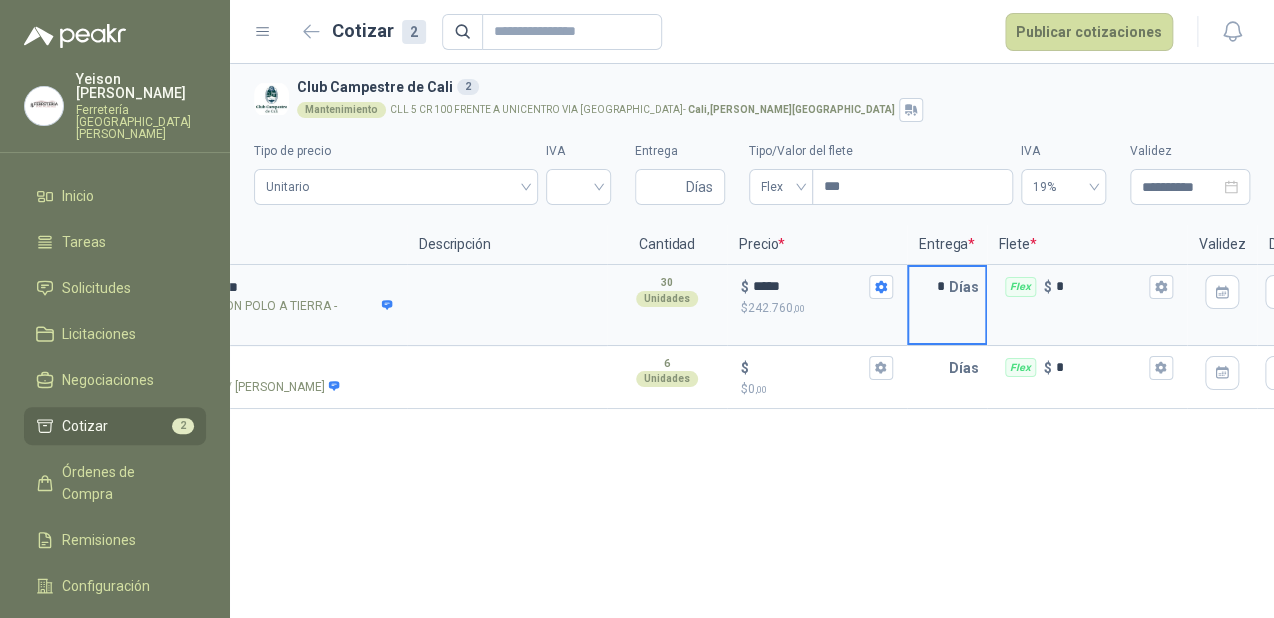 scroll, scrollTop: 0, scrollLeft: 296, axis: horizontal 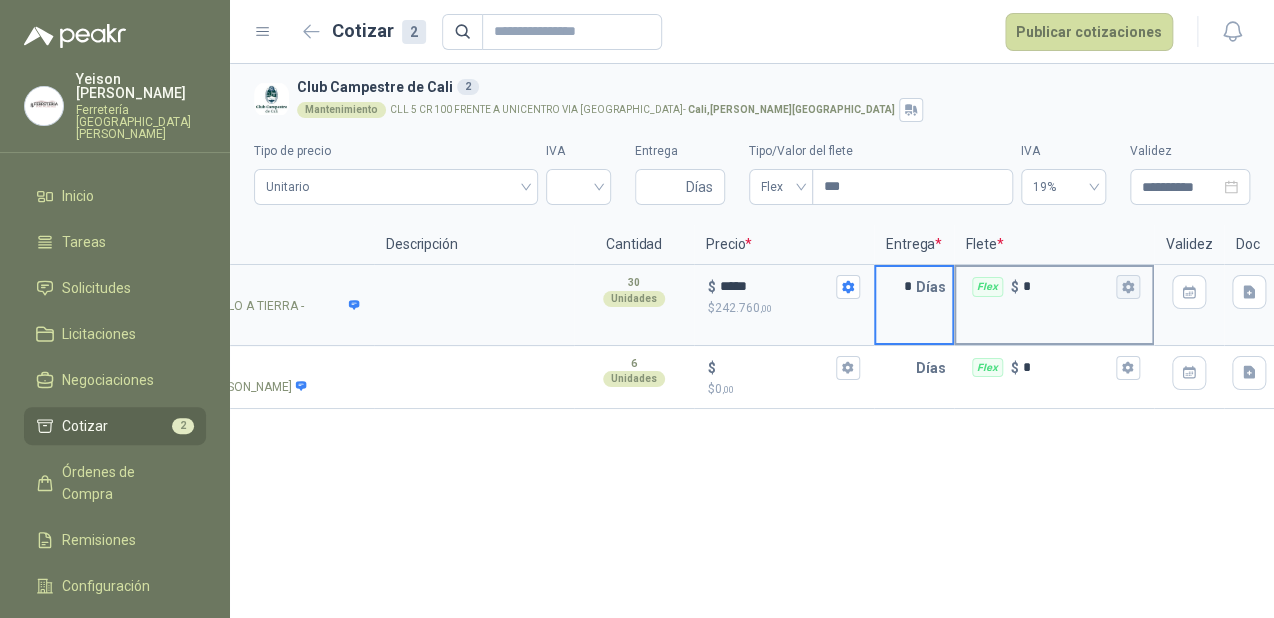 click 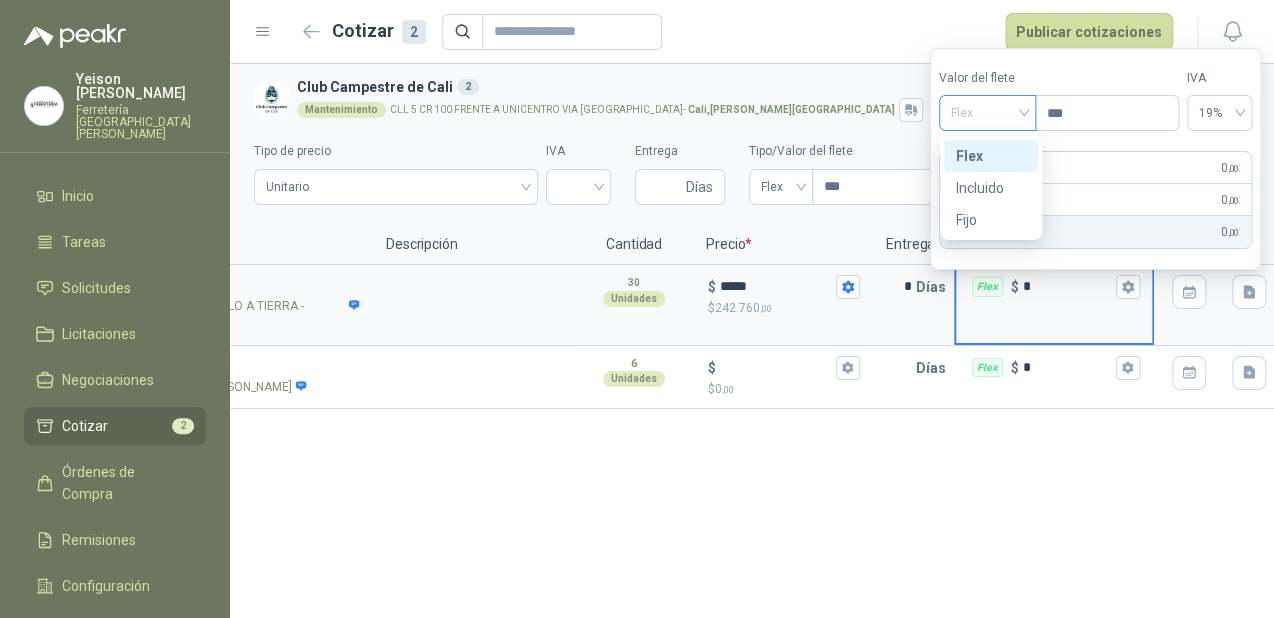 click on "Flex" at bounding box center (987, 113) 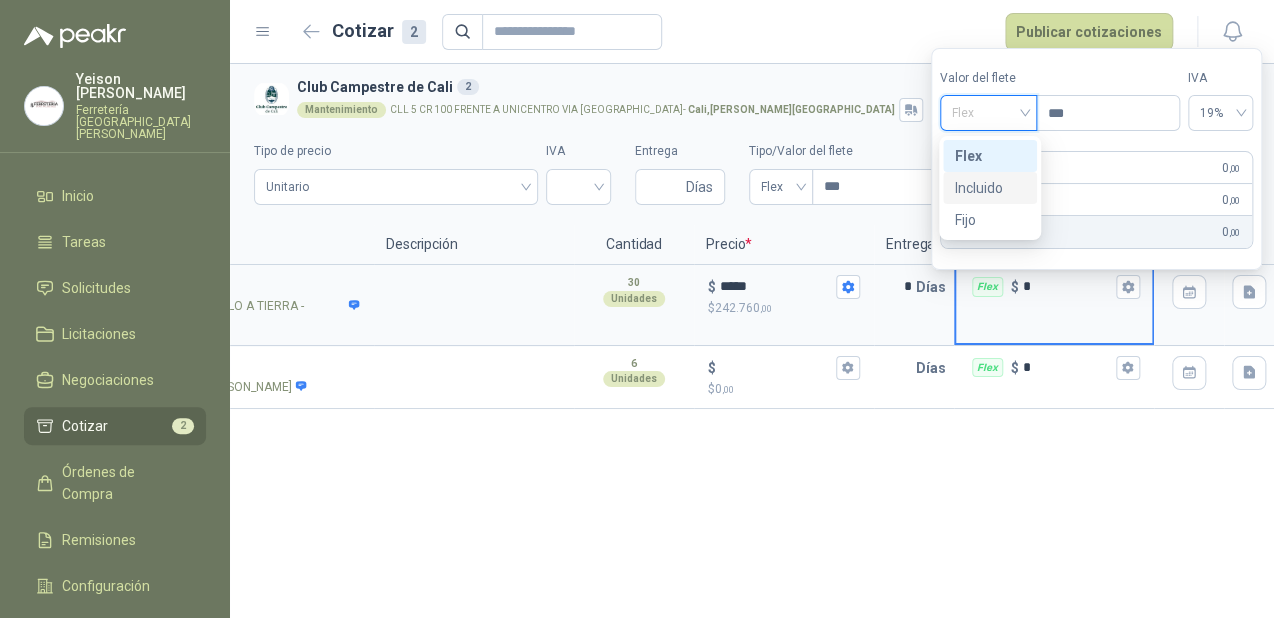 click on "Incluido" at bounding box center [990, 188] 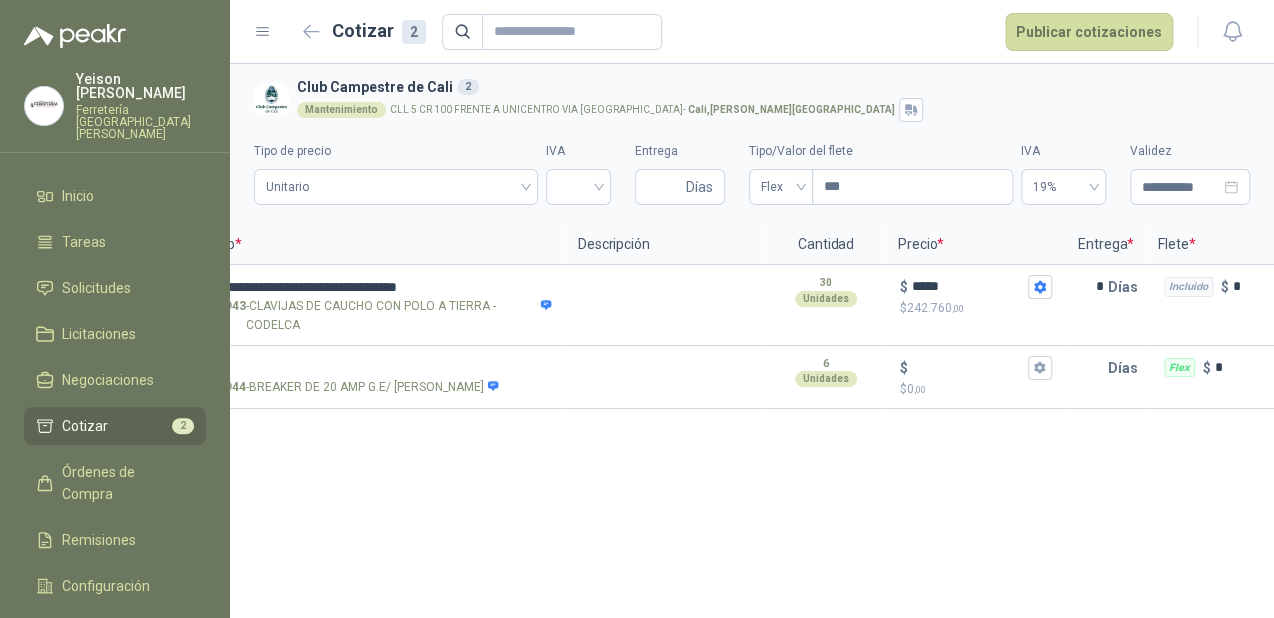 scroll, scrollTop: 0, scrollLeft: 0, axis: both 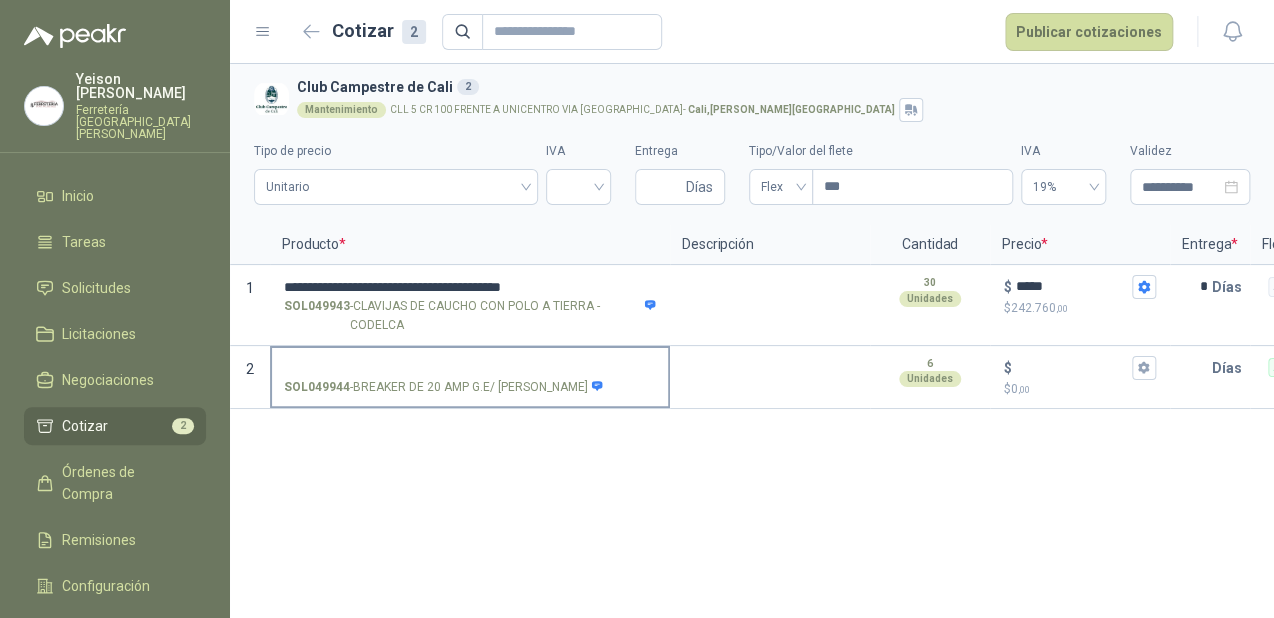 click on "SOL049944  -  BREAKER DE 20 AMP   G.E/ [PERSON_NAME]" at bounding box center (470, 376) 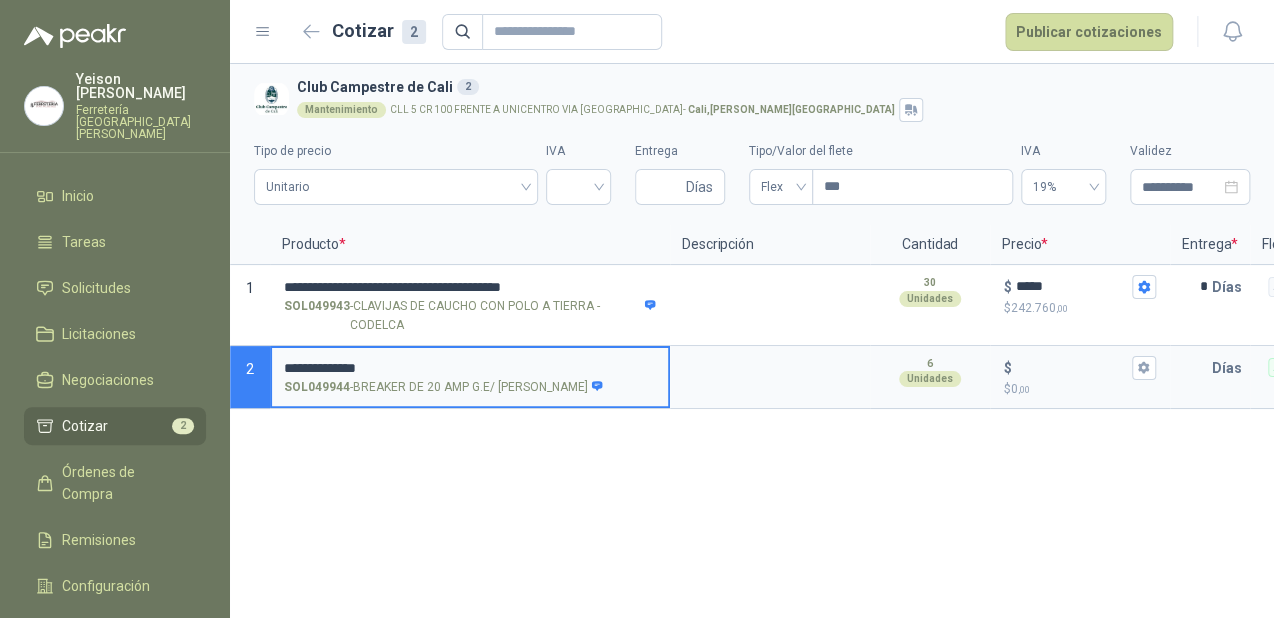 click on "**********" at bounding box center [470, 368] 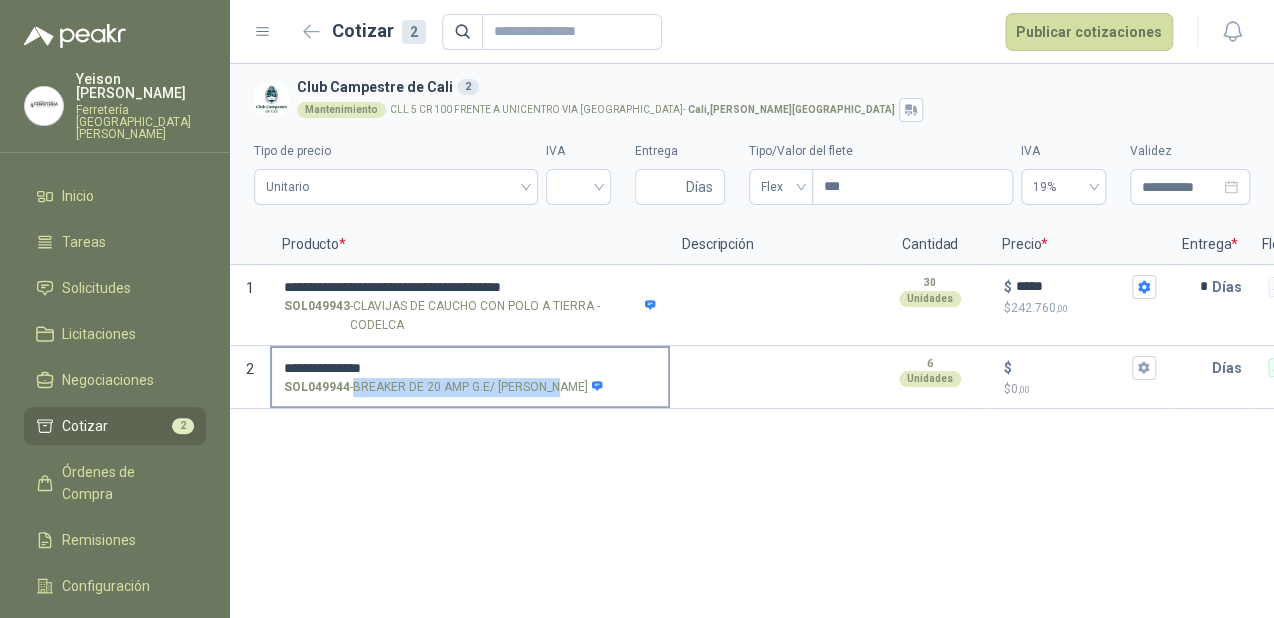 drag, startPoint x: 356, startPoint y: 384, endPoint x: 560, endPoint y: 386, distance: 204.0098 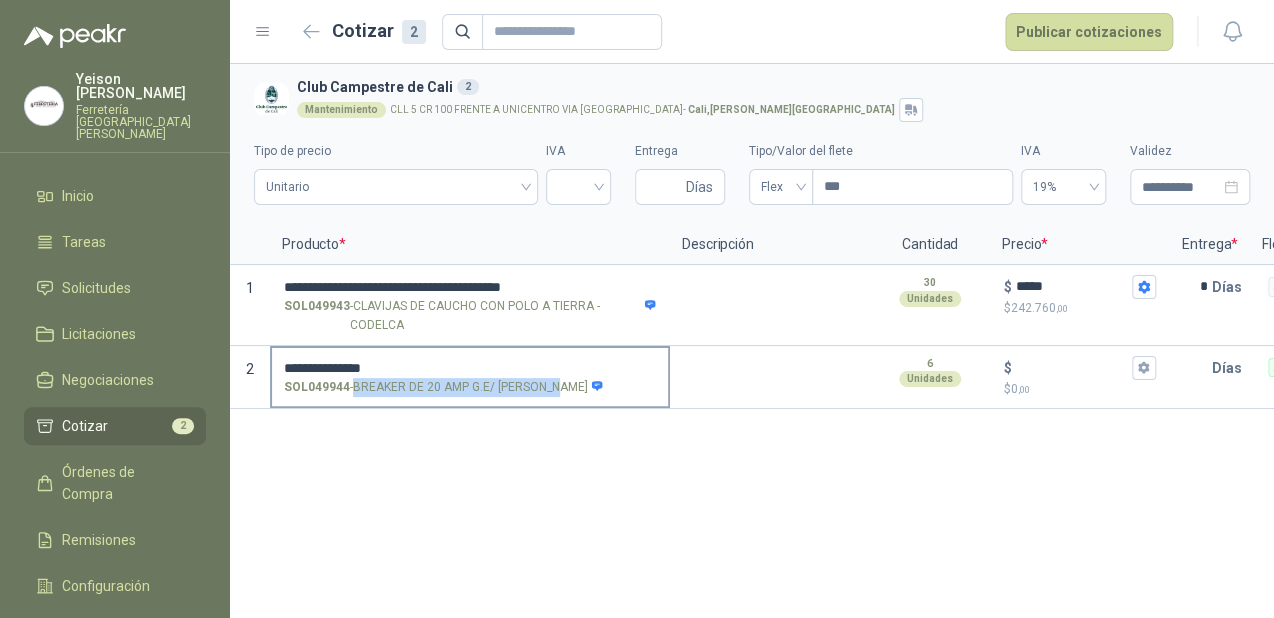 click on "SOL049944  -  BREAKER DE 20 AMP   G.E/ [PERSON_NAME]" at bounding box center (444, 387) 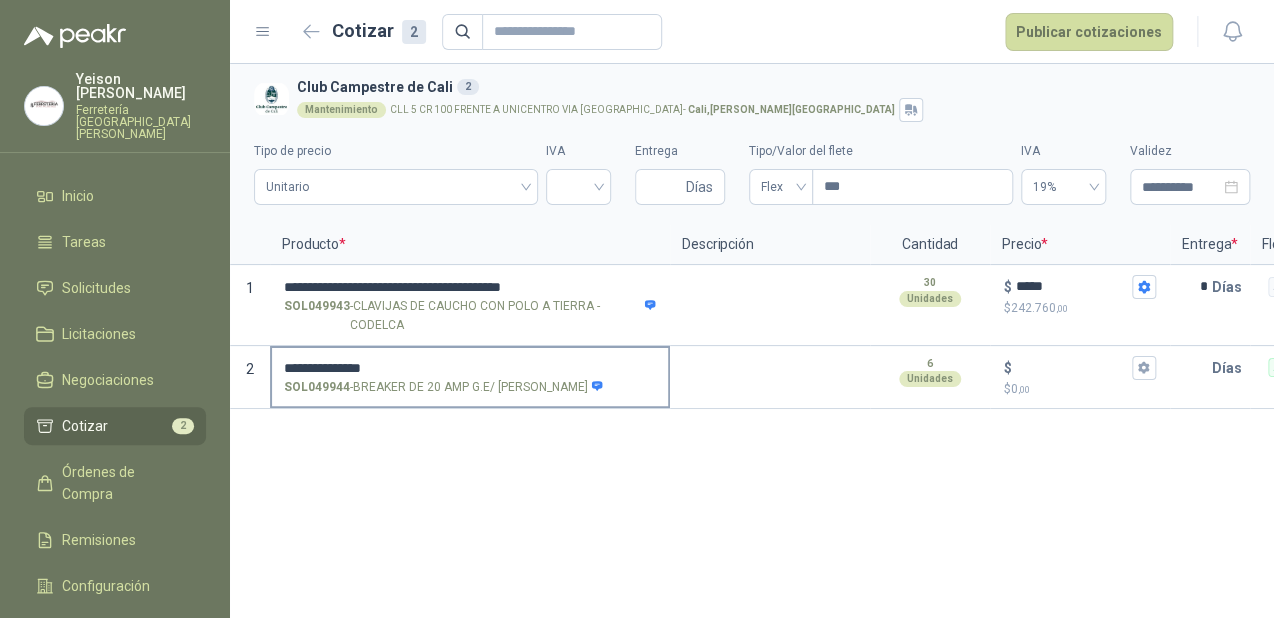 click on "**********" at bounding box center (470, 368) 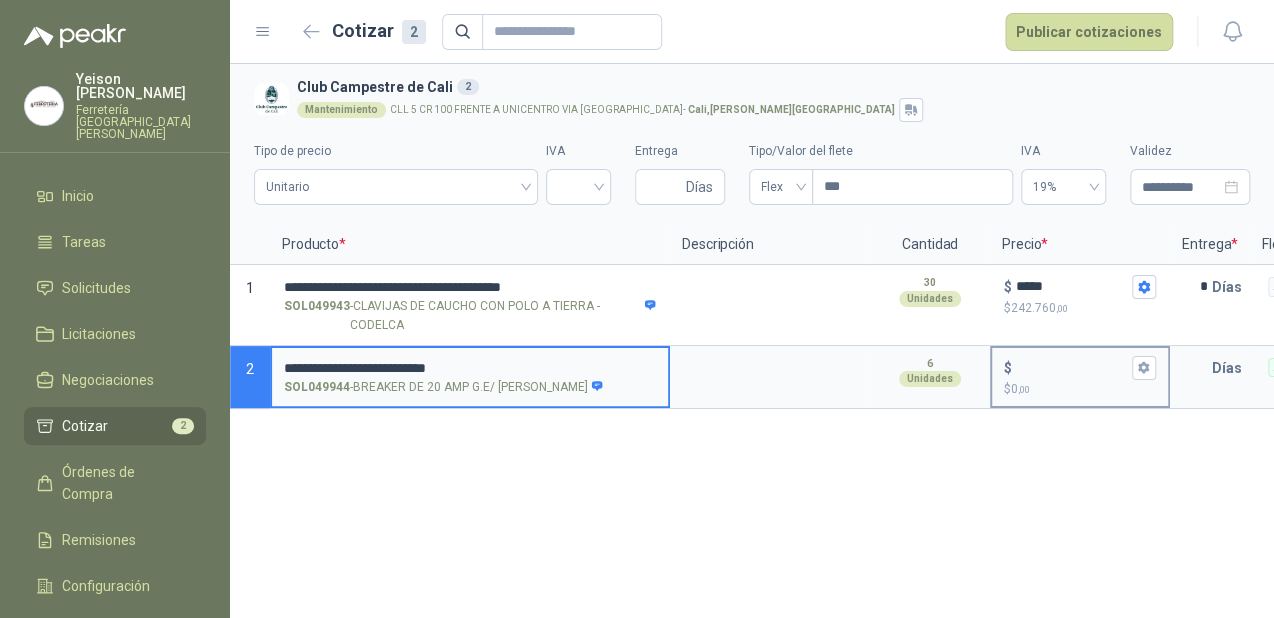 type on "**********" 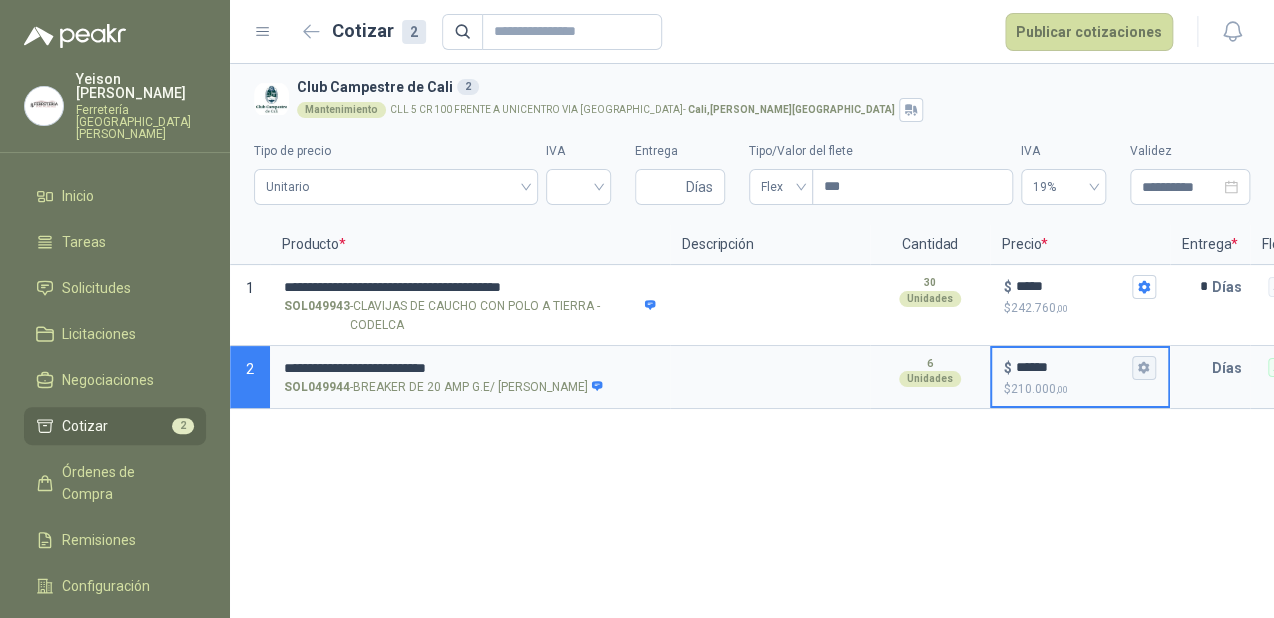 type on "******" 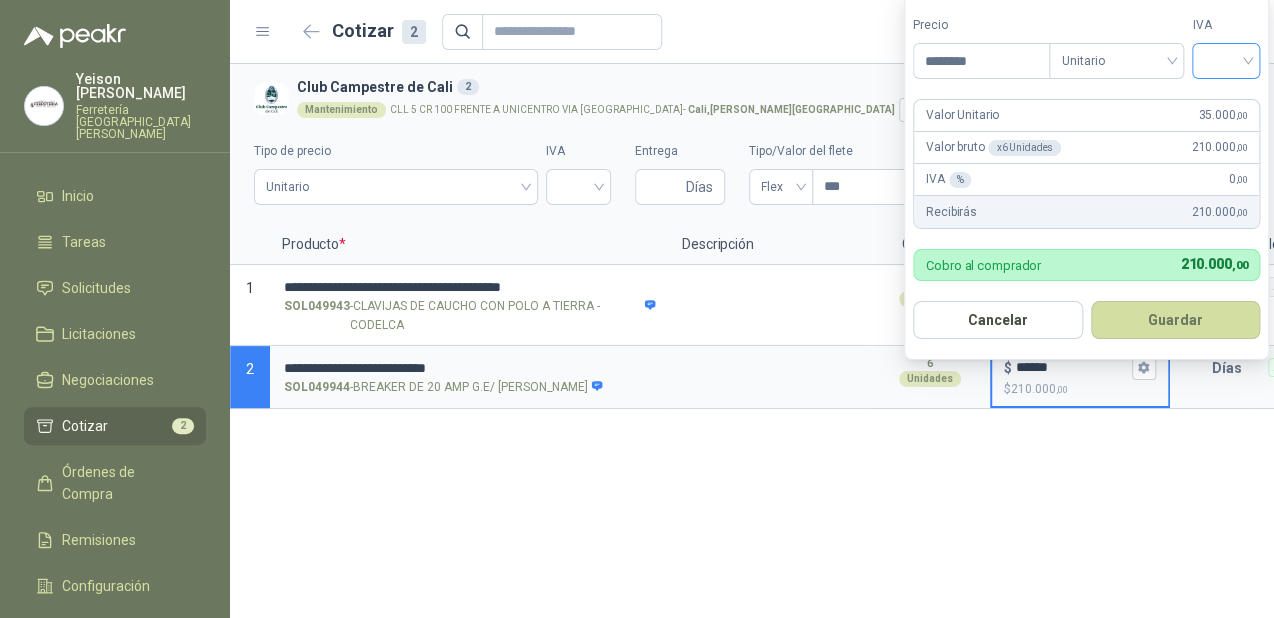 click at bounding box center [1226, 59] 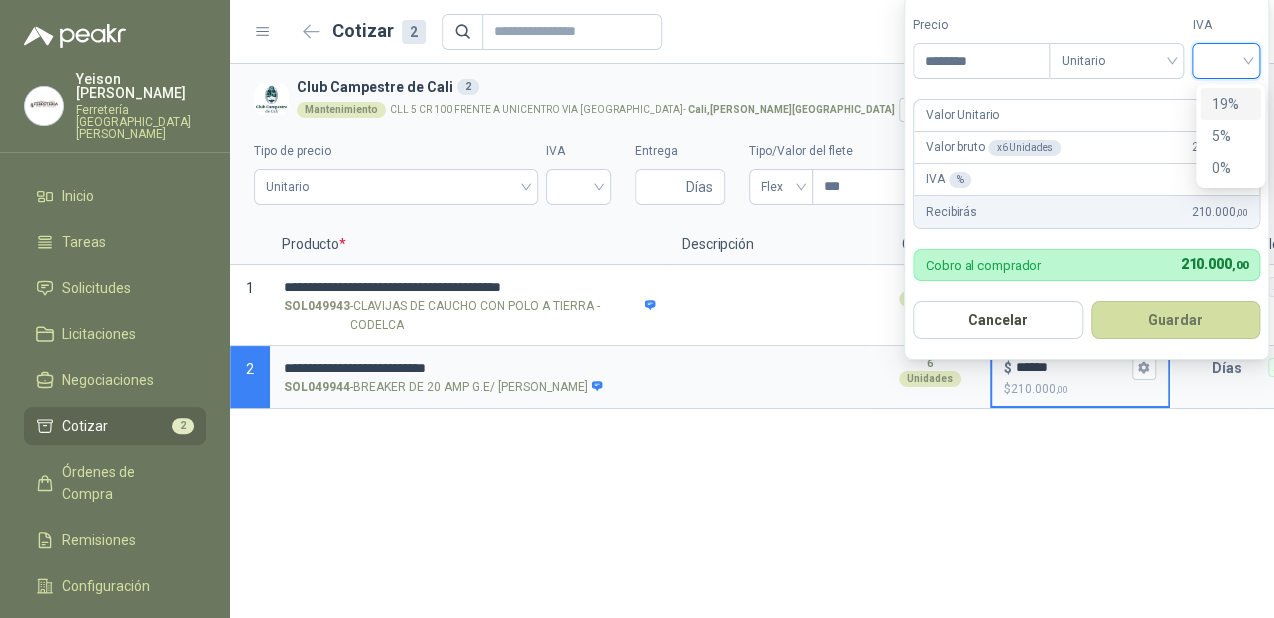 click on "19%" at bounding box center [1230, 104] 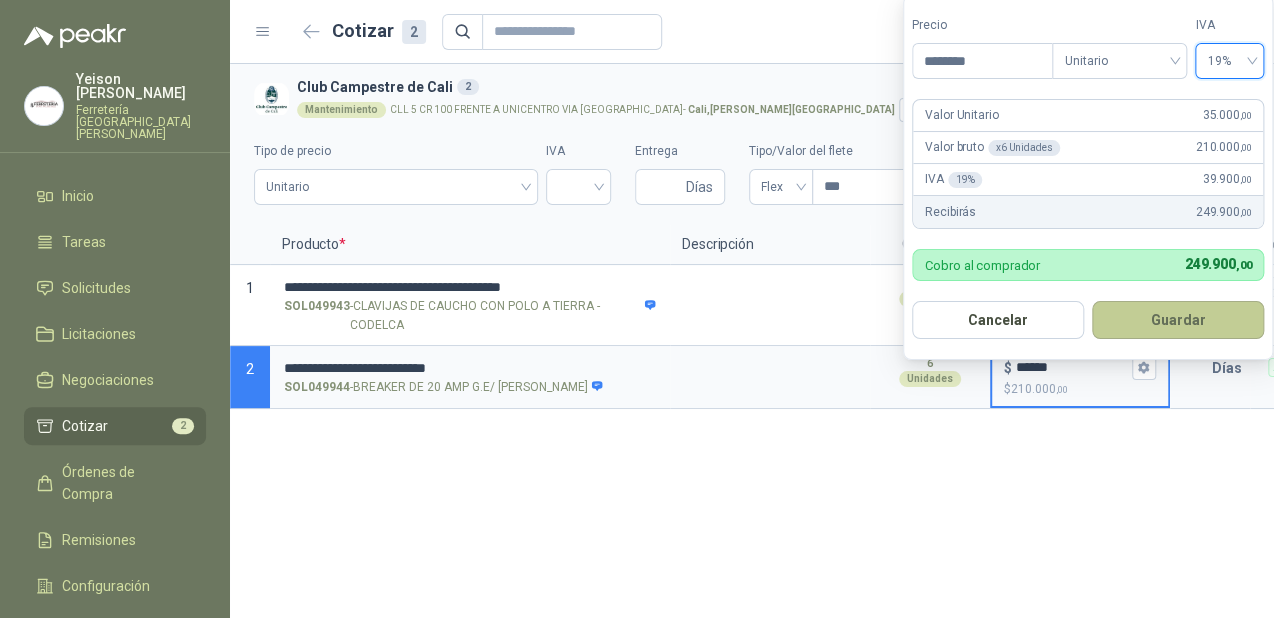 click on "Guardar" at bounding box center [1178, 320] 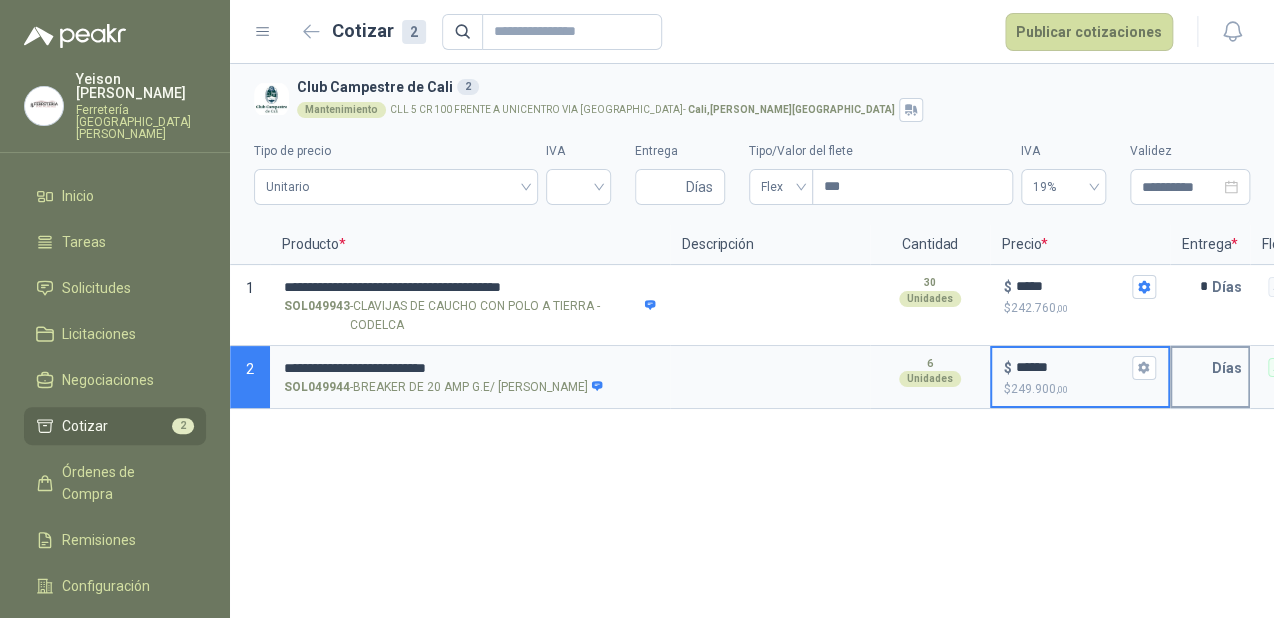 click at bounding box center (1192, 368) 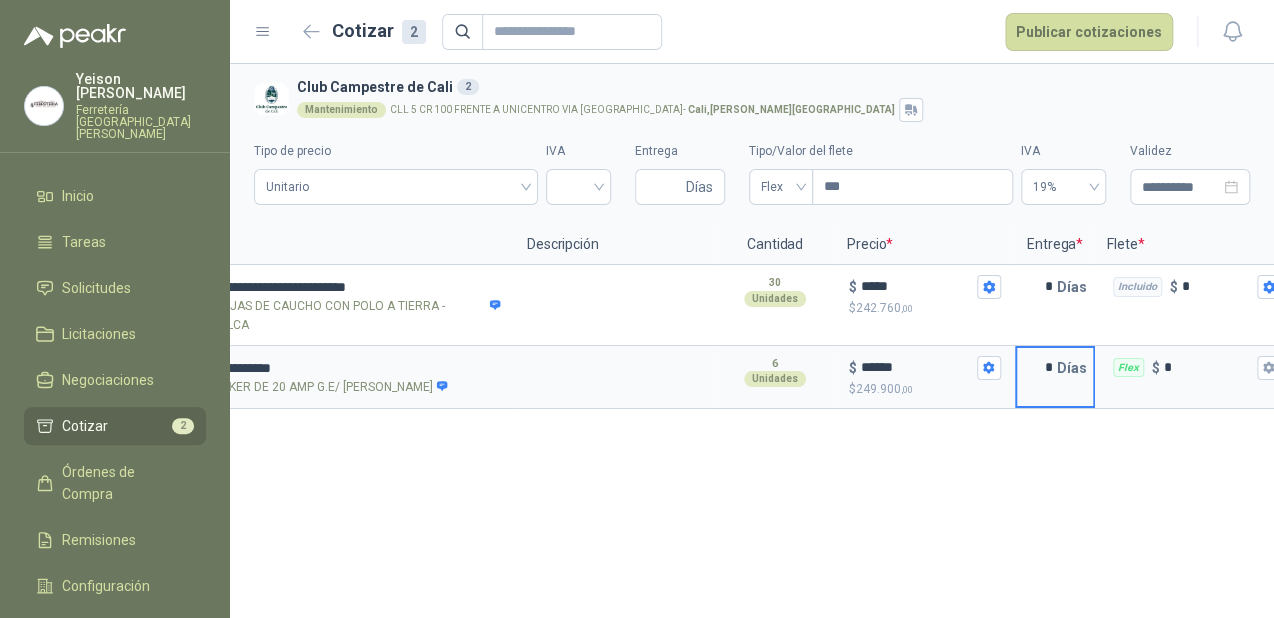 scroll, scrollTop: 0, scrollLeft: 352, axis: horizontal 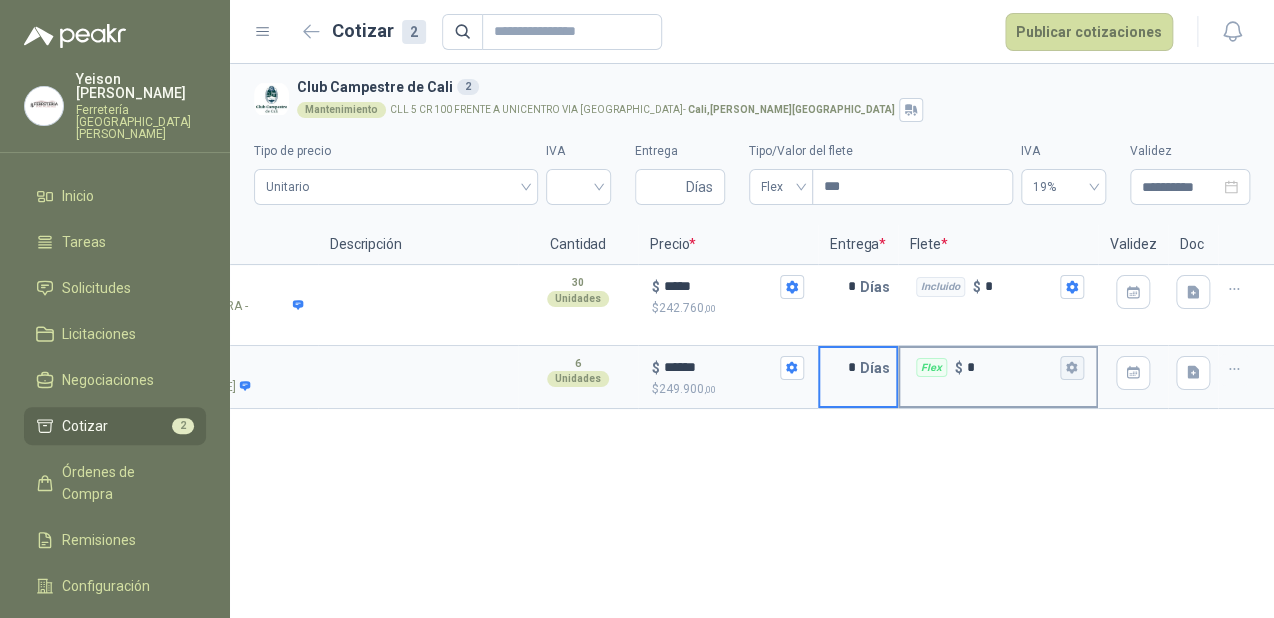 type on "*" 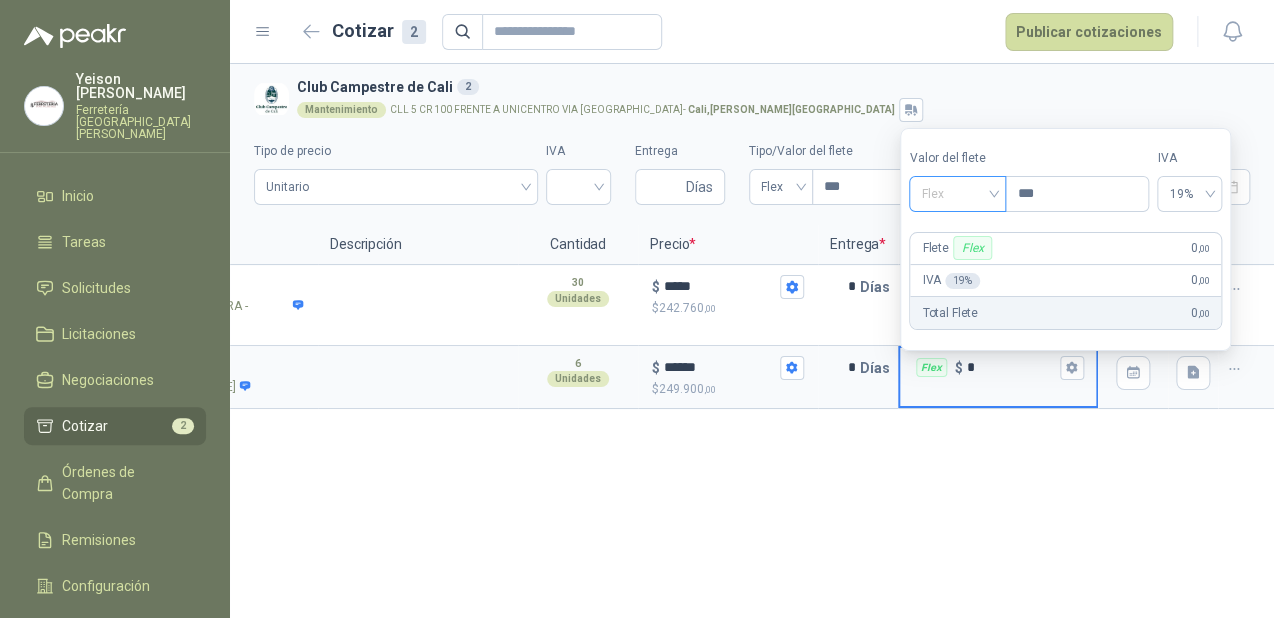 click on "Flex" at bounding box center (957, 194) 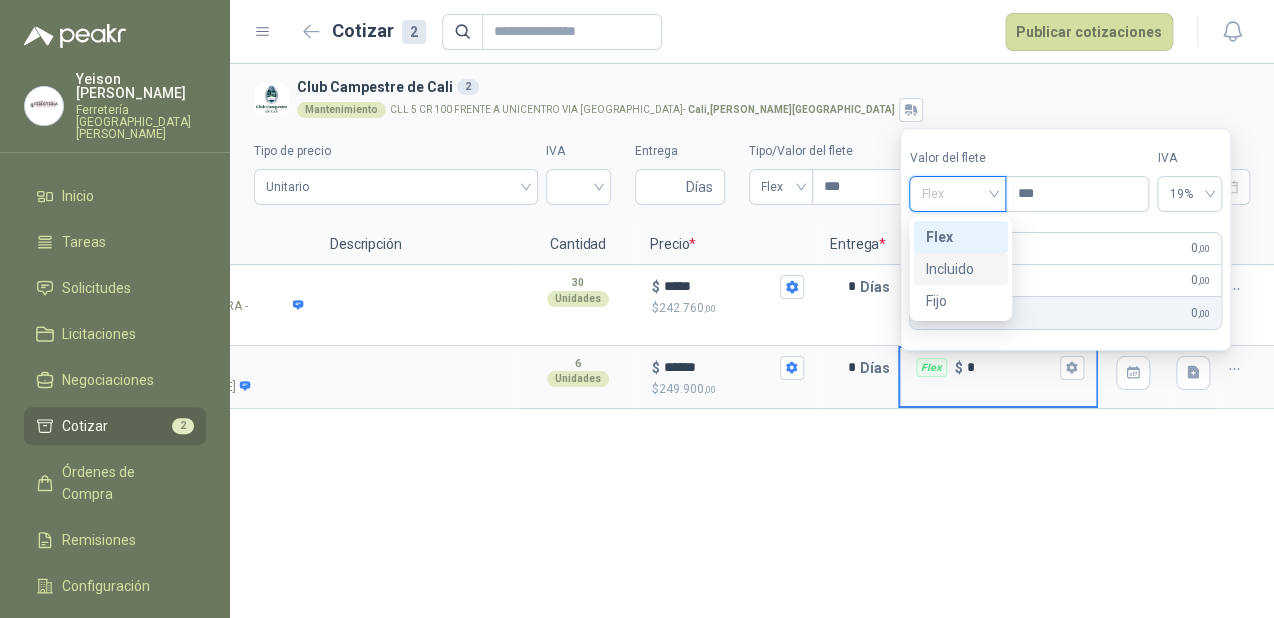 click on "Incluido" at bounding box center (960, 269) 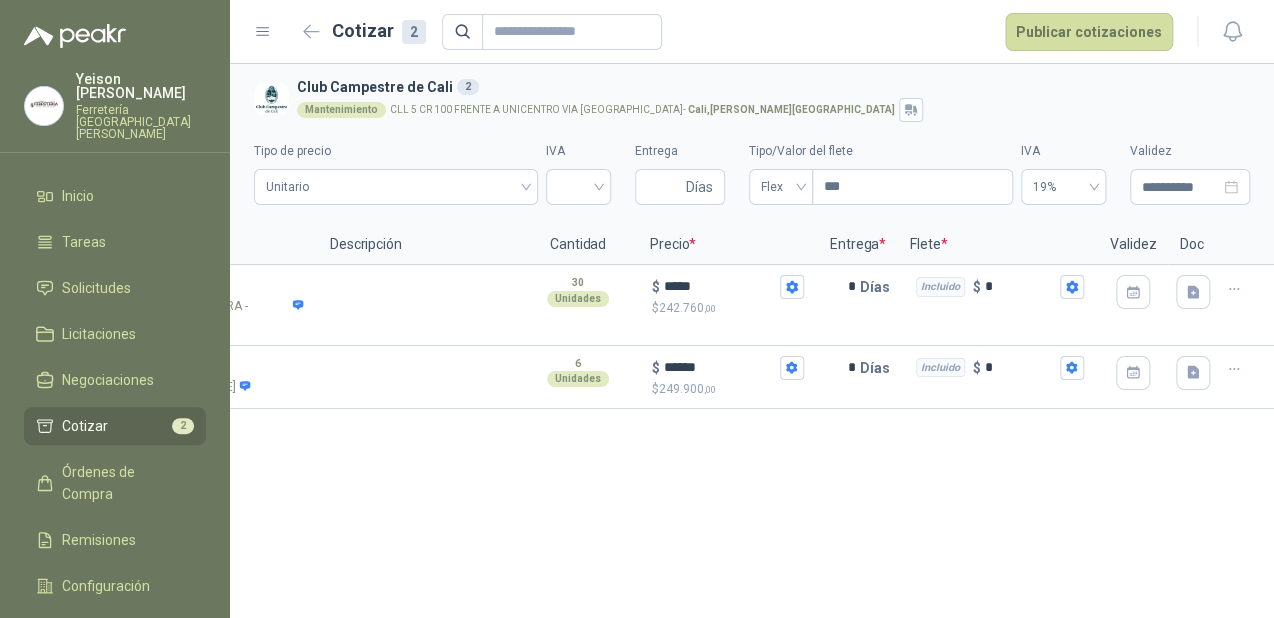 scroll, scrollTop: 0, scrollLeft: 0, axis: both 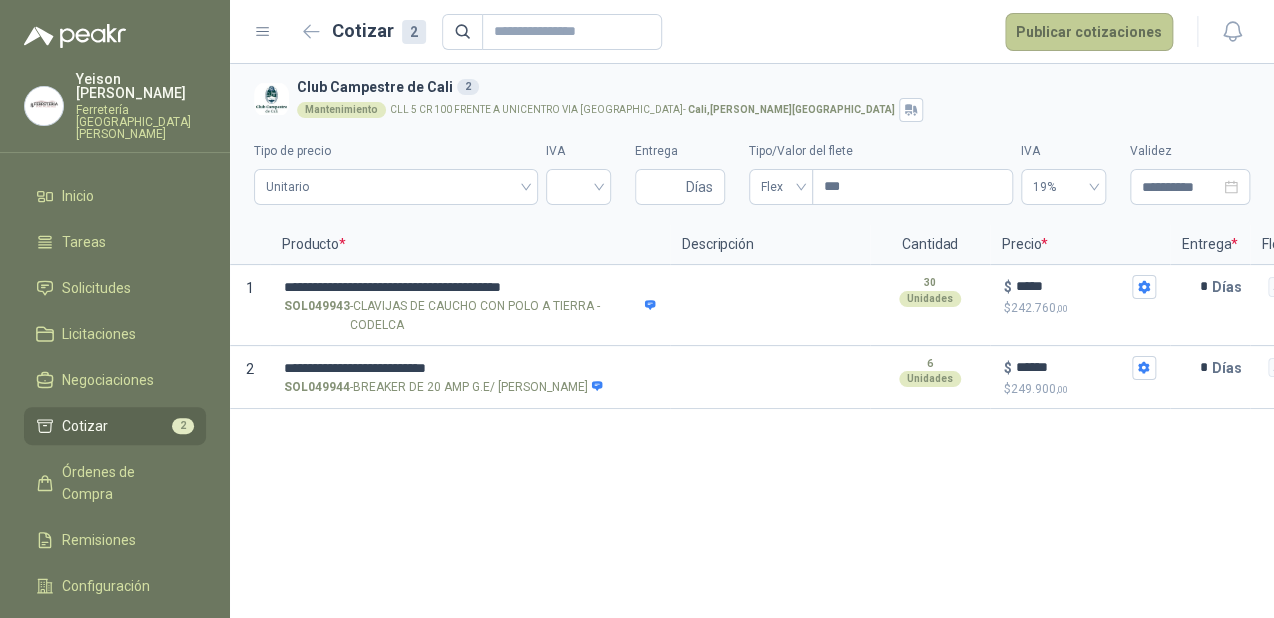 click on "Publicar cotizaciones" at bounding box center (1089, 32) 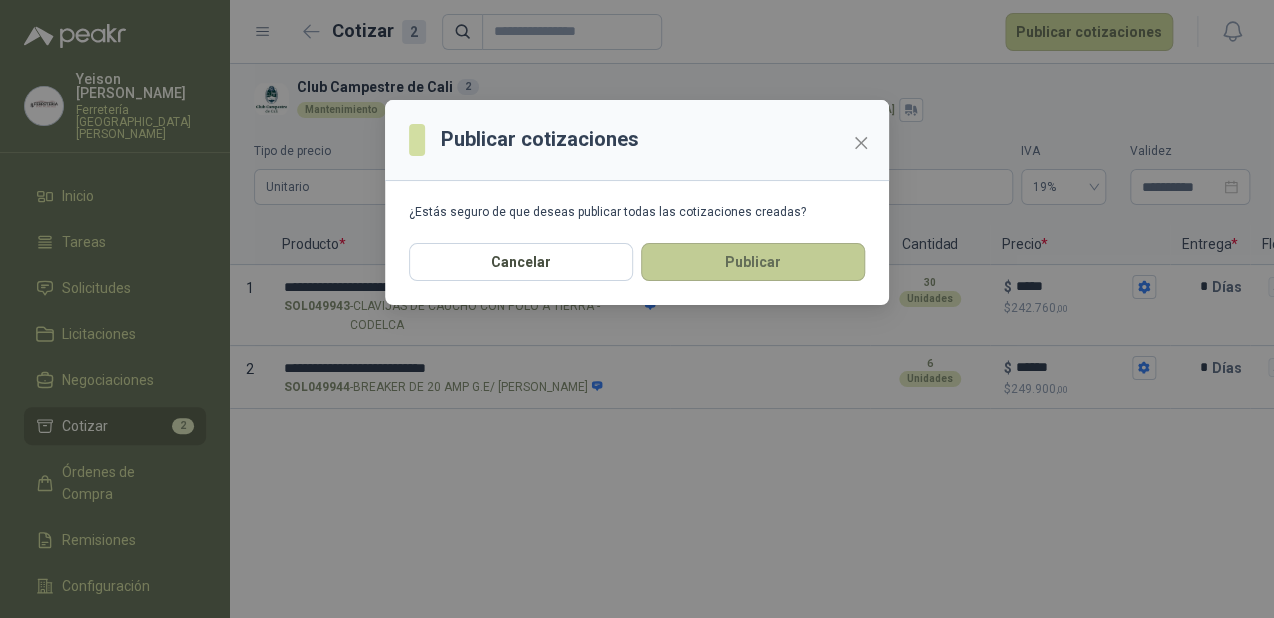 click on "Publicar" at bounding box center [753, 262] 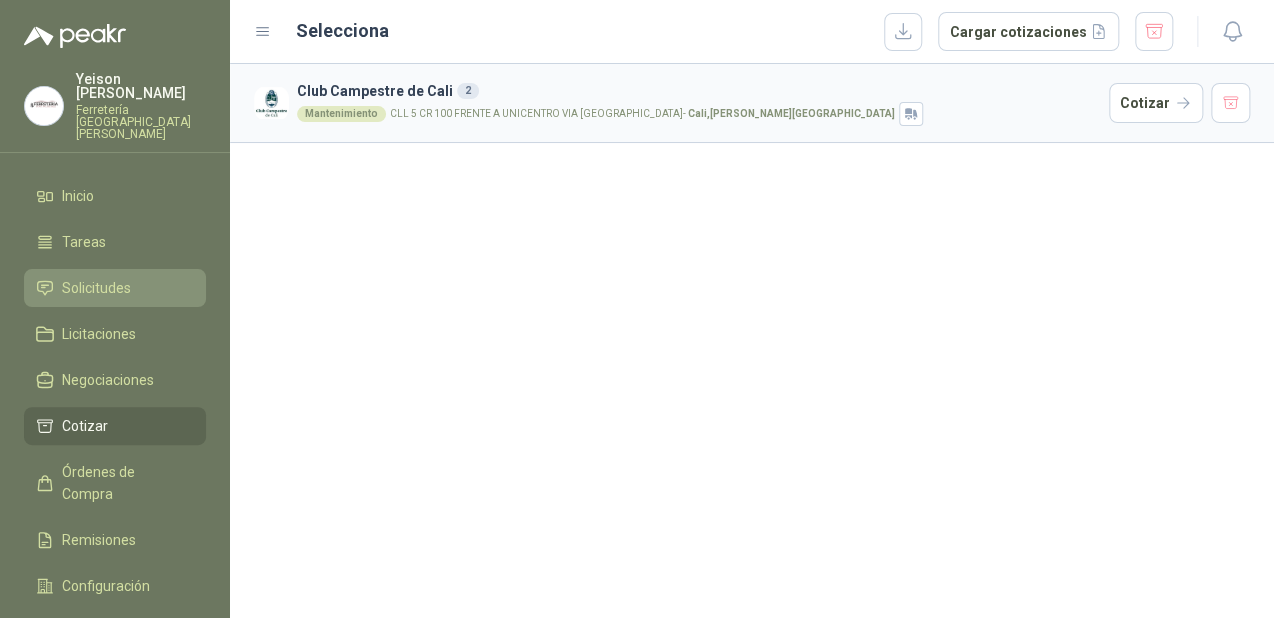 click on "Solicitudes" at bounding box center (96, 288) 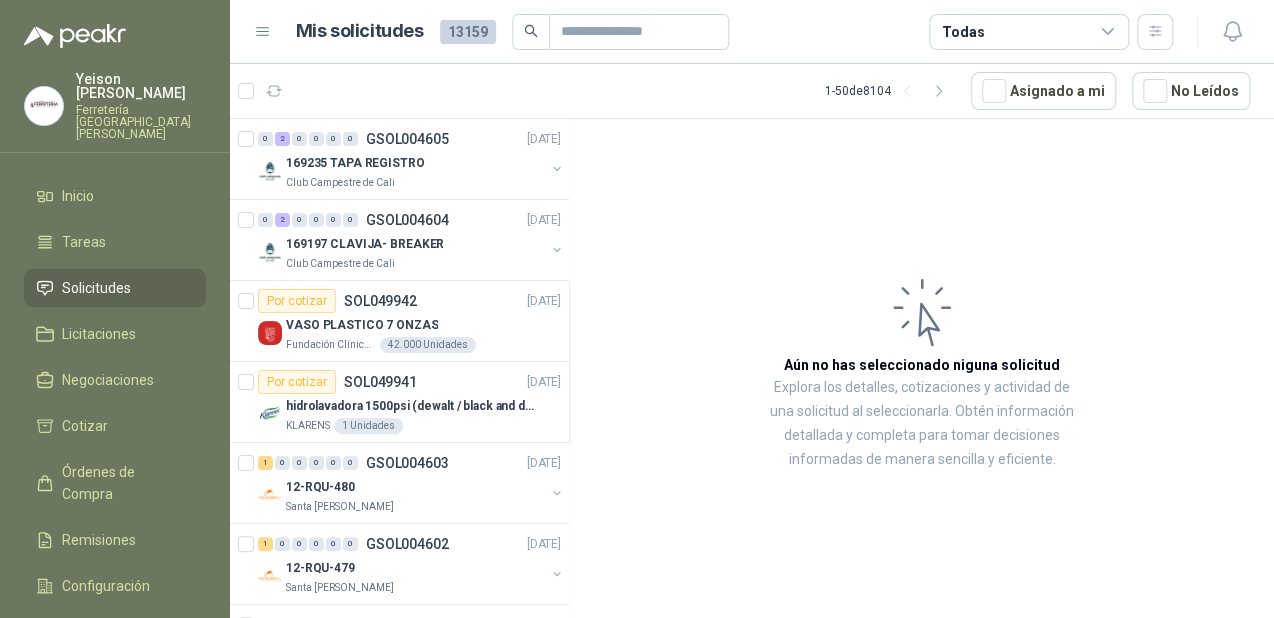 click on "Solicitudes" at bounding box center [115, 288] 